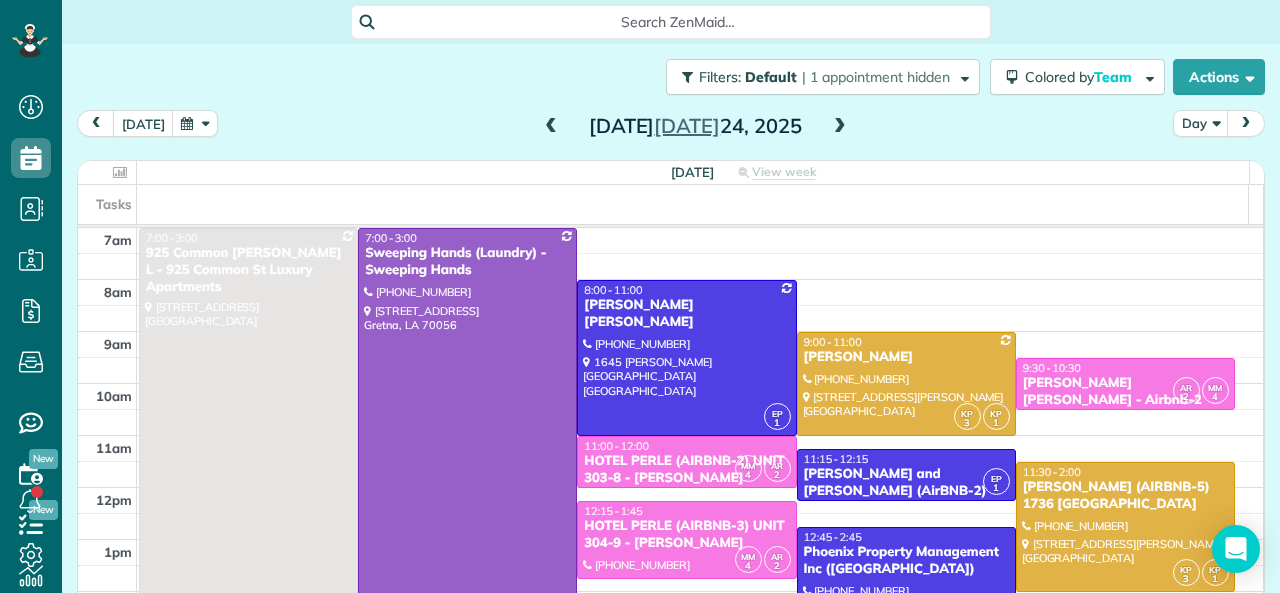 scroll, scrollTop: 0, scrollLeft: 0, axis: both 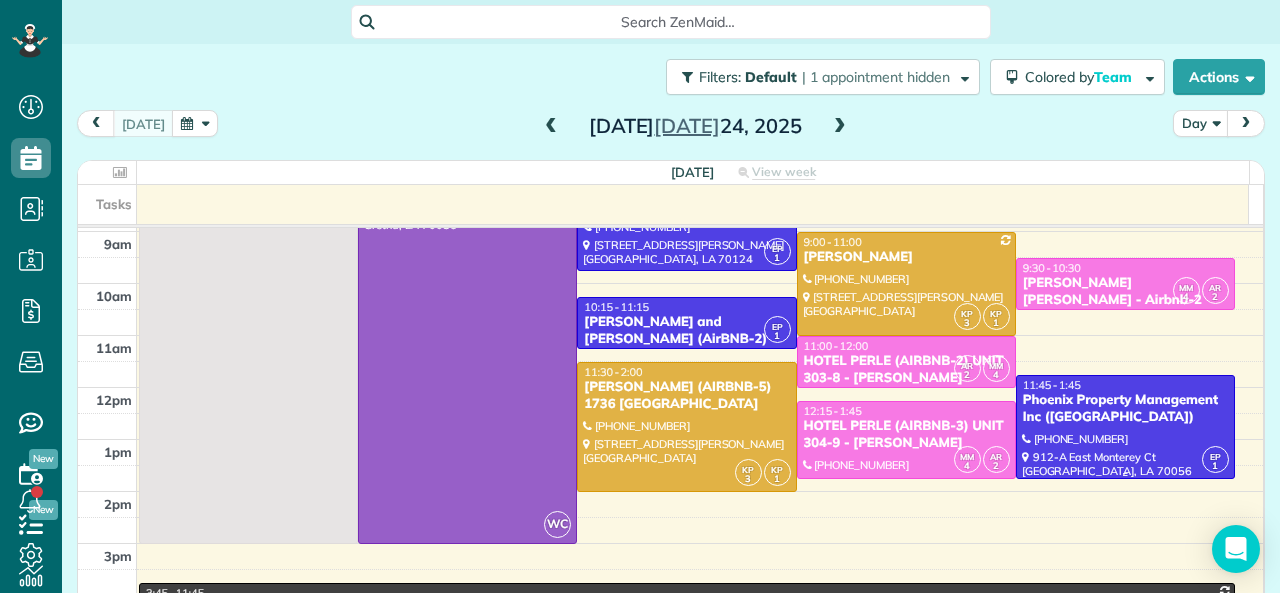 click at bounding box center (1125, 427) 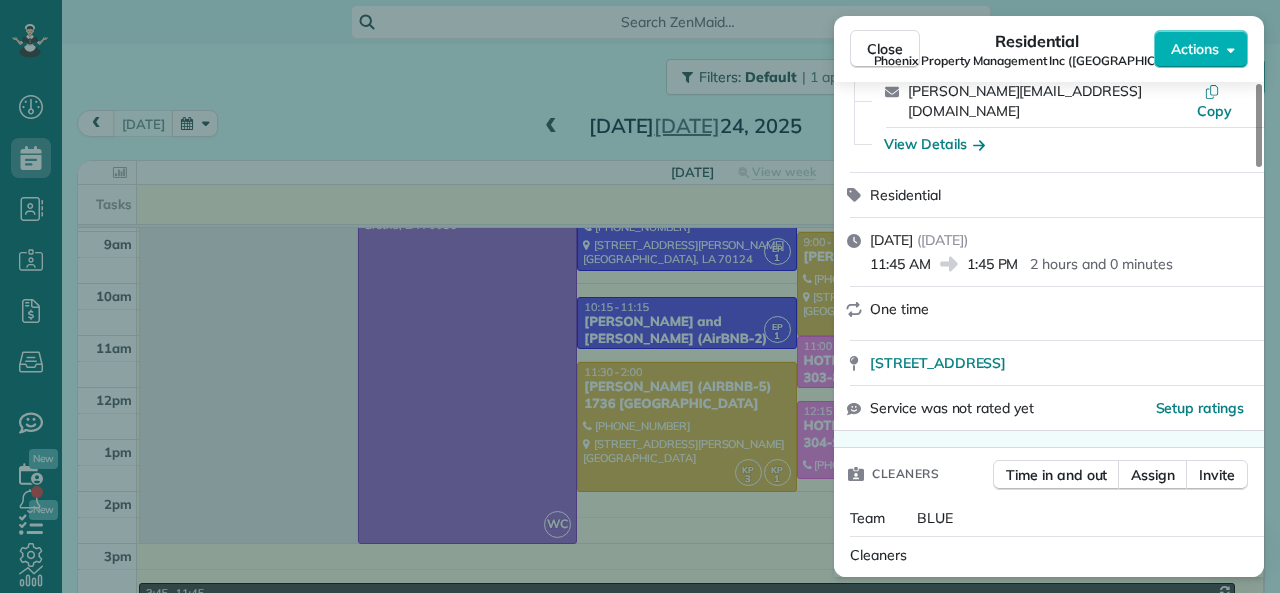 scroll, scrollTop: 500, scrollLeft: 0, axis: vertical 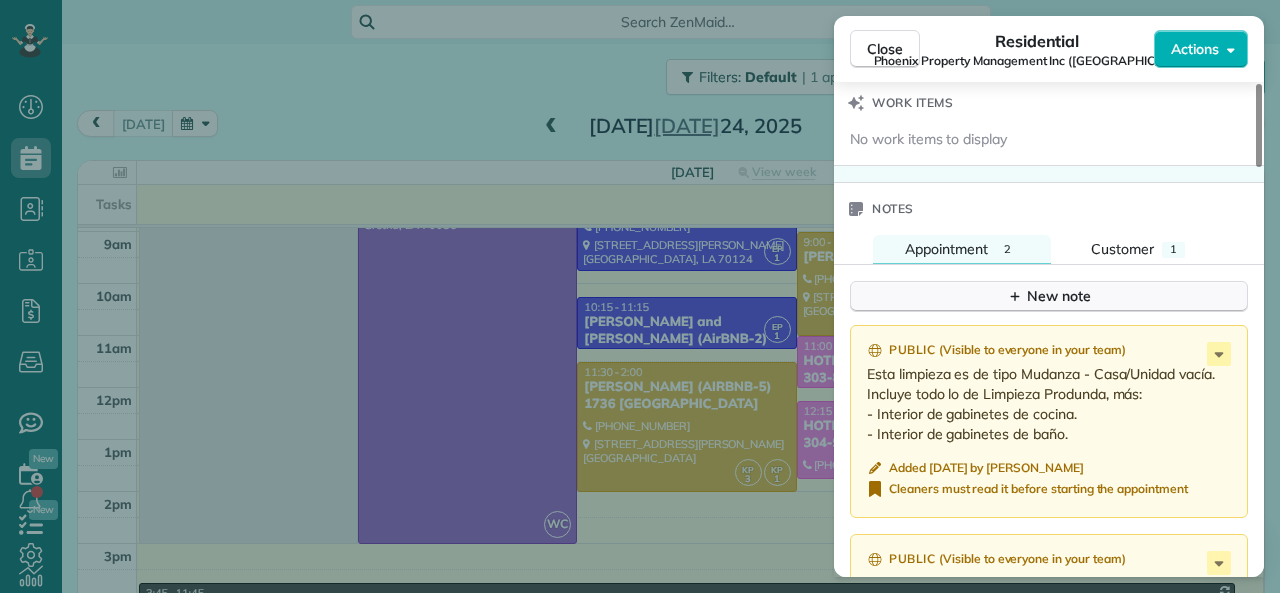 click on "New note" at bounding box center [1049, 296] 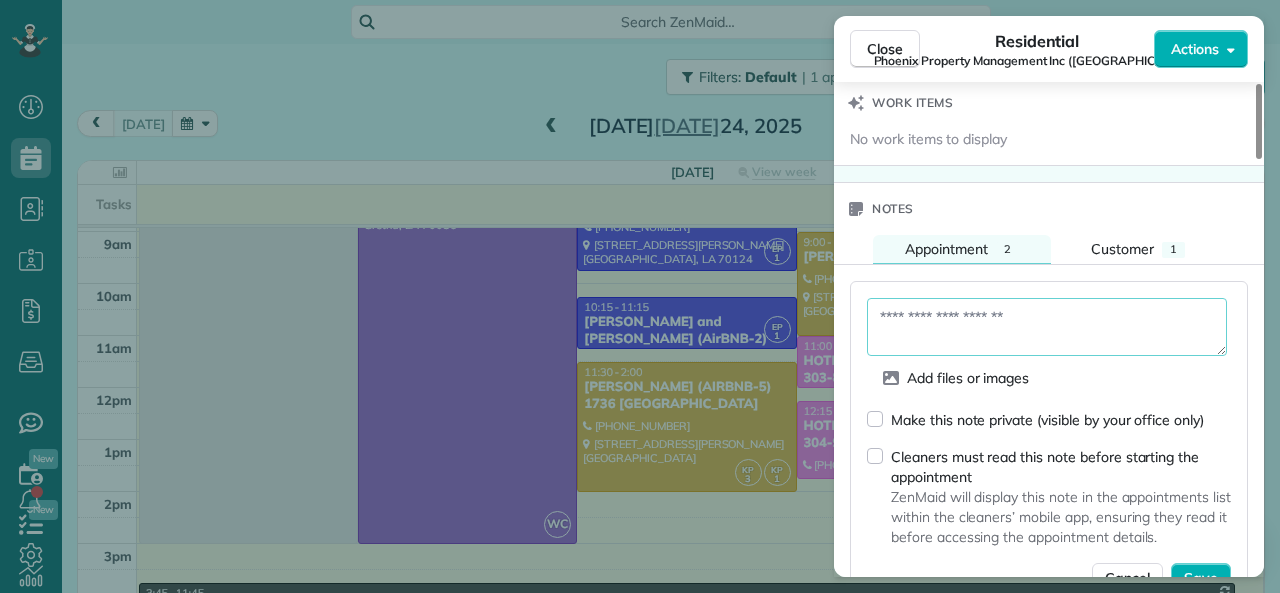 click at bounding box center (1047, 327) 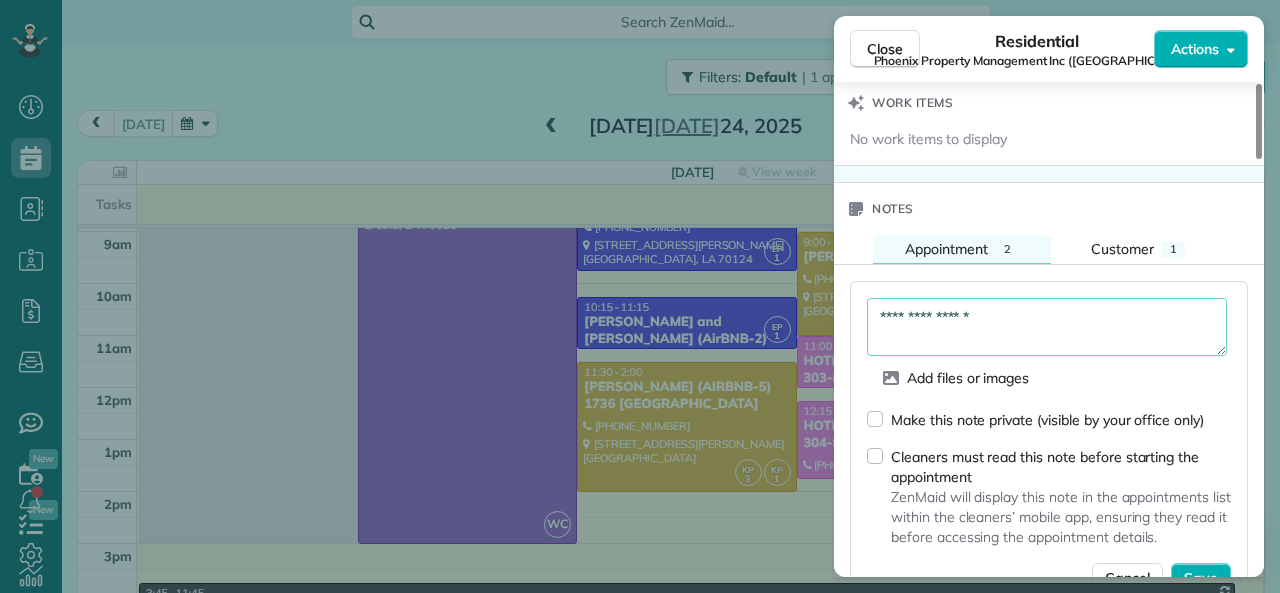 drag, startPoint x: 948, startPoint y: 302, endPoint x: 933, endPoint y: 302, distance: 15 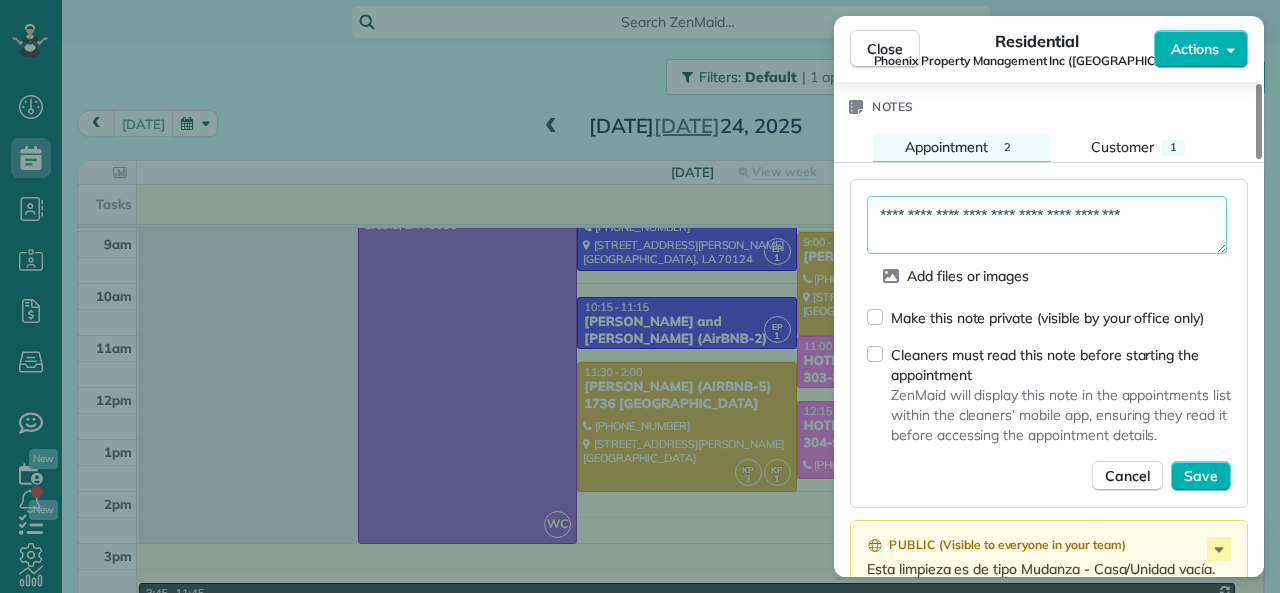 scroll, scrollTop: 1547, scrollLeft: 0, axis: vertical 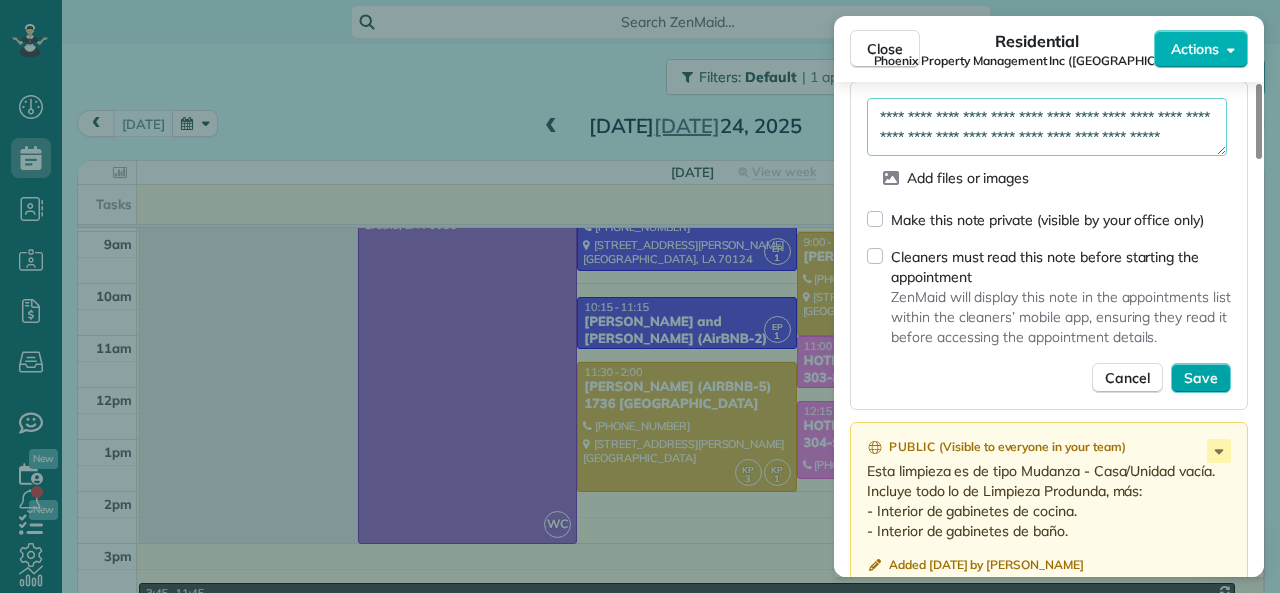 type on "**********" 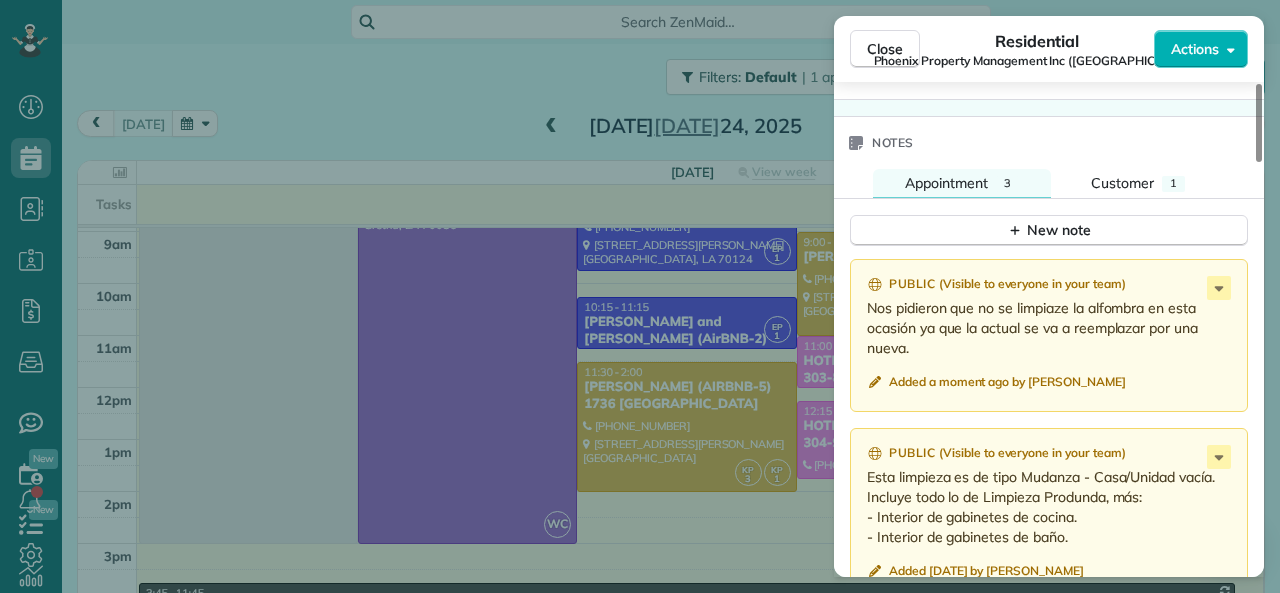 scroll, scrollTop: 1647, scrollLeft: 0, axis: vertical 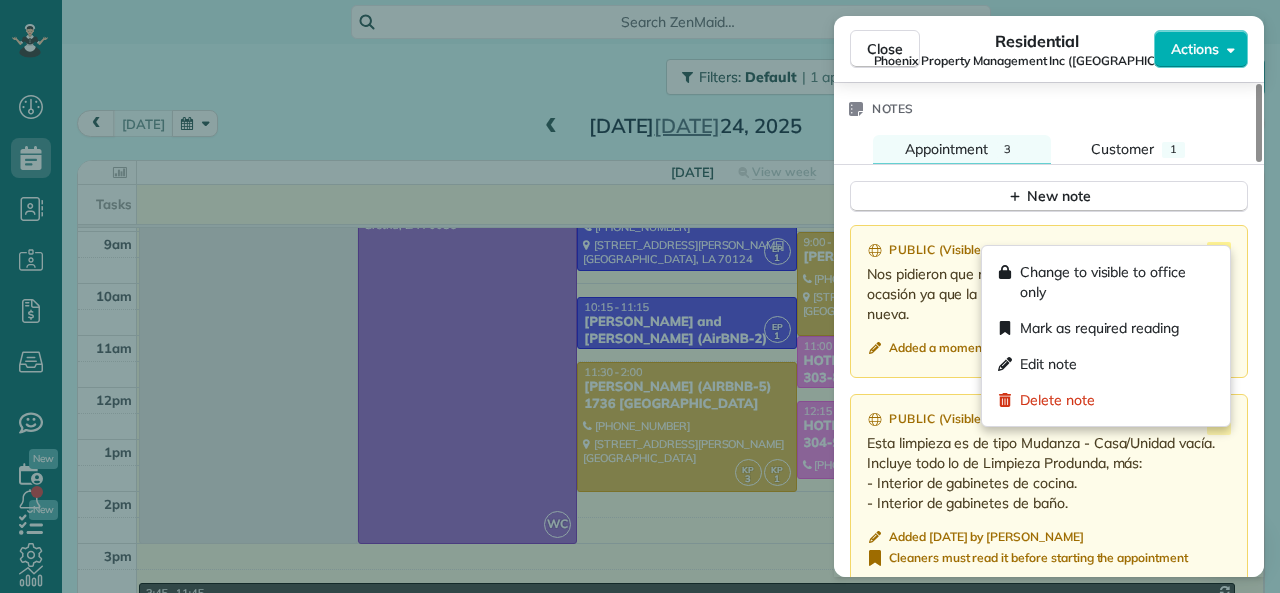 click 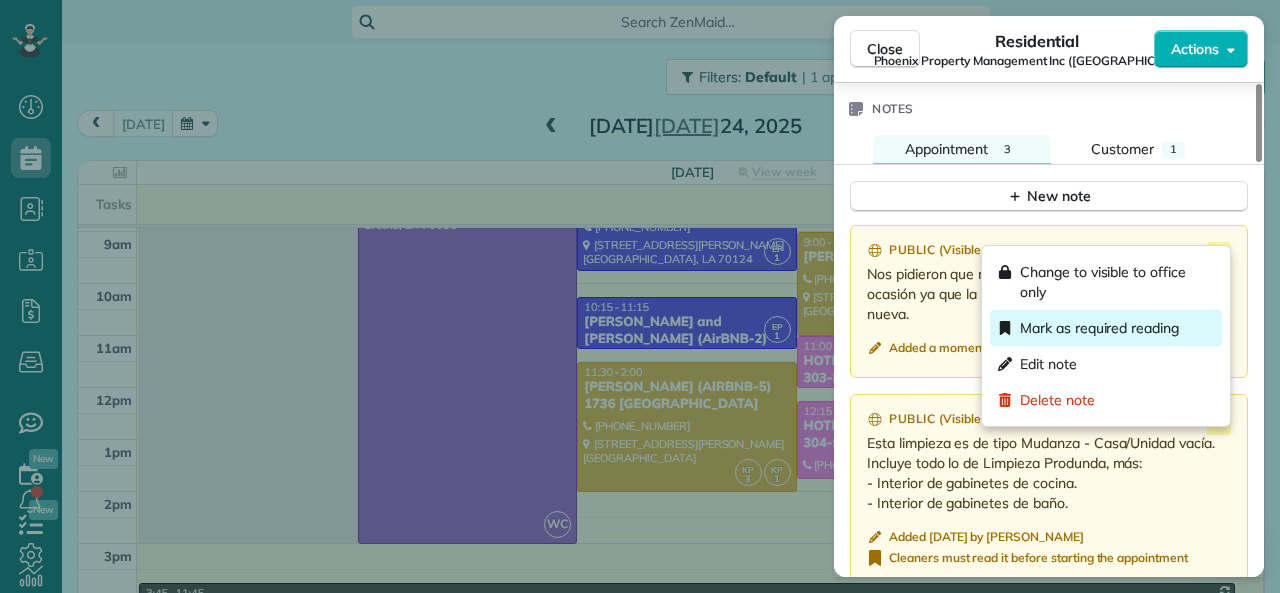 click on "Mark as required reading" at bounding box center (1099, 328) 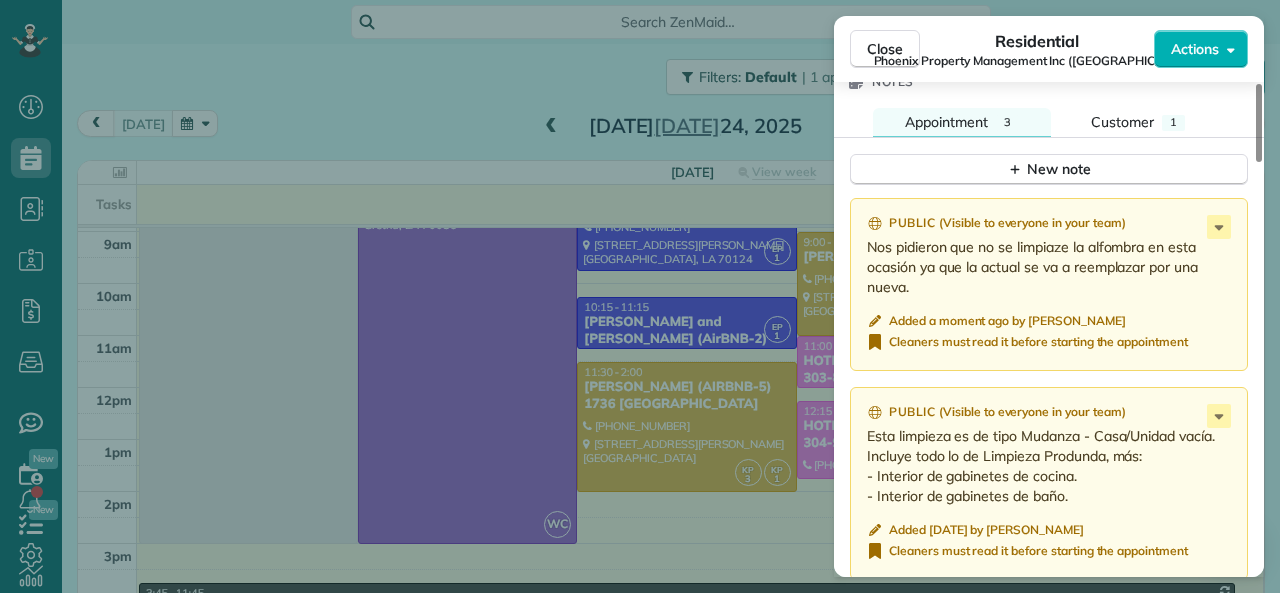 scroll, scrollTop: 1647, scrollLeft: 0, axis: vertical 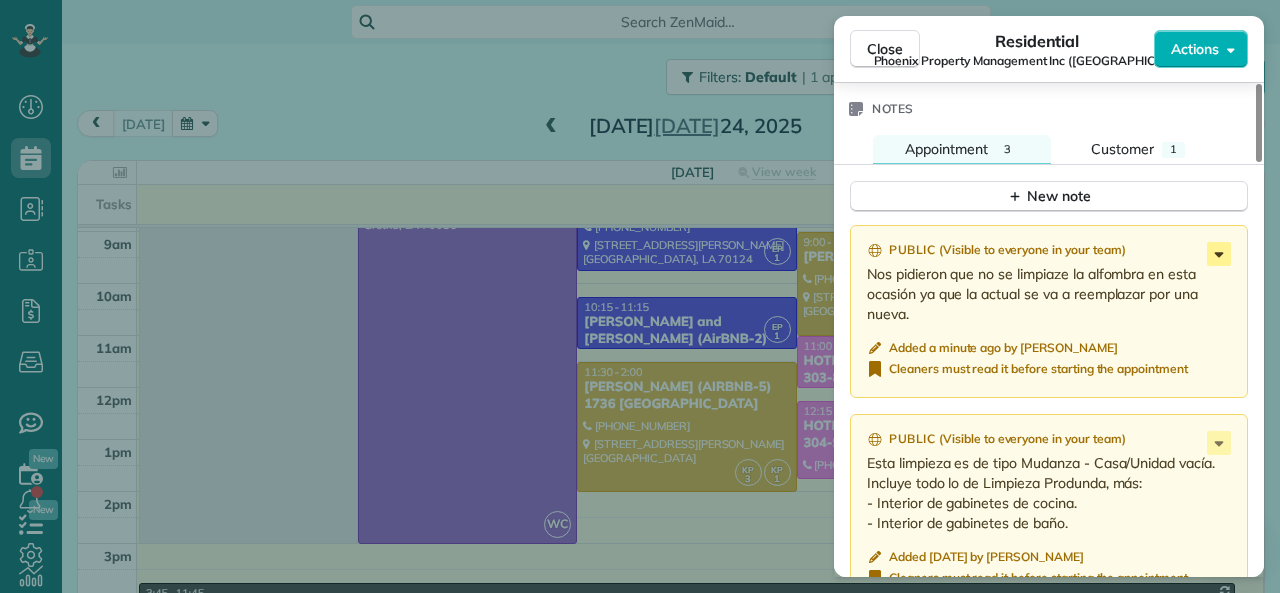 click 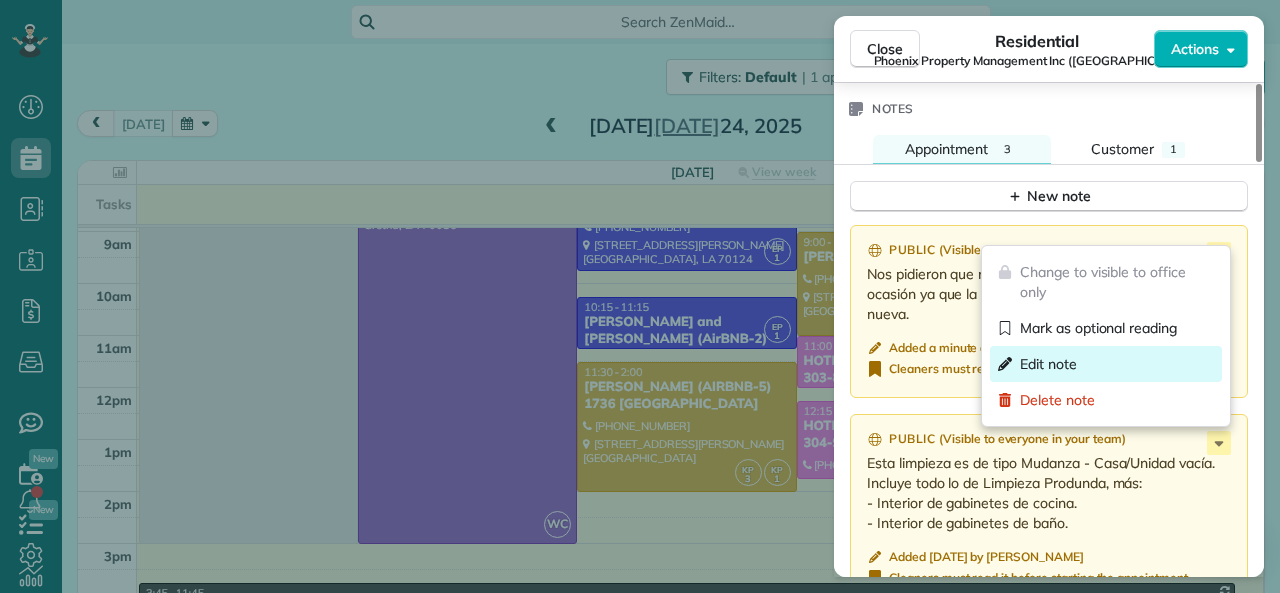 click on "Edit note" at bounding box center (1048, 364) 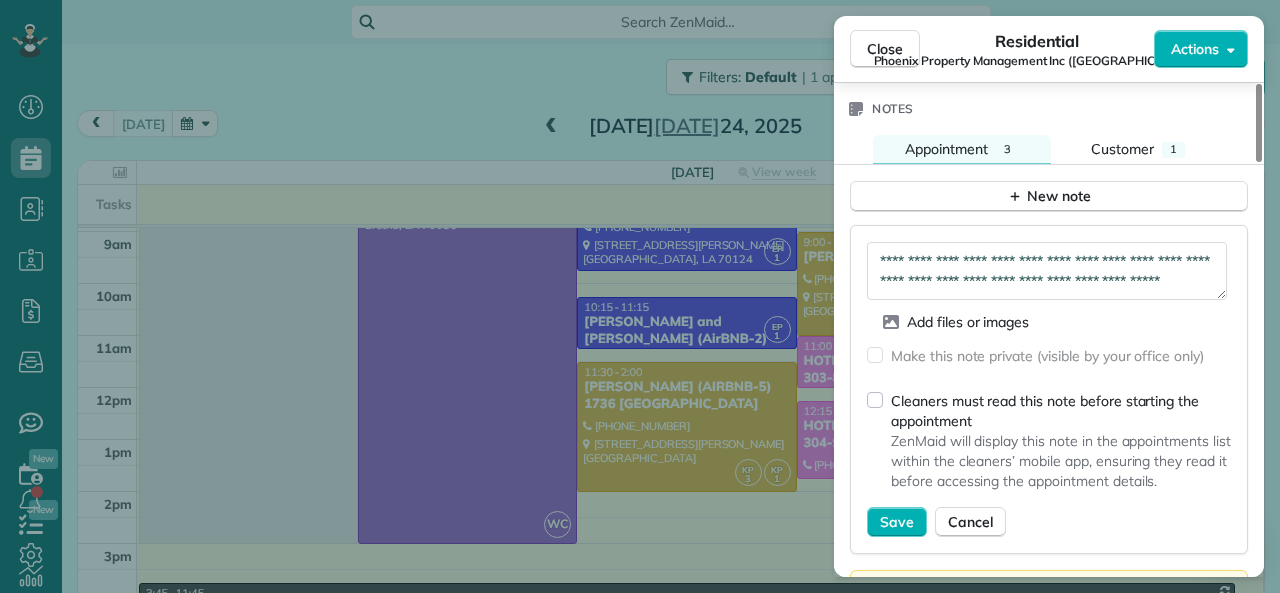 scroll, scrollTop: 0, scrollLeft: 0, axis: both 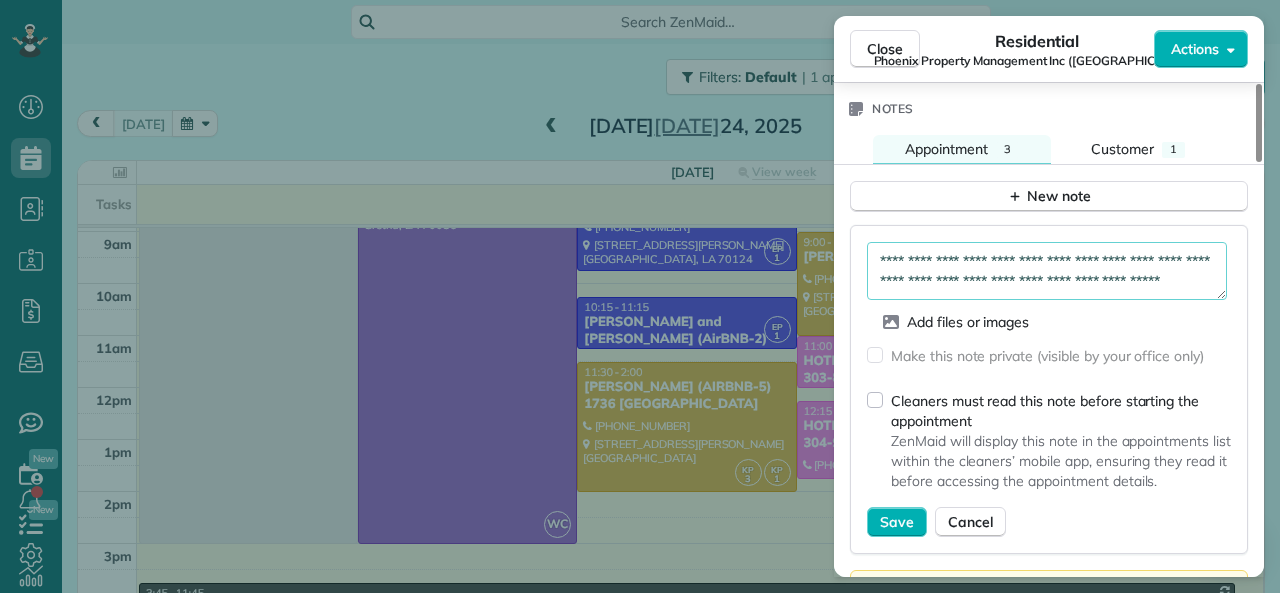 click on "**********" at bounding box center (1047, 271) 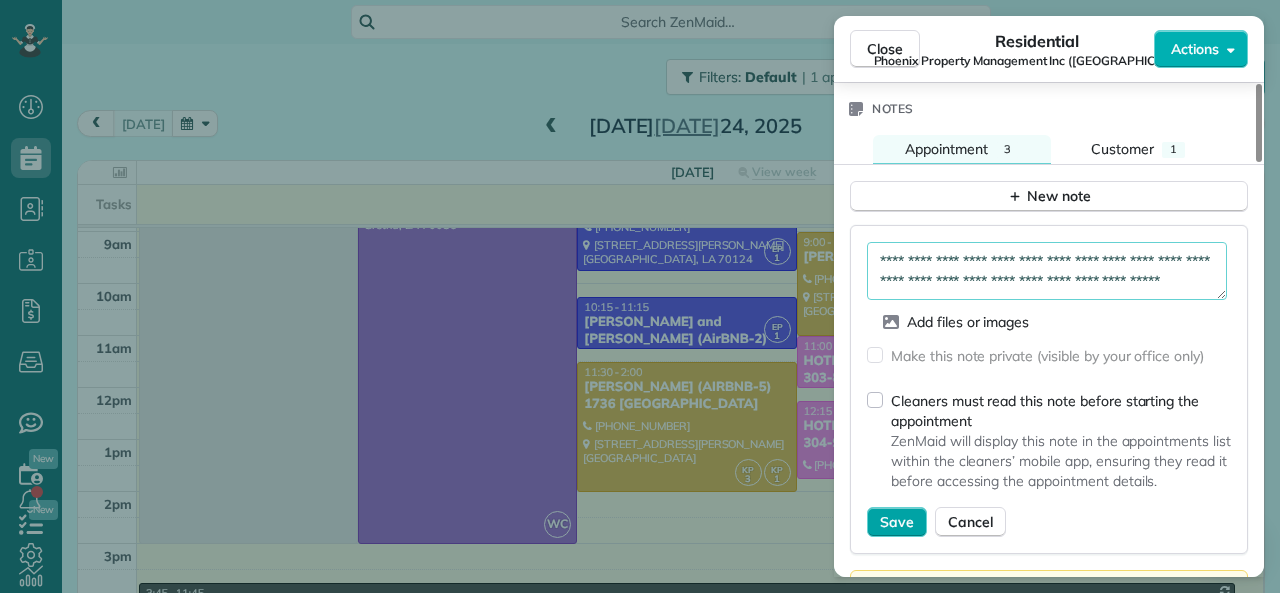 type on "**********" 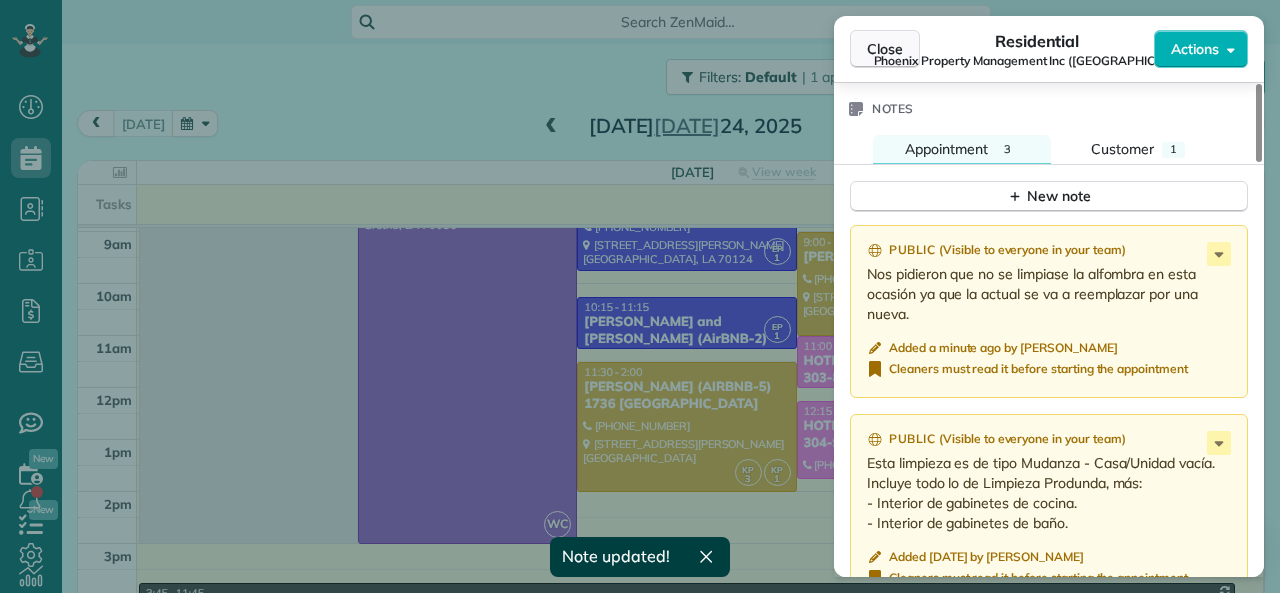 click on "Close" at bounding box center (885, 49) 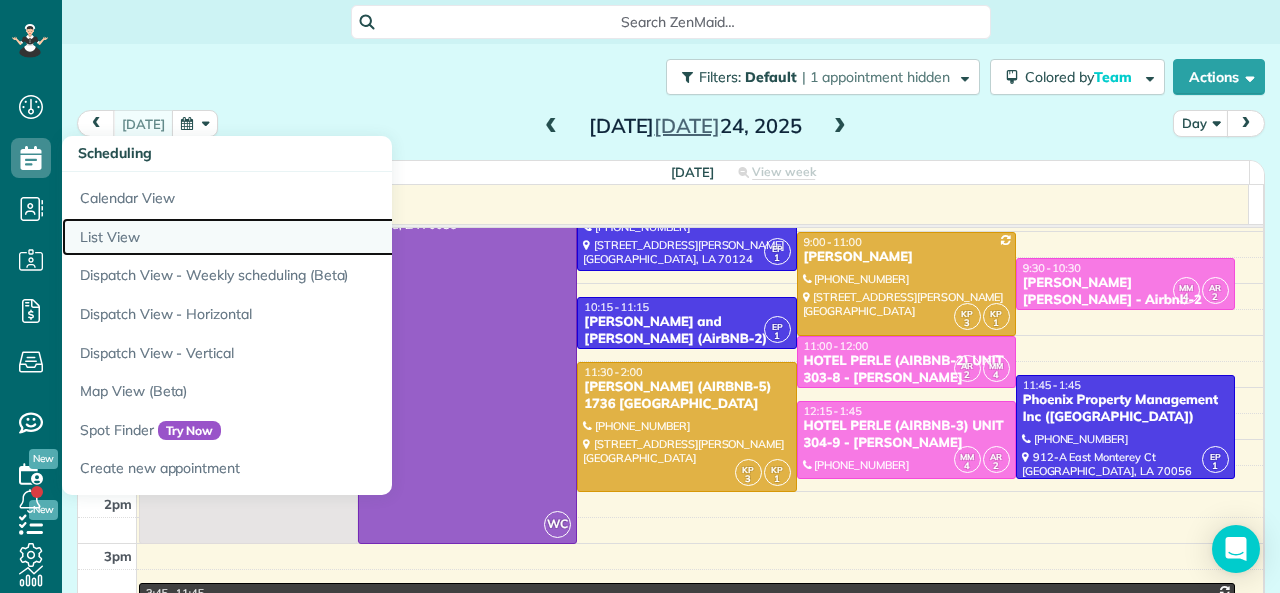 click on "List View" at bounding box center [312, 237] 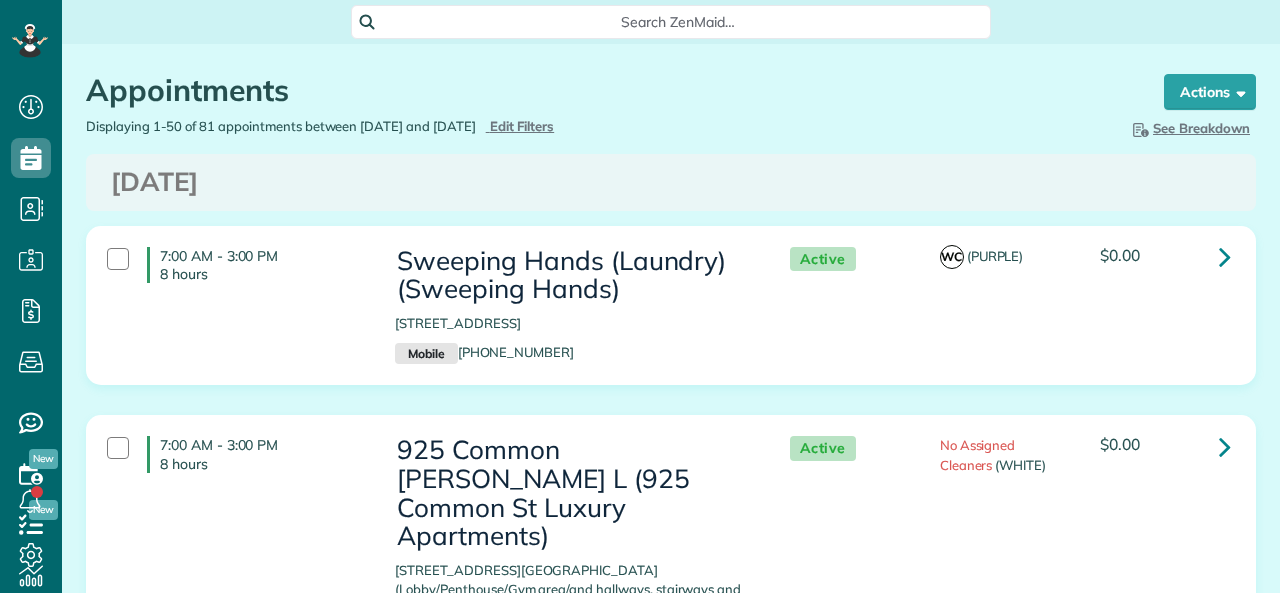 scroll, scrollTop: 0, scrollLeft: 0, axis: both 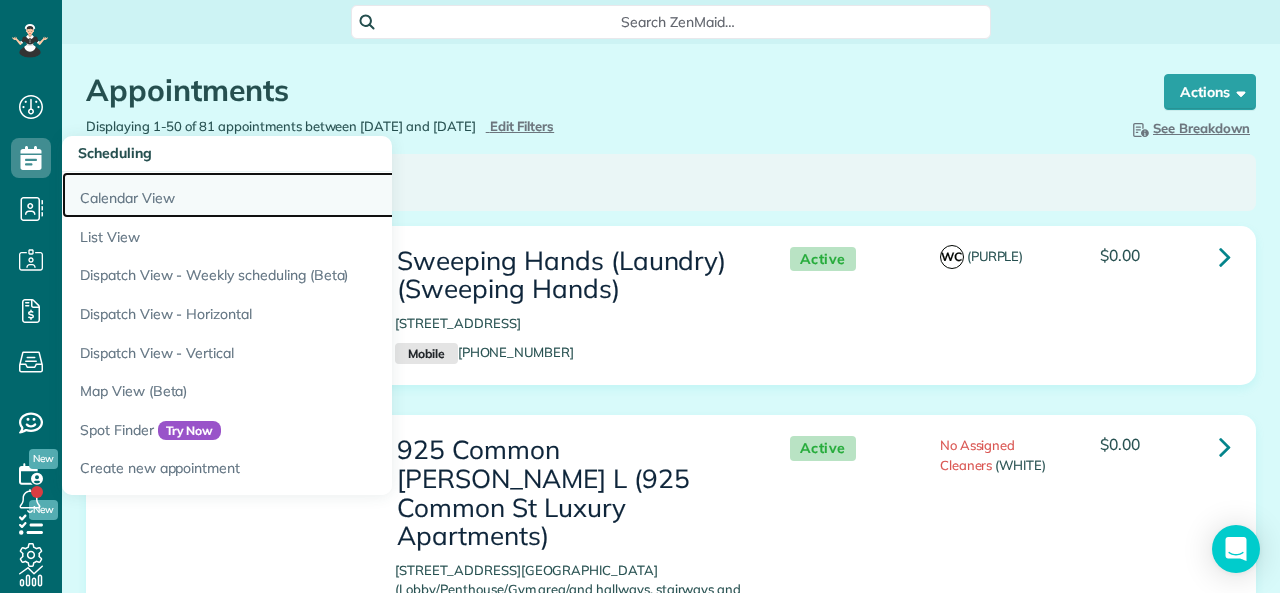 click on "Calendar View" at bounding box center (312, 195) 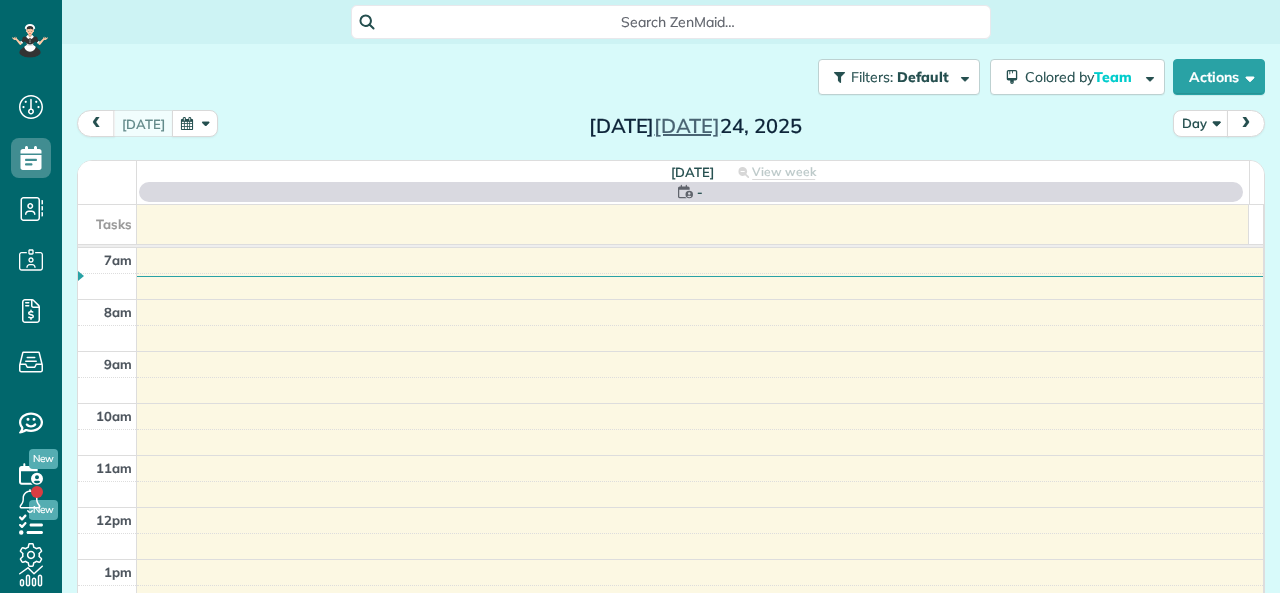 scroll, scrollTop: 0, scrollLeft: 0, axis: both 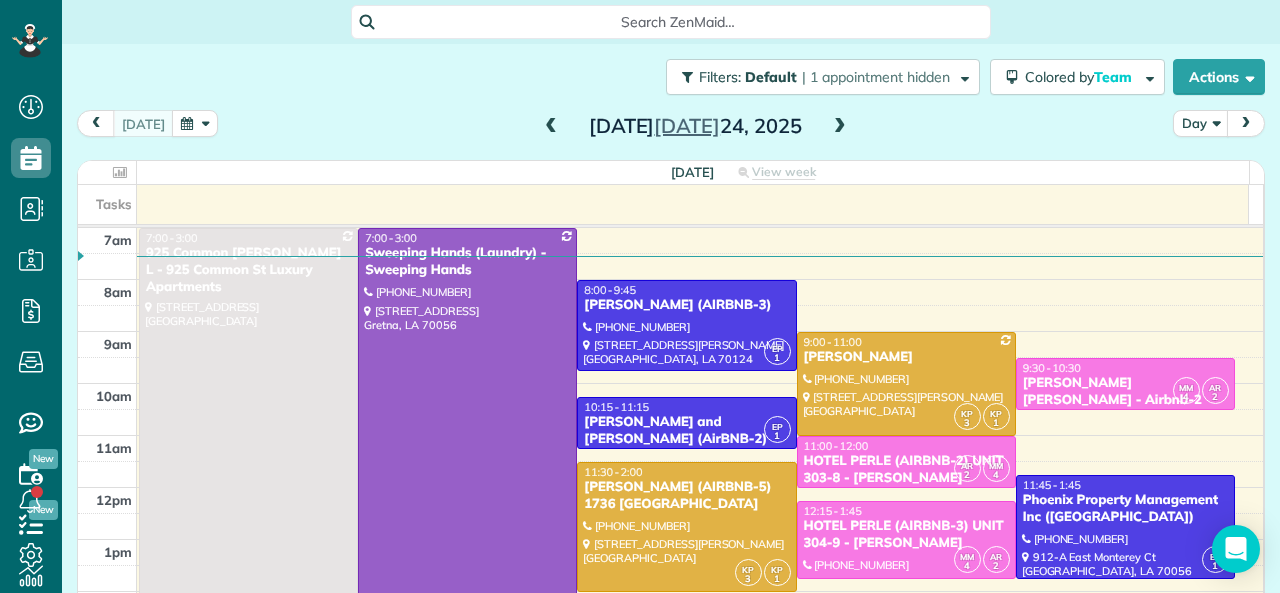 click at bounding box center [551, 127] 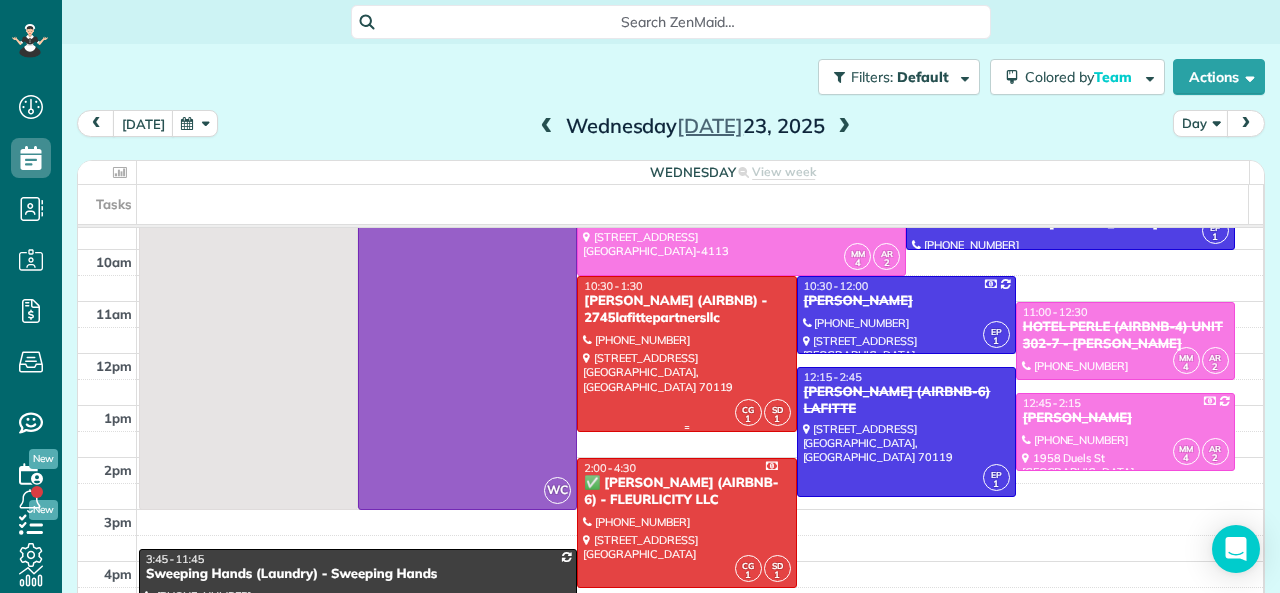 scroll, scrollTop: 100, scrollLeft: 0, axis: vertical 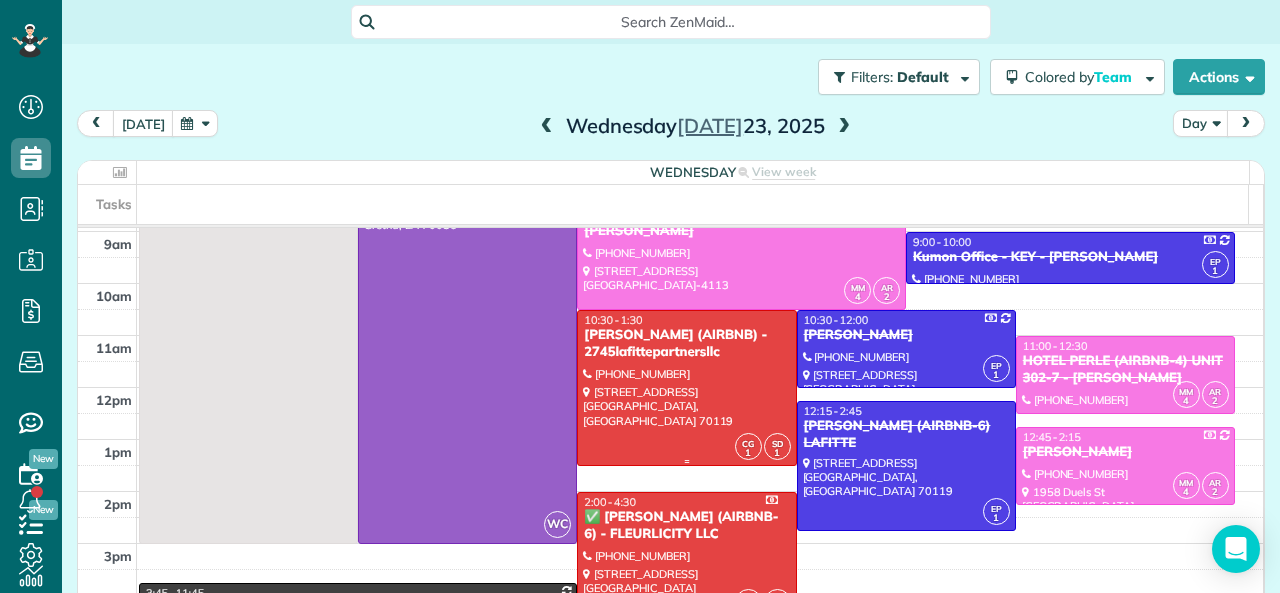 click on "1" at bounding box center (777, 453) 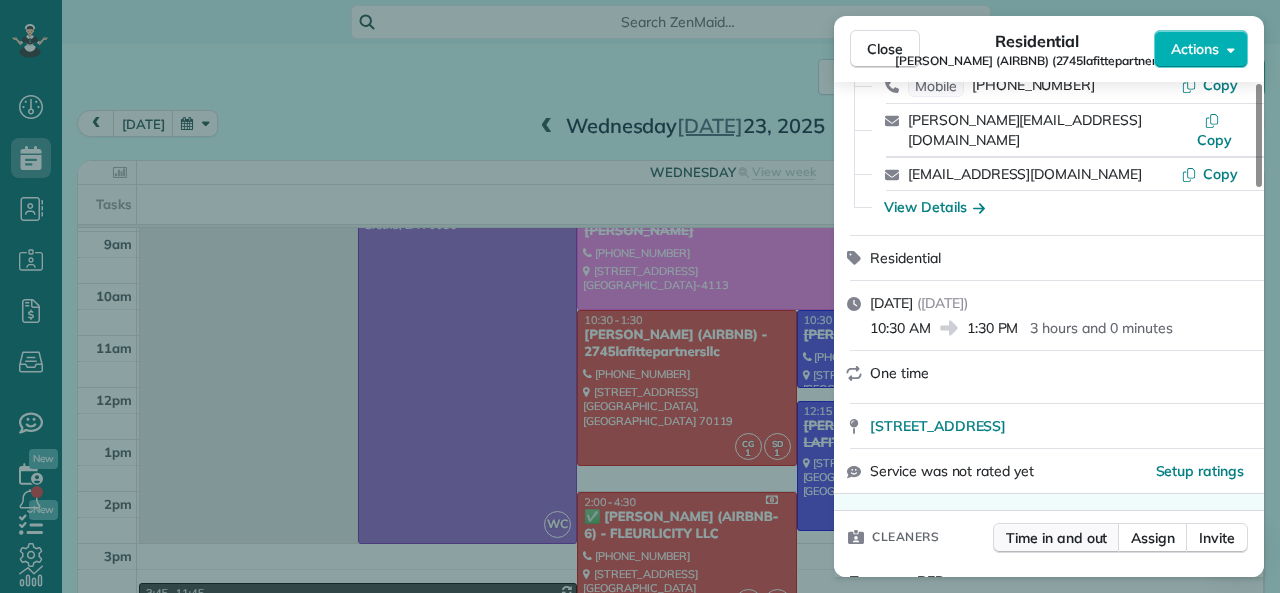 scroll, scrollTop: 400, scrollLeft: 0, axis: vertical 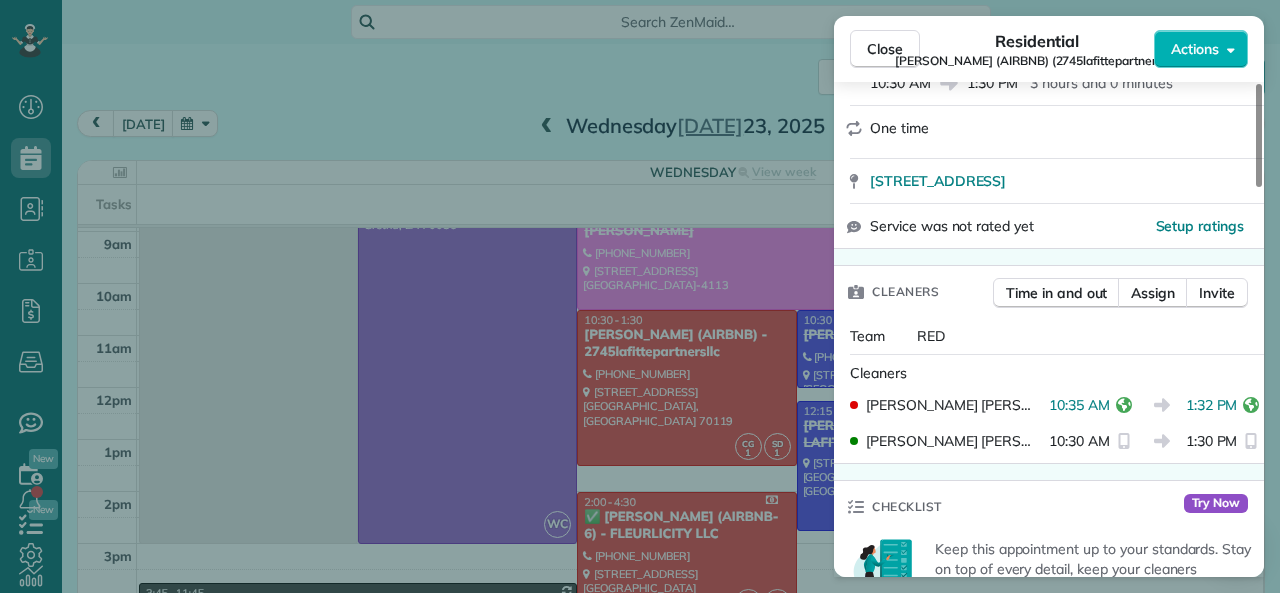 click on "Close" at bounding box center (885, 49) 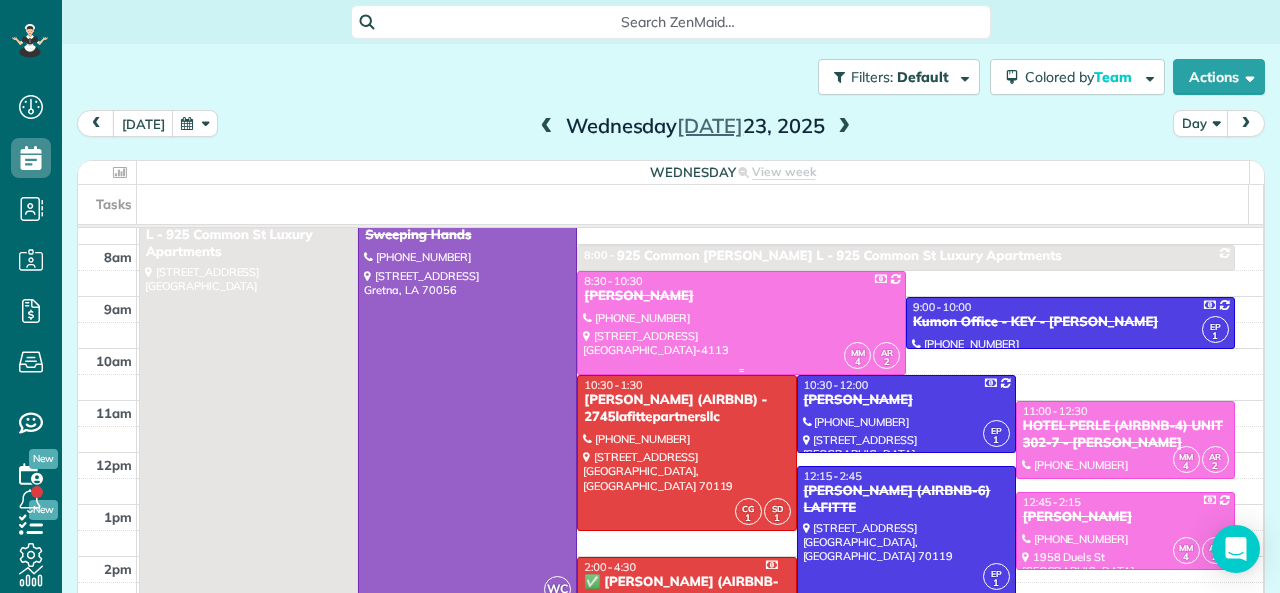 scroll, scrollTop: 0, scrollLeft: 0, axis: both 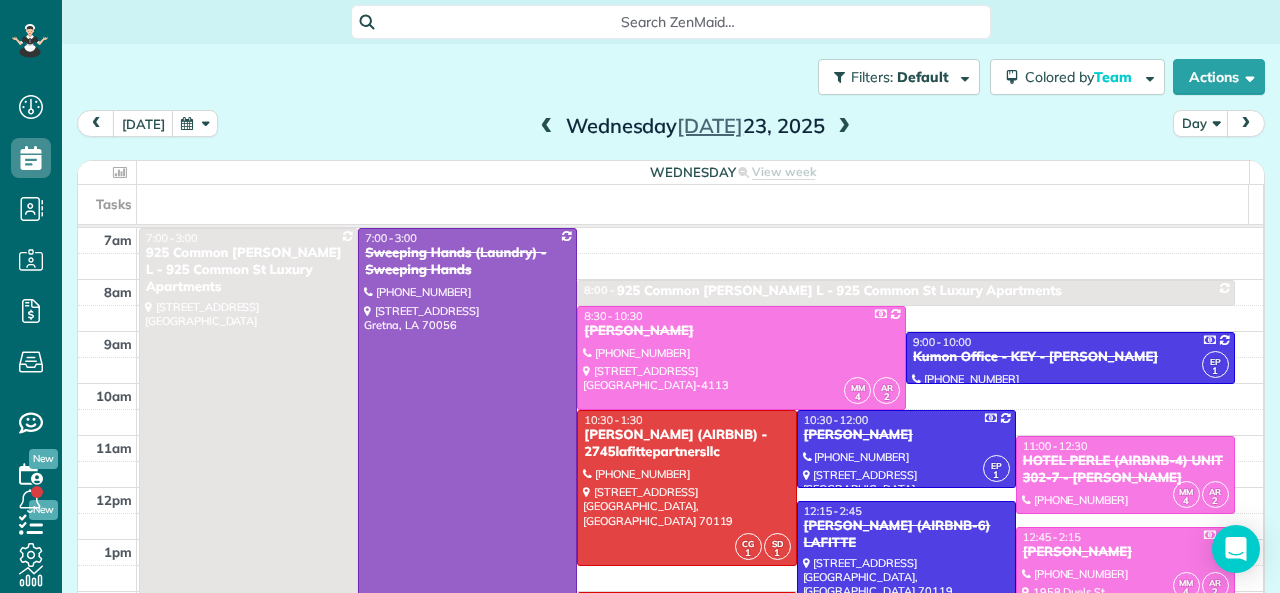 click on "Wednesday  Jul  23, 2025" at bounding box center (695, 126) 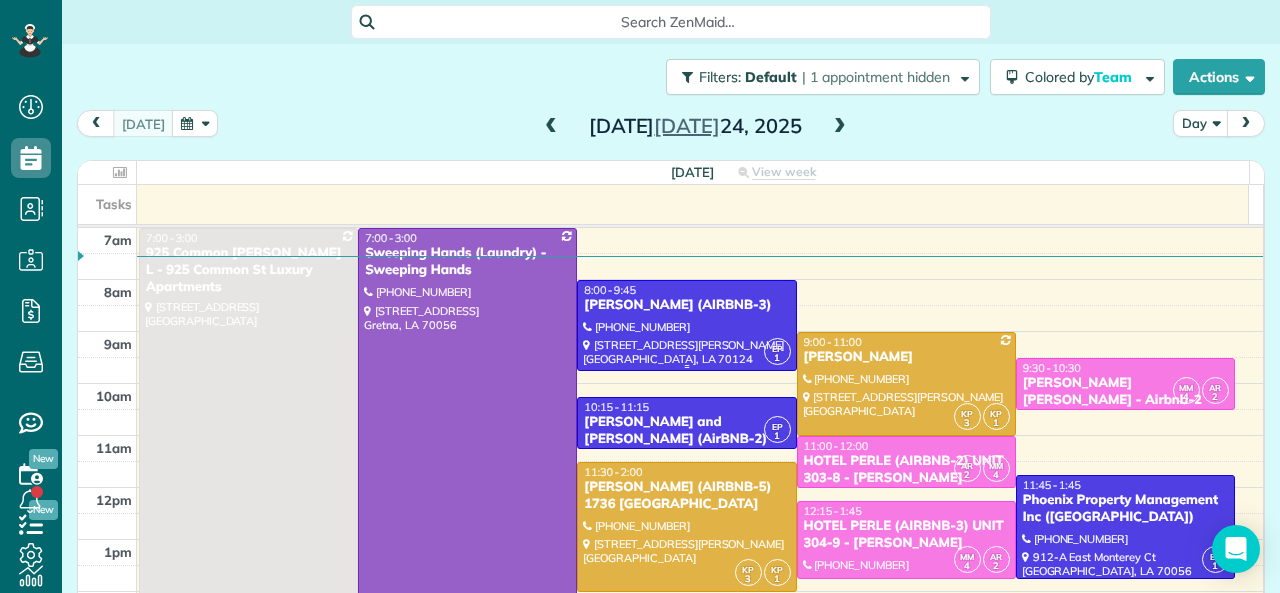 click at bounding box center (686, 325) 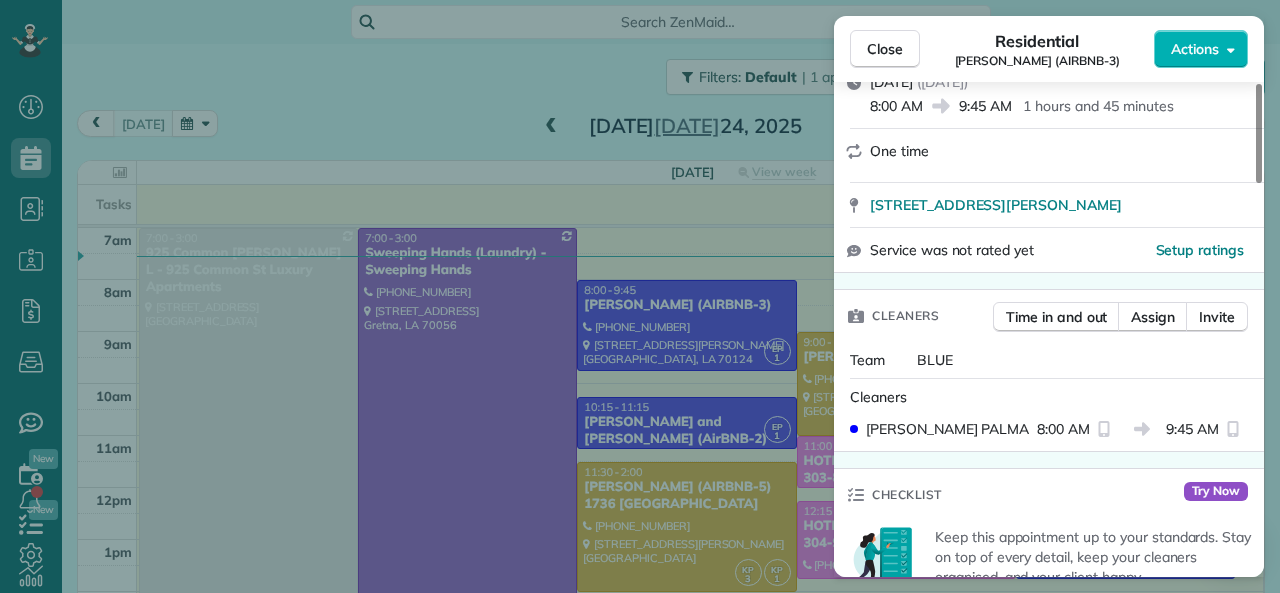 scroll, scrollTop: 400, scrollLeft: 0, axis: vertical 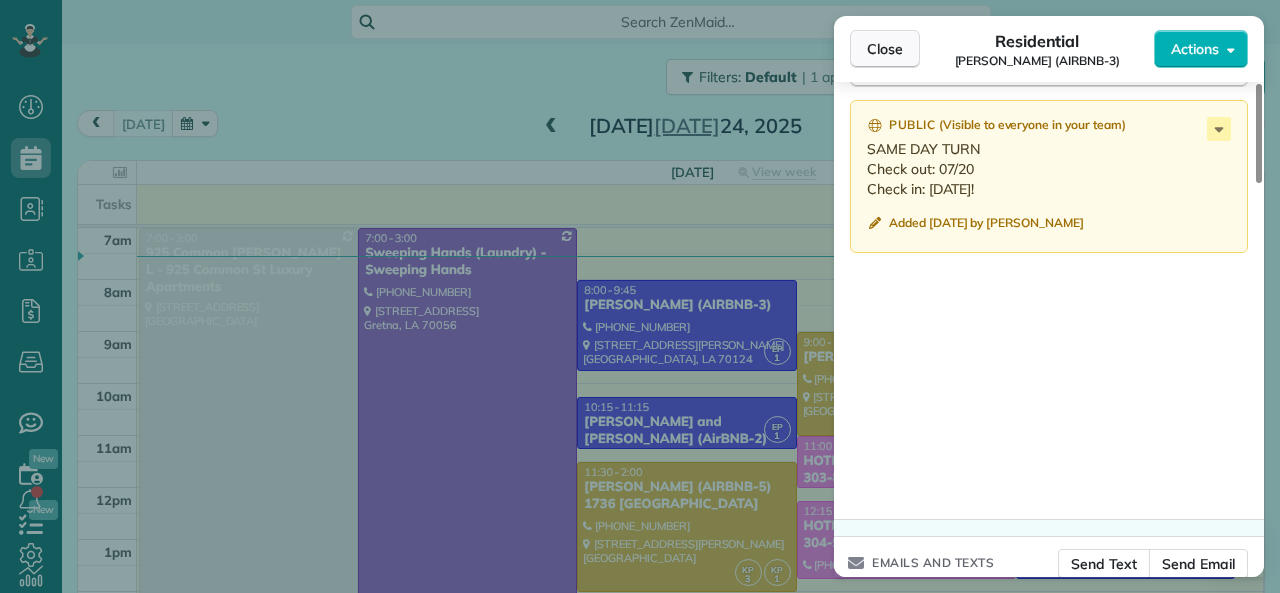 click on "Close" at bounding box center (885, 49) 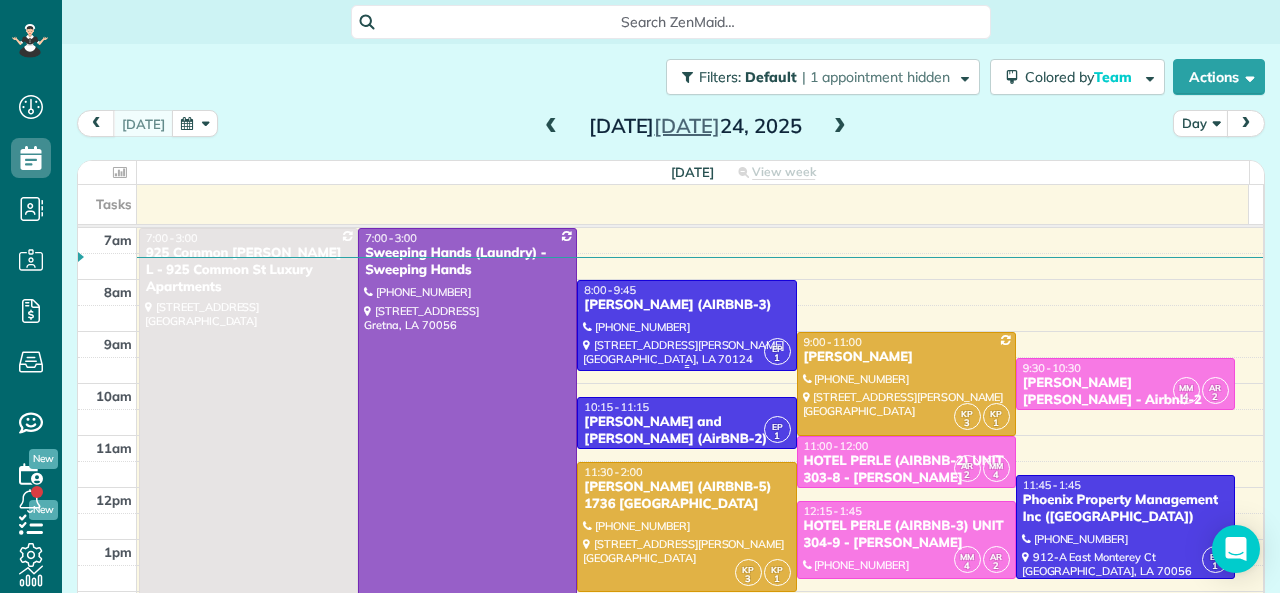 click at bounding box center (686, 325) 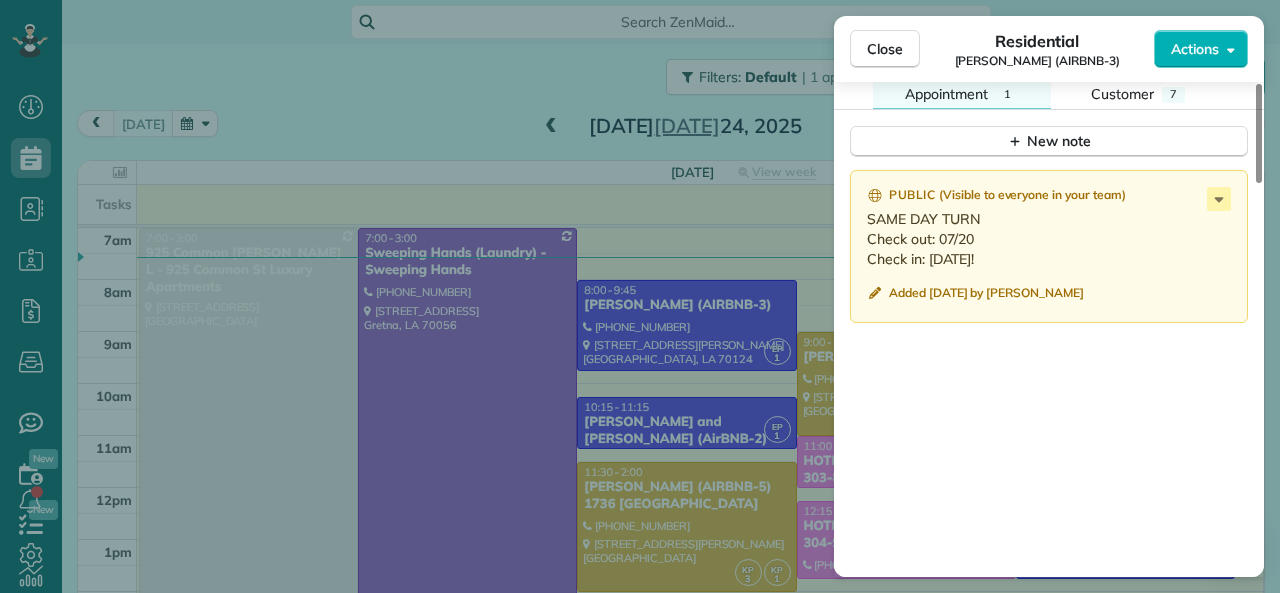 scroll, scrollTop: 1700, scrollLeft: 0, axis: vertical 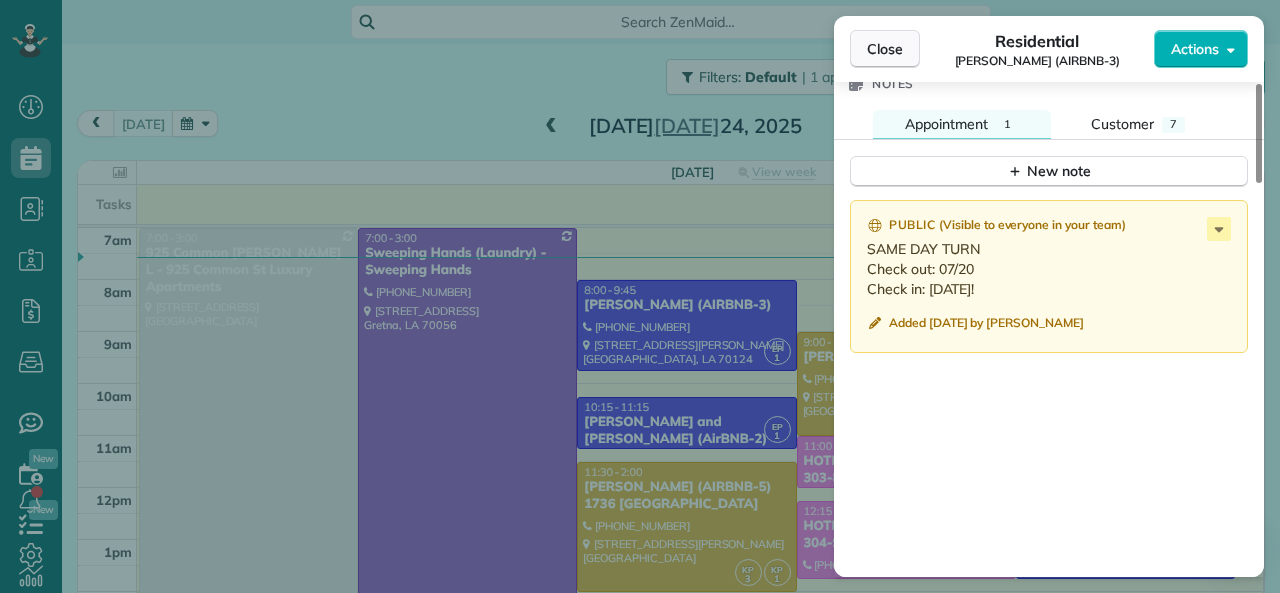 click on "Close" at bounding box center [885, 49] 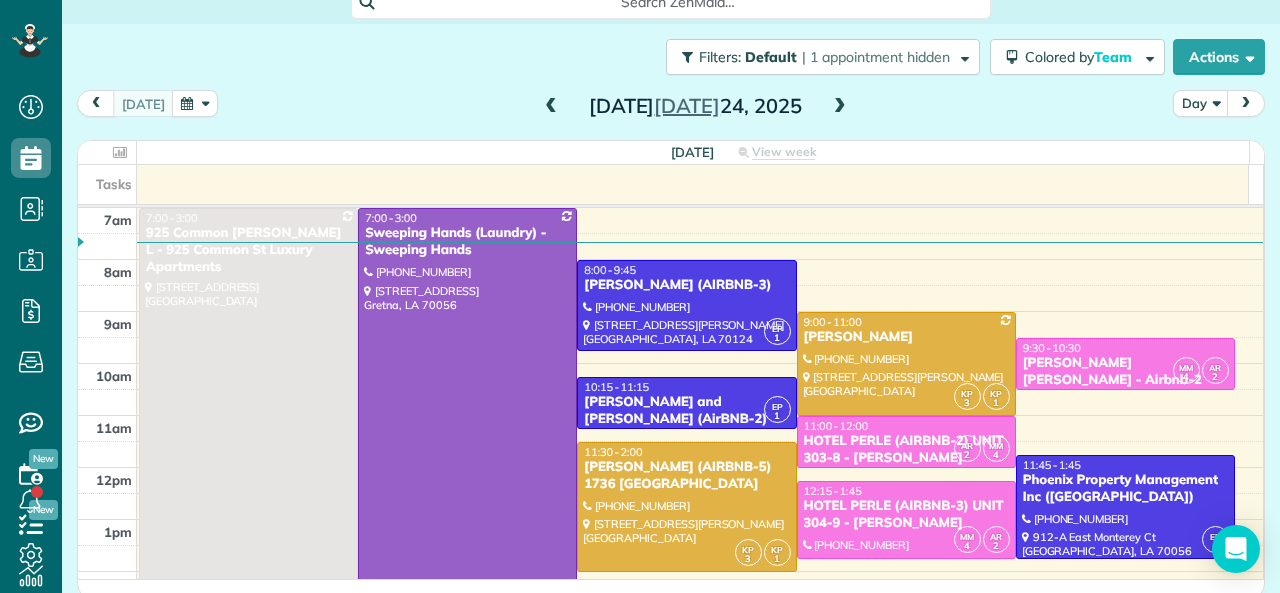 scroll, scrollTop: 26, scrollLeft: 0, axis: vertical 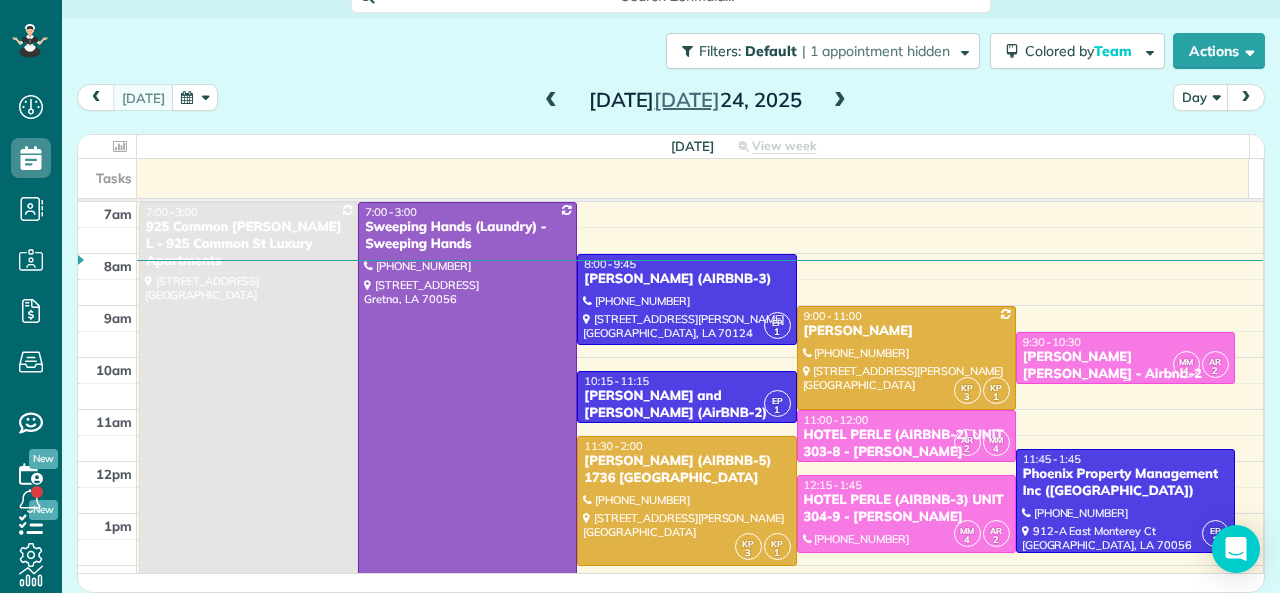 click on "Kirkland Sanfor Oretha - Airbnb-2" at bounding box center (1125, 366) 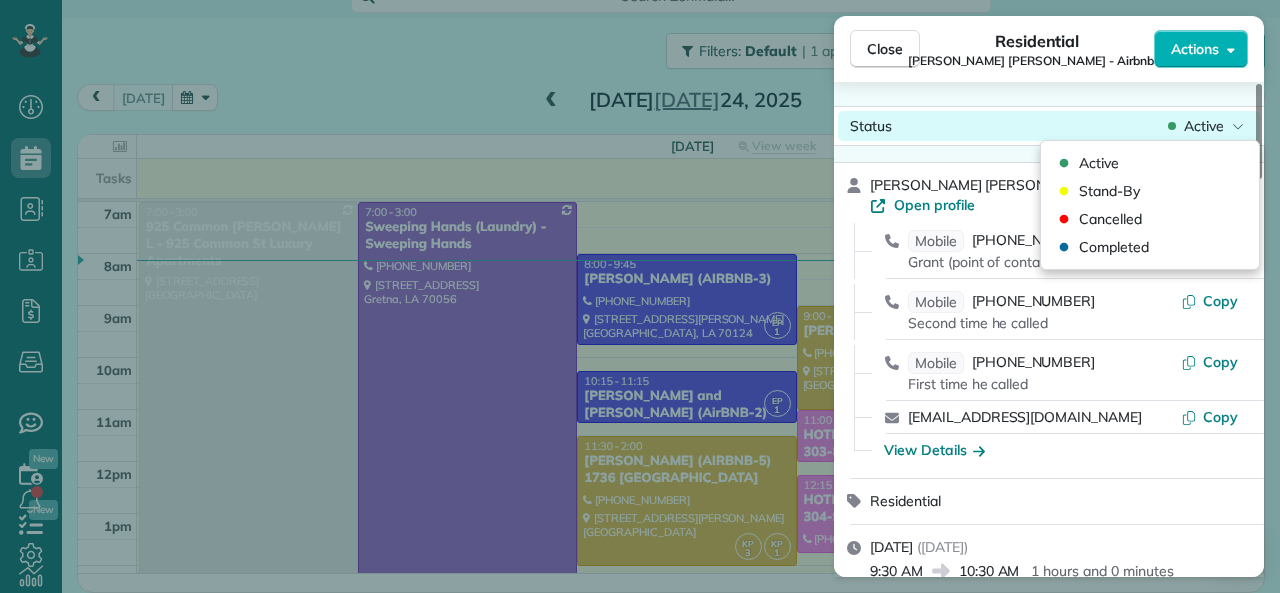 click on "Active" at bounding box center [1204, 126] 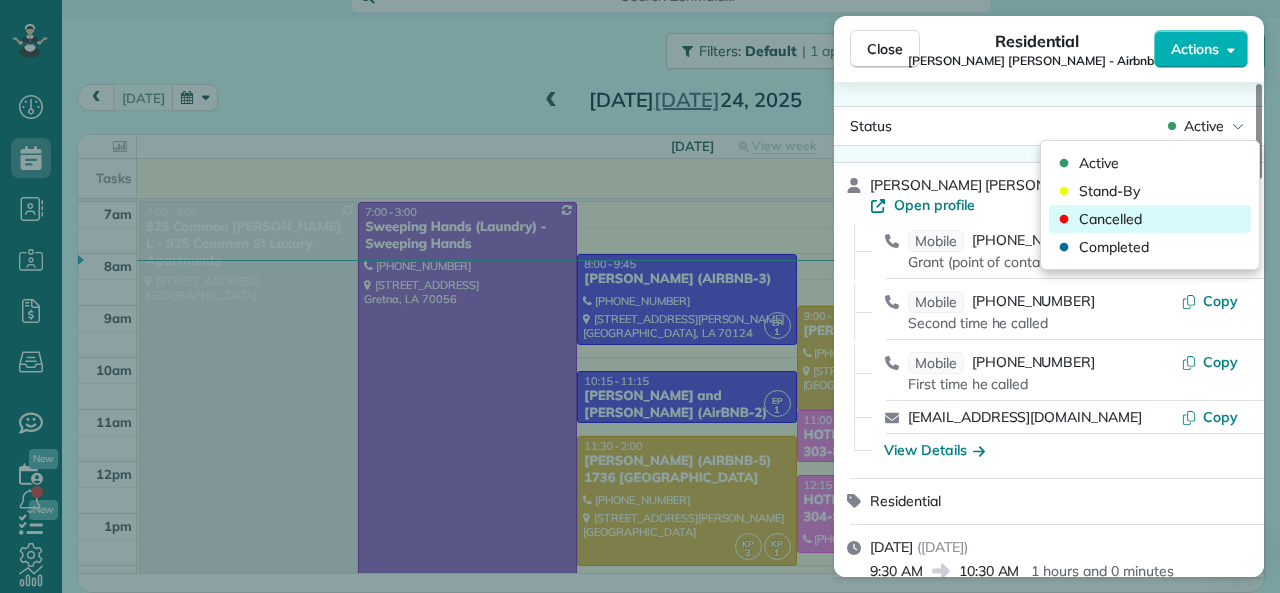 click on "Cancelled" at bounding box center (1110, 219) 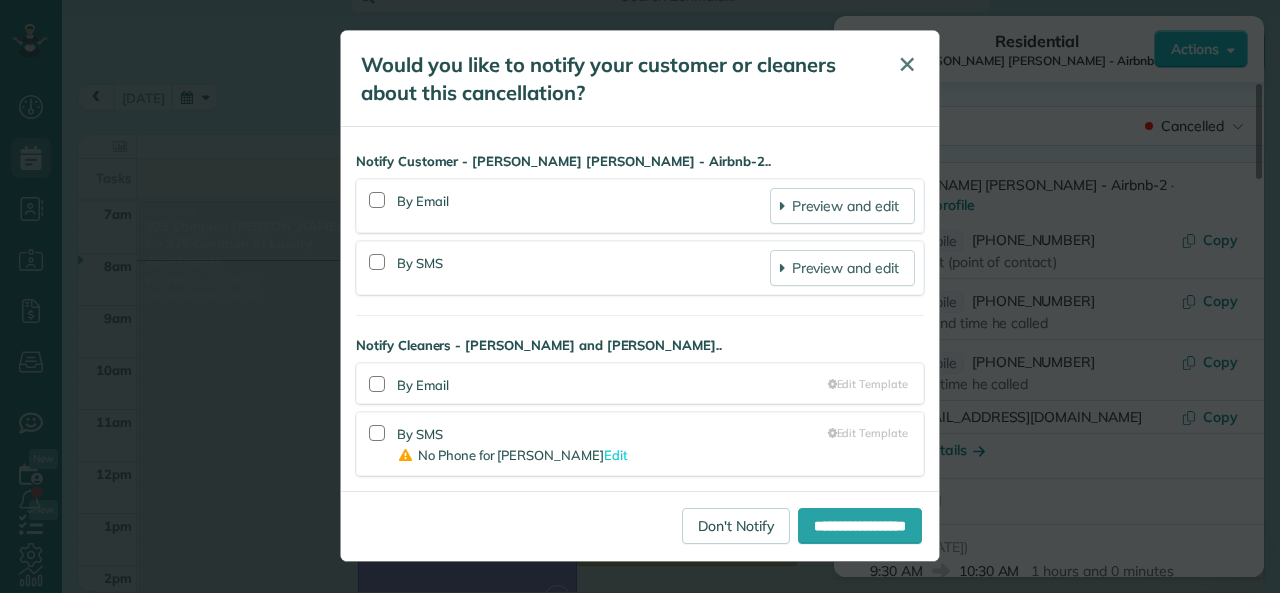 click on "✕" at bounding box center (907, 64) 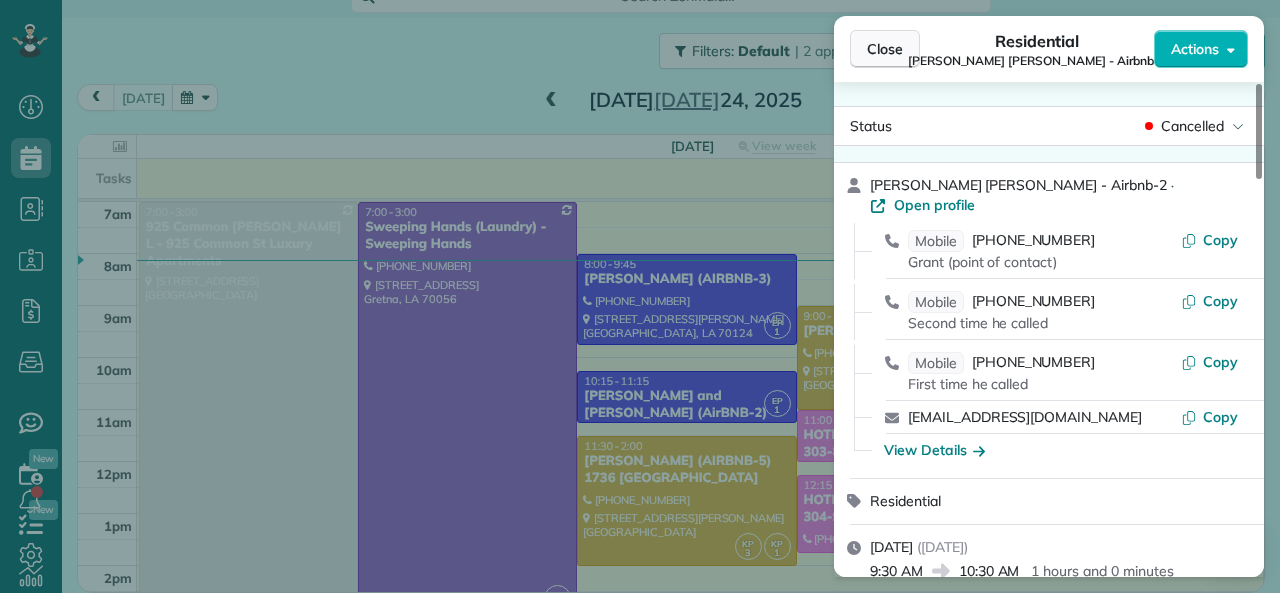 click on "Close" at bounding box center (885, 49) 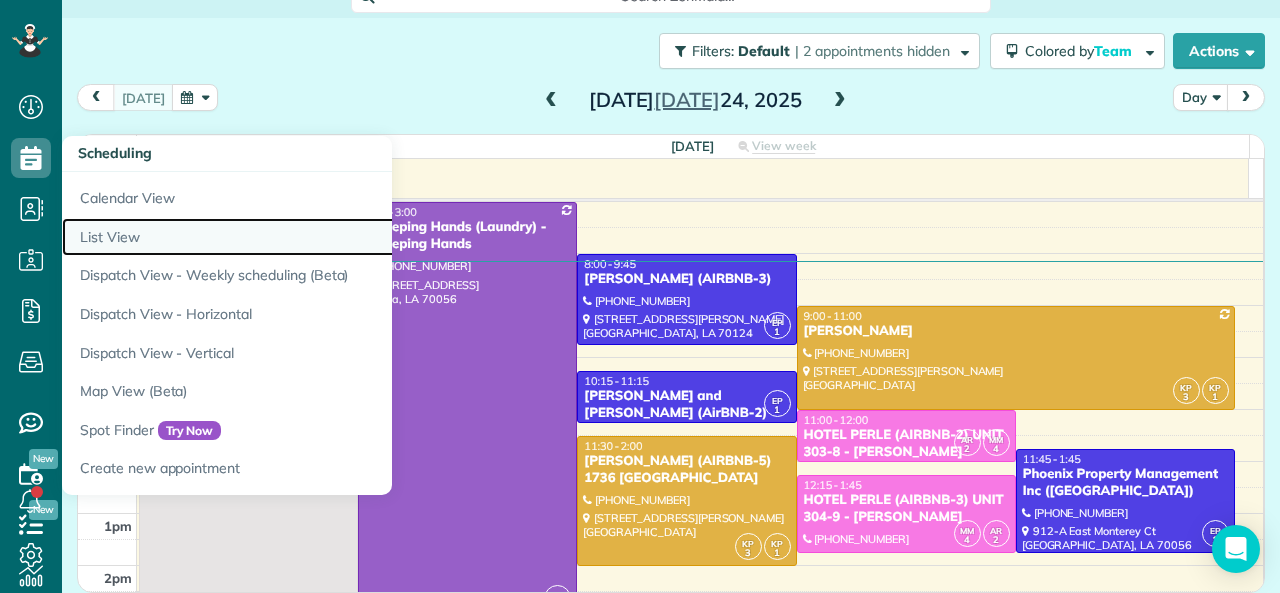 click on "List View" at bounding box center [312, 237] 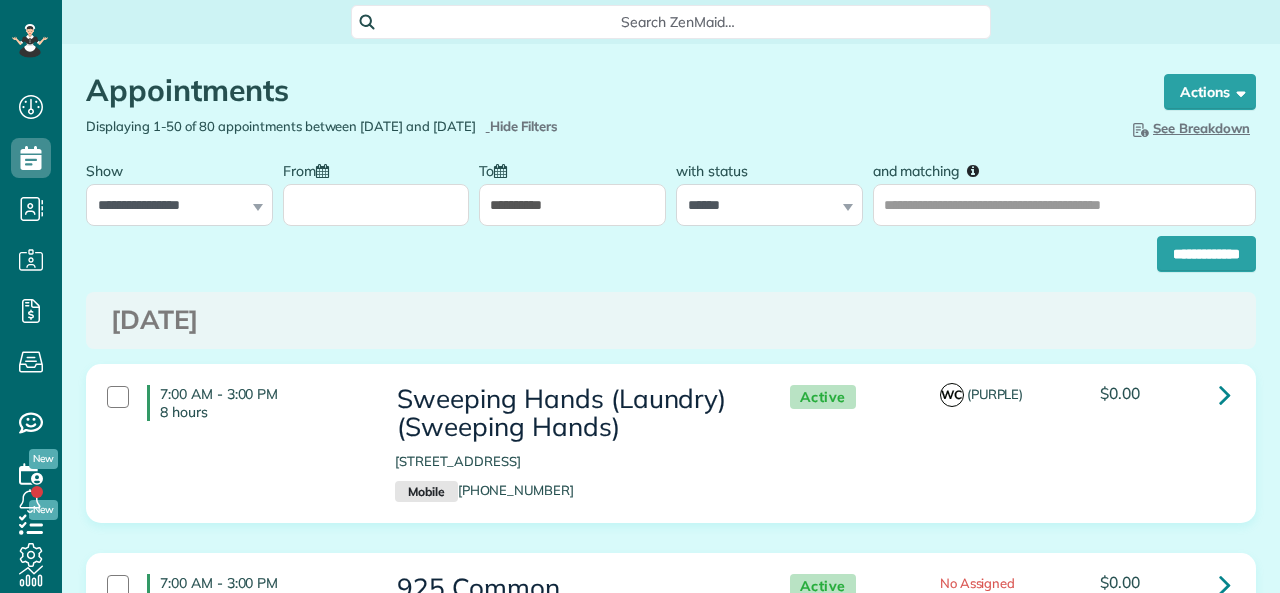 scroll, scrollTop: 0, scrollLeft: 0, axis: both 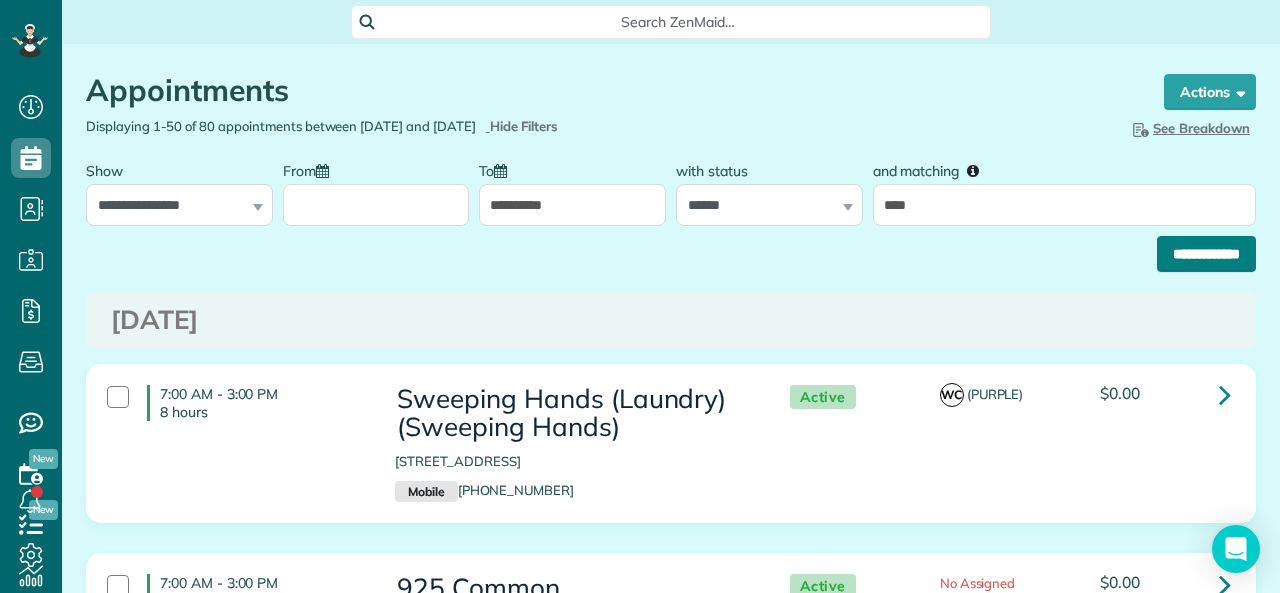 type on "****" 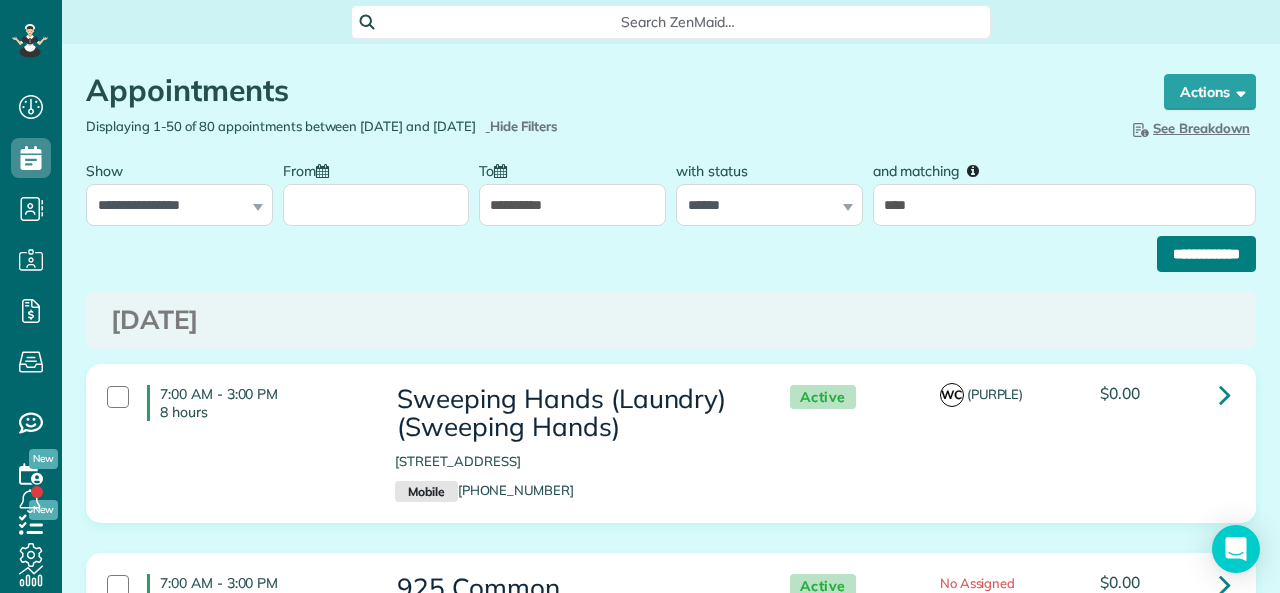 click on "**********" at bounding box center (1206, 254) 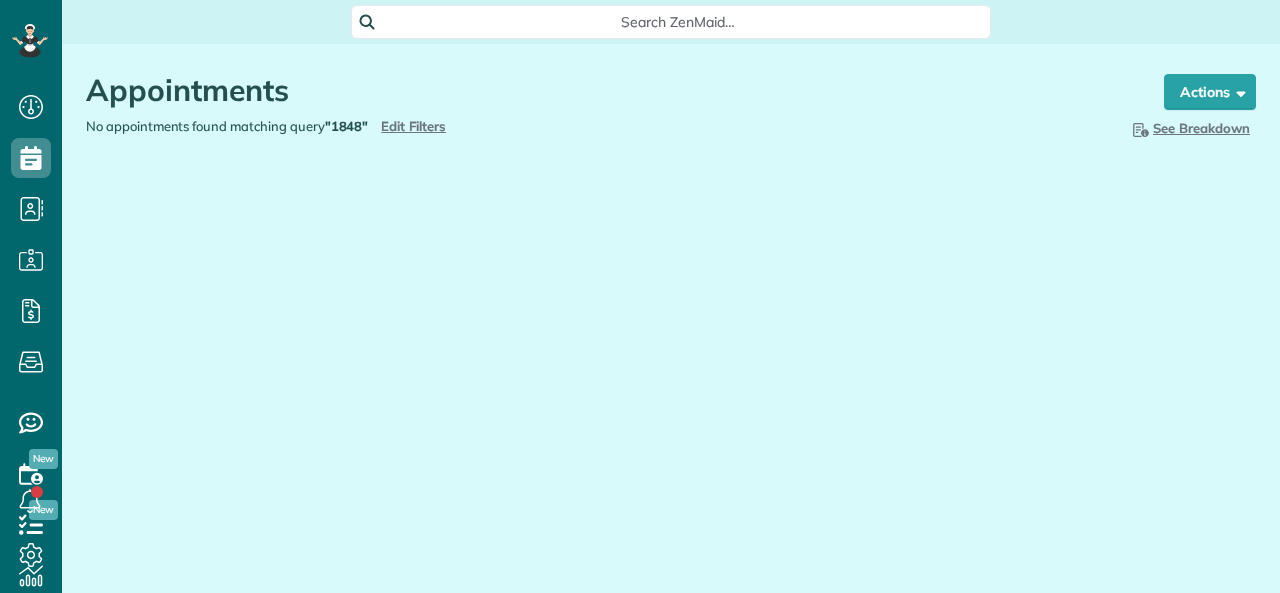 scroll, scrollTop: 0, scrollLeft: 0, axis: both 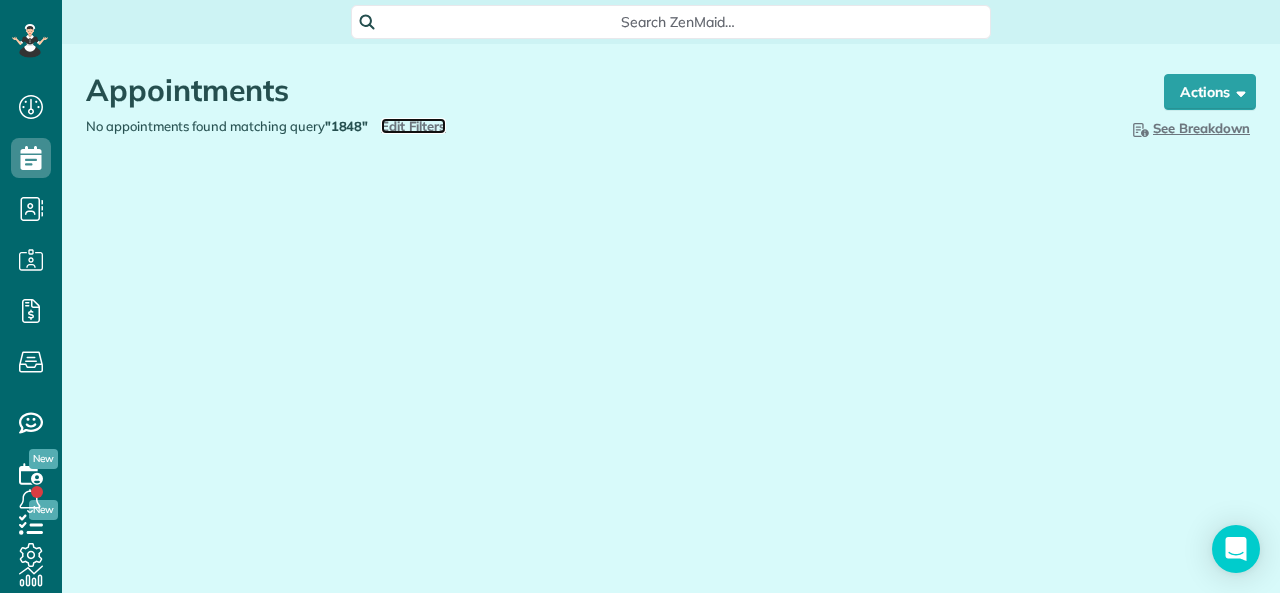 click on "Edit Filters" at bounding box center (413, 126) 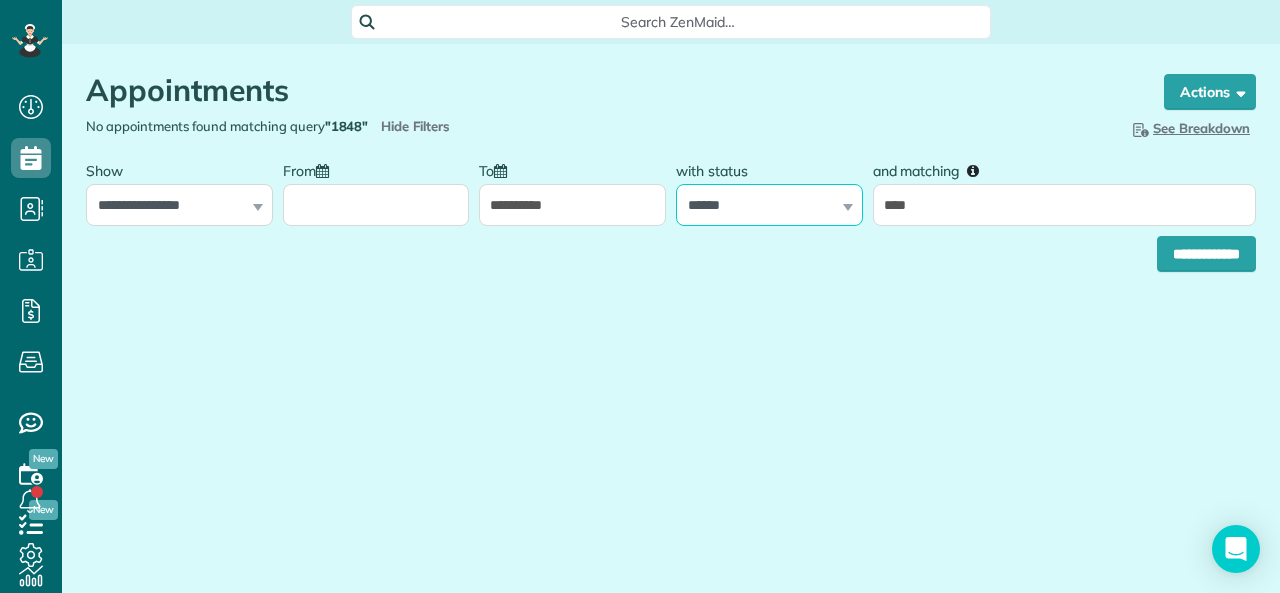 click on "**********" at bounding box center [769, 205] 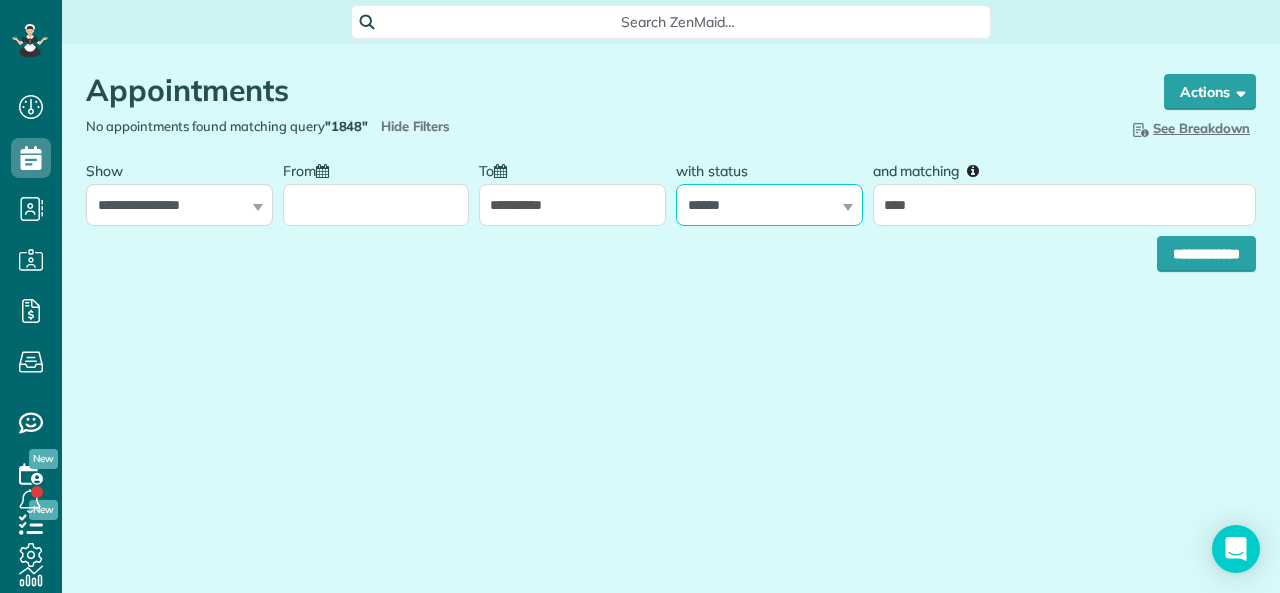 select 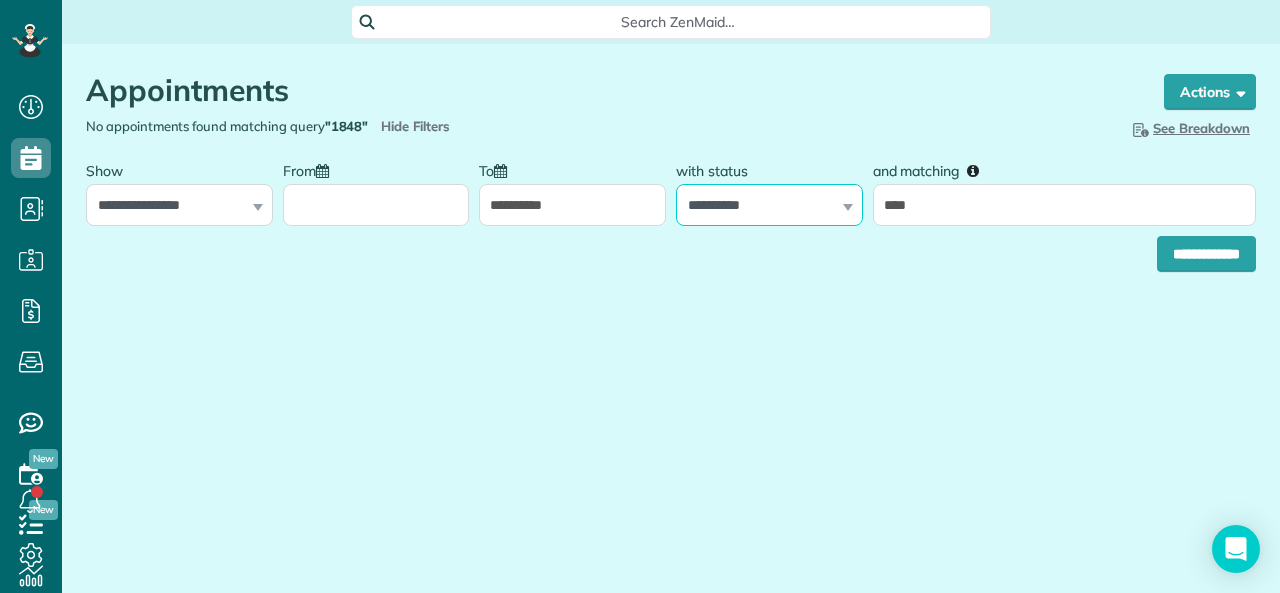 click on "**********" at bounding box center (769, 205) 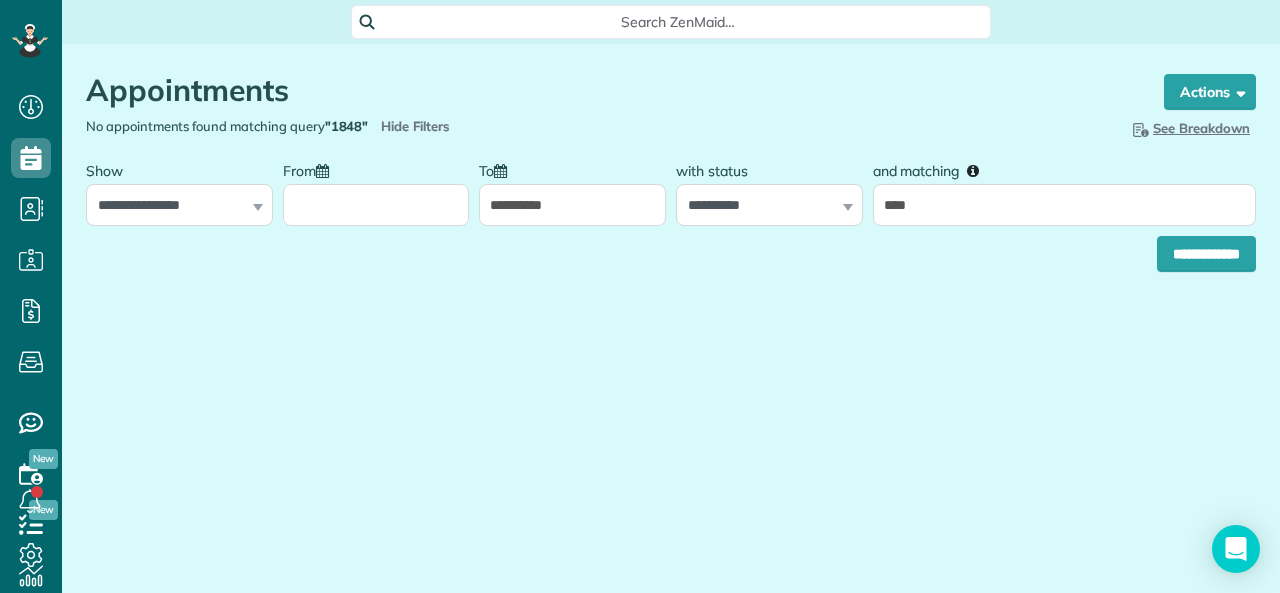 click on "Appointments
the List View [2 min]
Schedule Changes
Actions
Create Appointment
Create Task
Clock In/Out
Send Work Orders
Print Route Sheets
[DATE] Emails/Texts
Export data (Owner Only)..
Bulk Actions
Set status to: Active
Set status to: Stand-By" at bounding box center [671, 228] 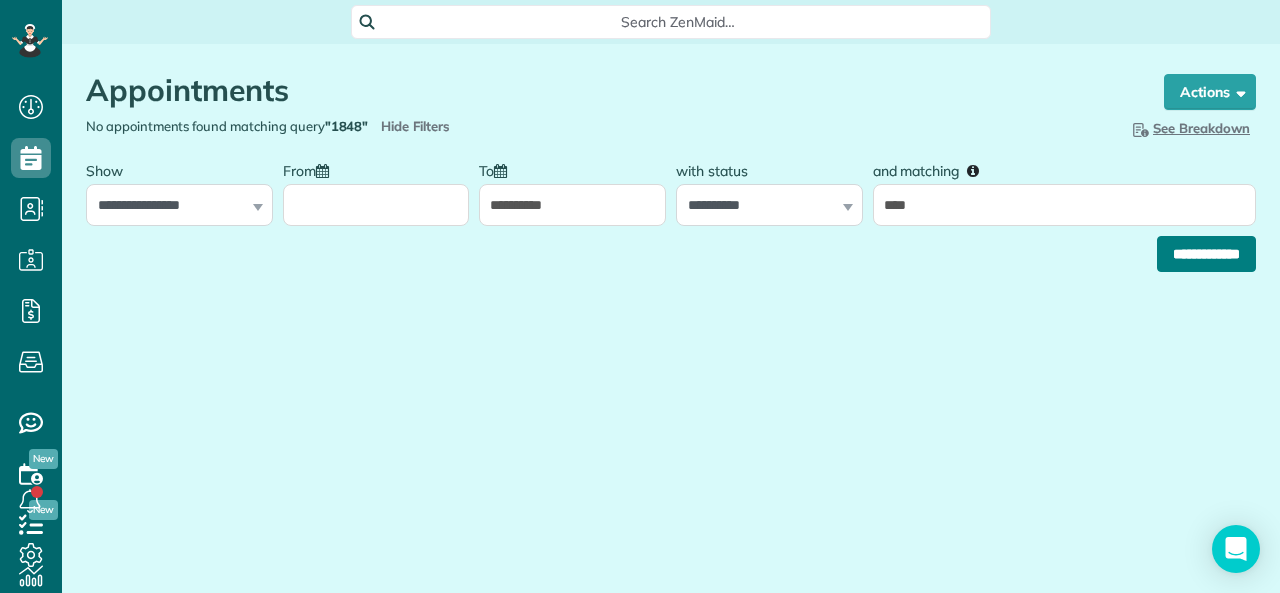 click on "**********" at bounding box center [1206, 254] 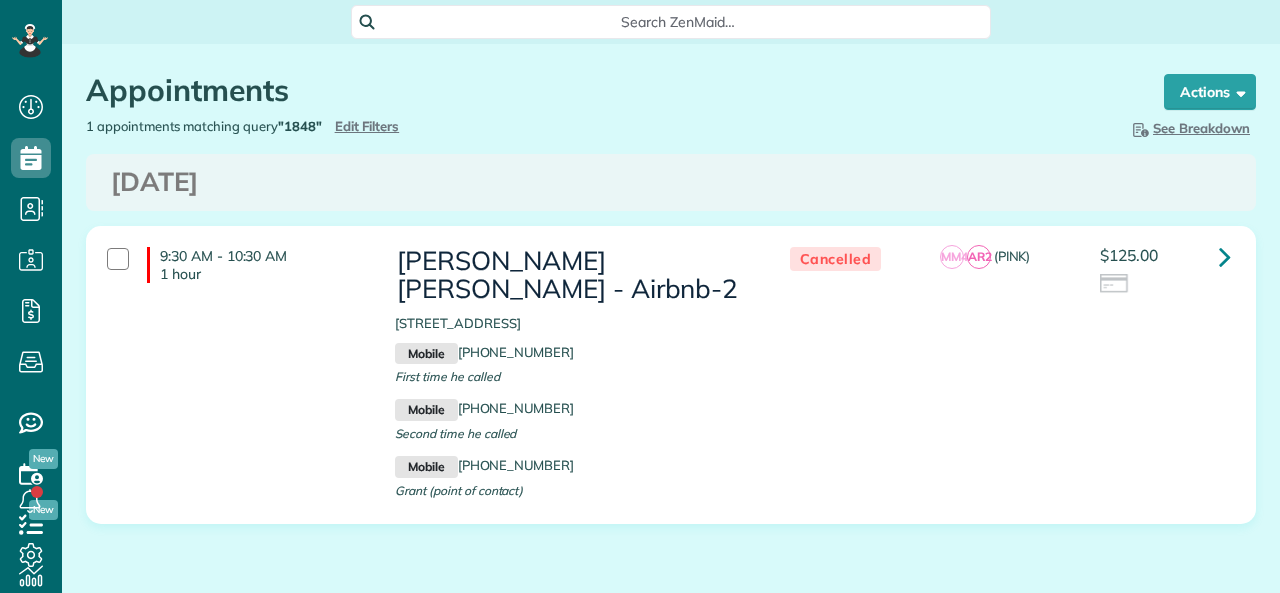scroll, scrollTop: 0, scrollLeft: 0, axis: both 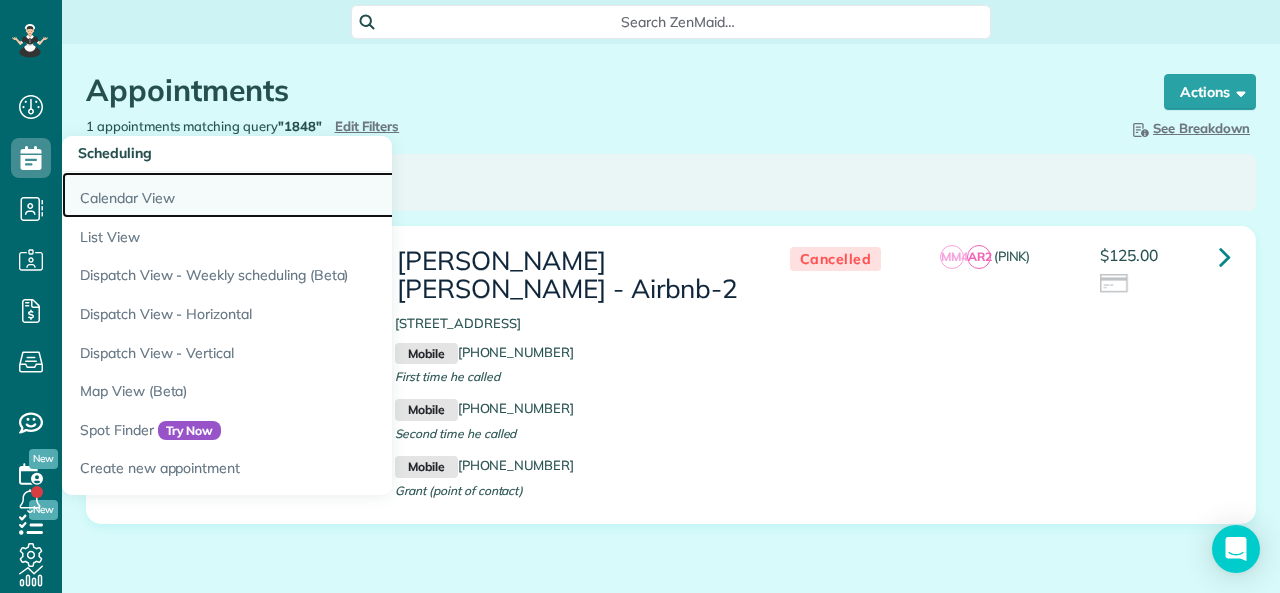 click on "Calendar View" at bounding box center (312, 195) 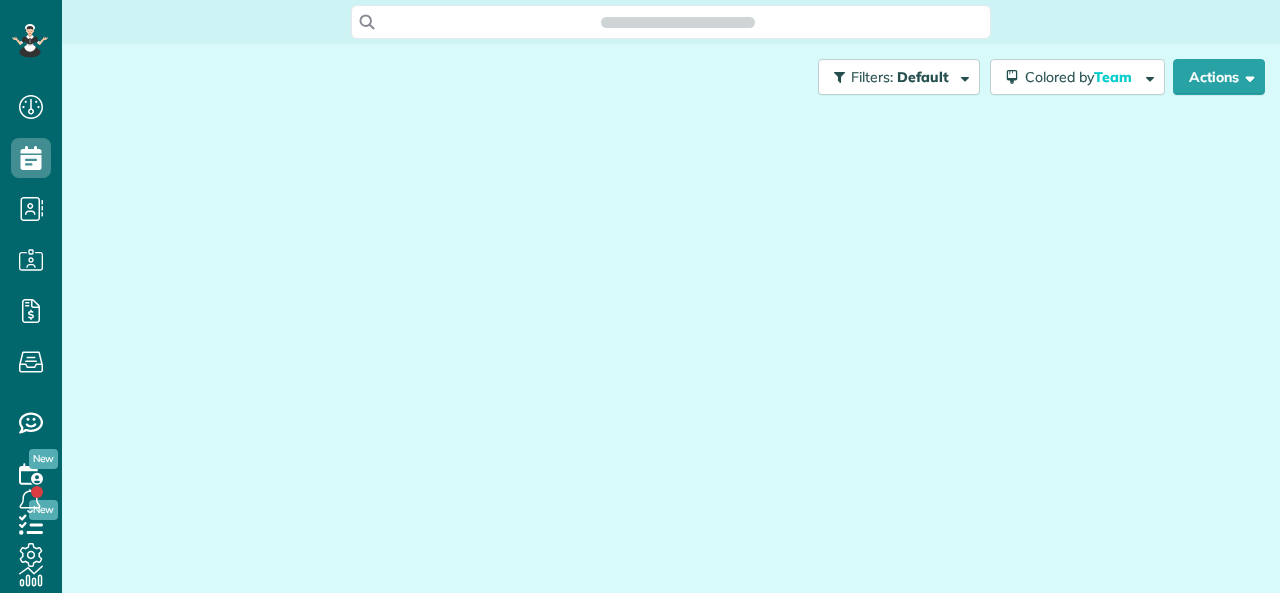 scroll, scrollTop: 0, scrollLeft: 0, axis: both 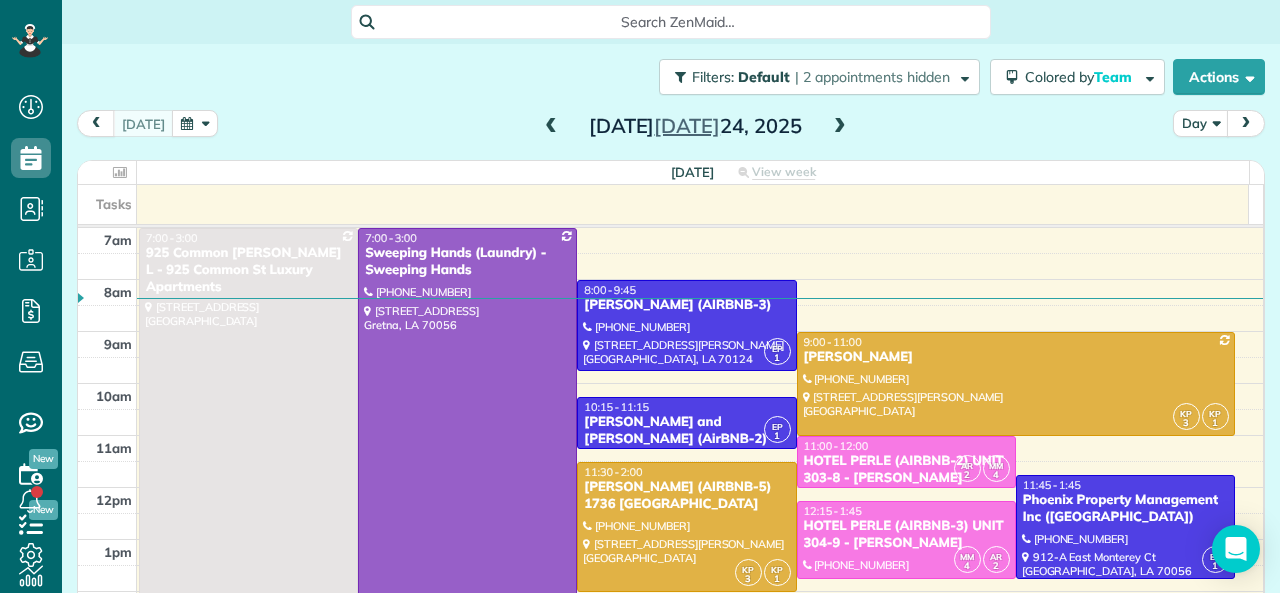 click at bounding box center [551, 127] 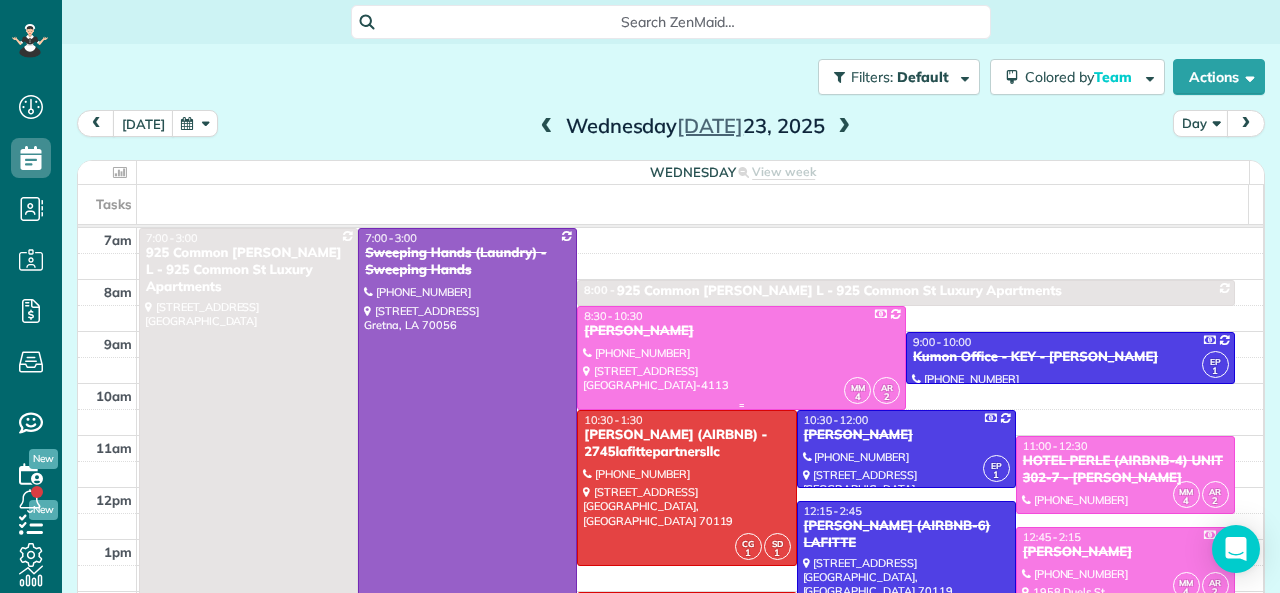 click at bounding box center [741, 358] 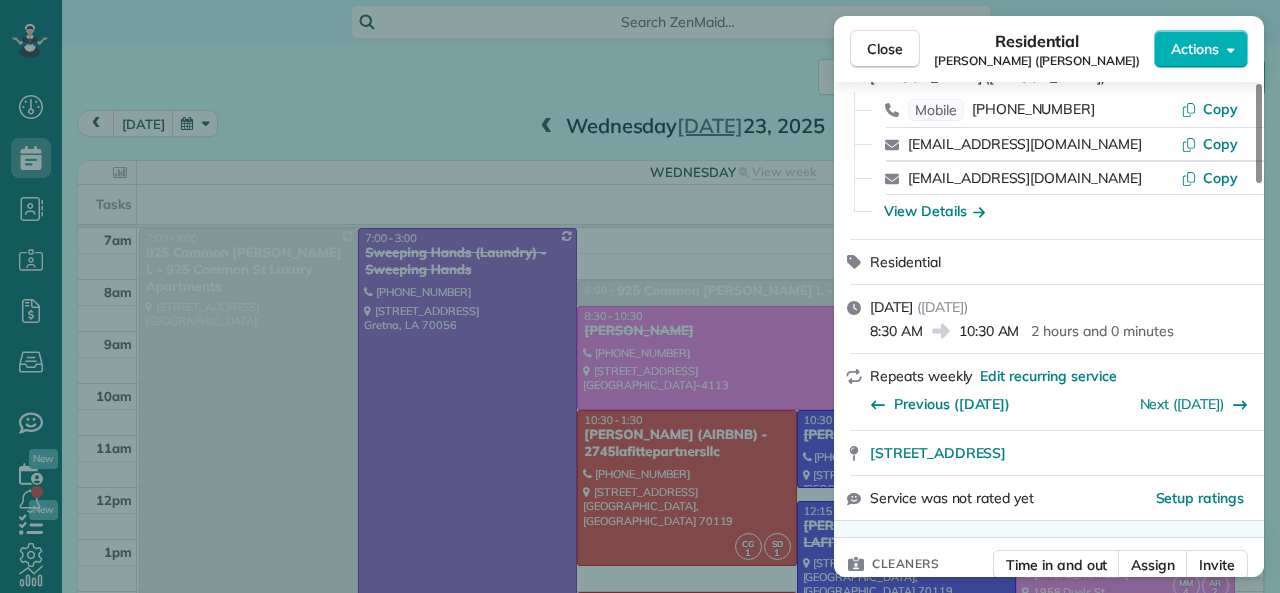 scroll, scrollTop: 200, scrollLeft: 0, axis: vertical 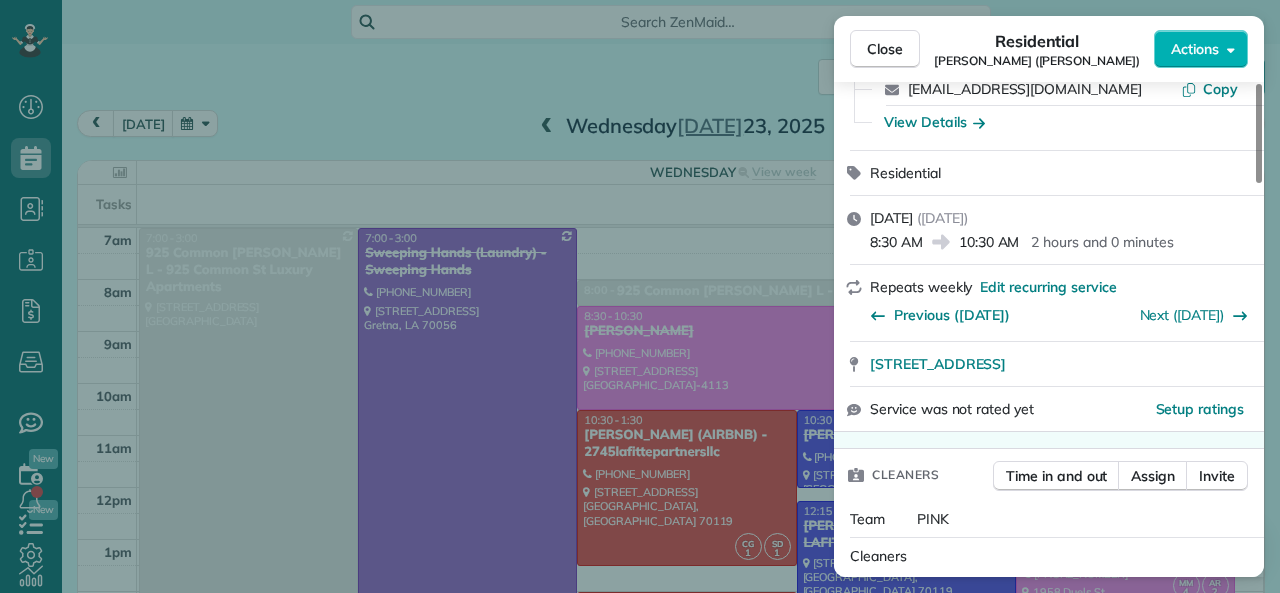 drag, startPoint x: 872, startPoint y: 245, endPoint x: 919, endPoint y: 239, distance: 47.38143 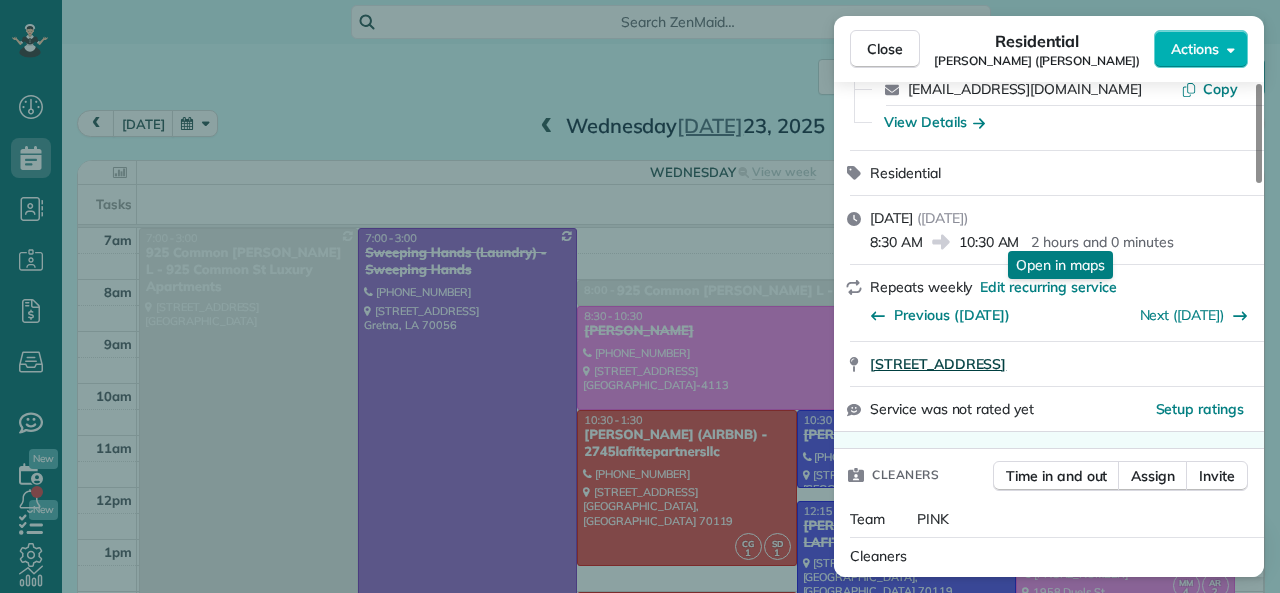 scroll, scrollTop: 400, scrollLeft: 0, axis: vertical 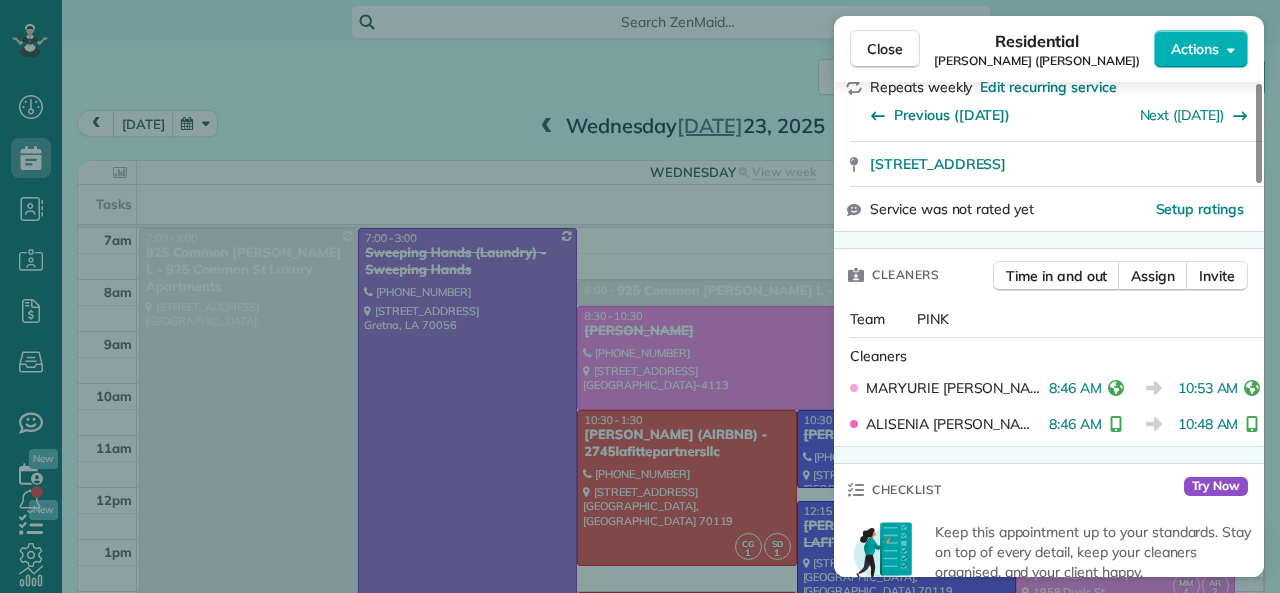 drag, startPoint x: 1037, startPoint y: 391, endPoint x: 1087, endPoint y: 390, distance: 50.01 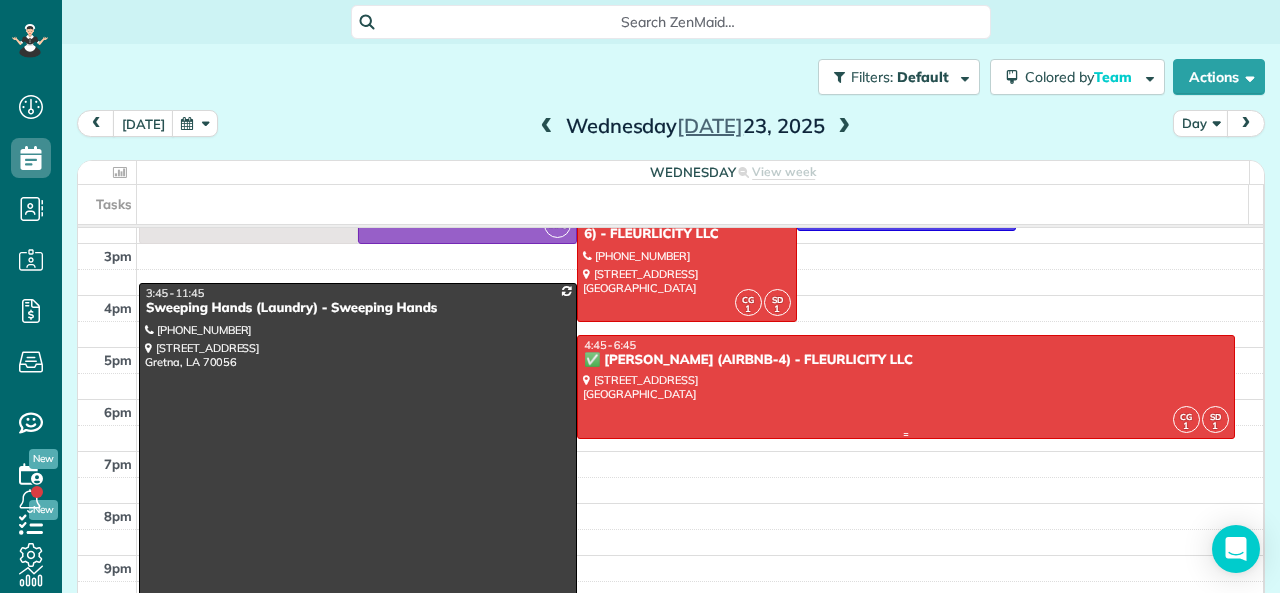 scroll, scrollTop: 200, scrollLeft: 0, axis: vertical 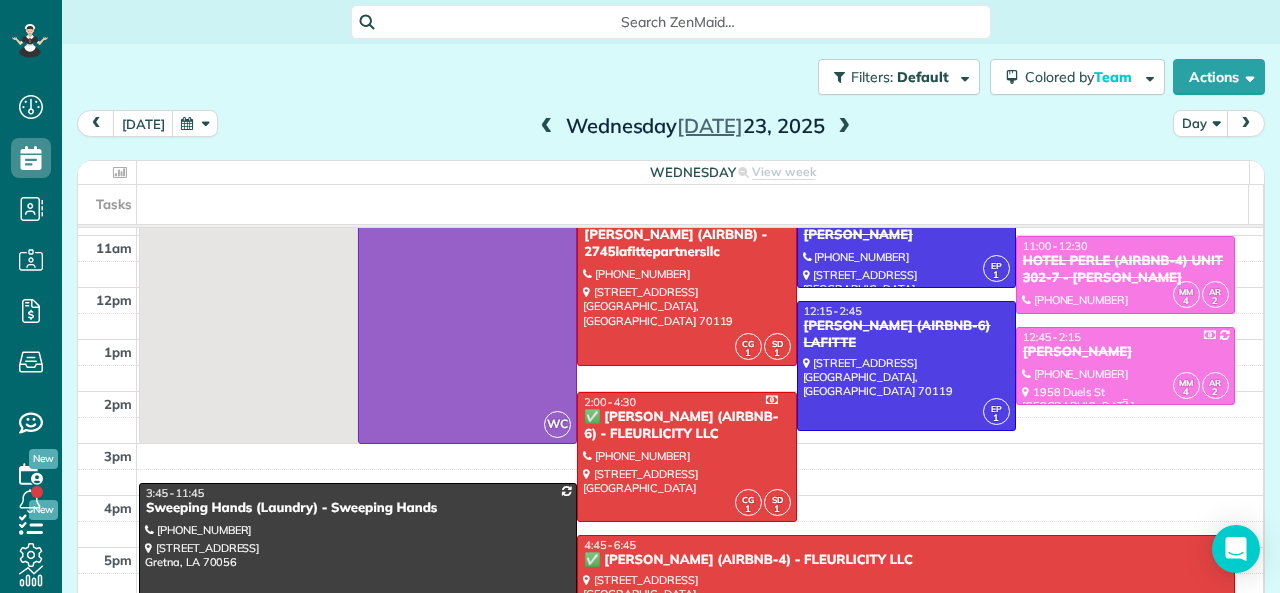 click at bounding box center [1125, 366] 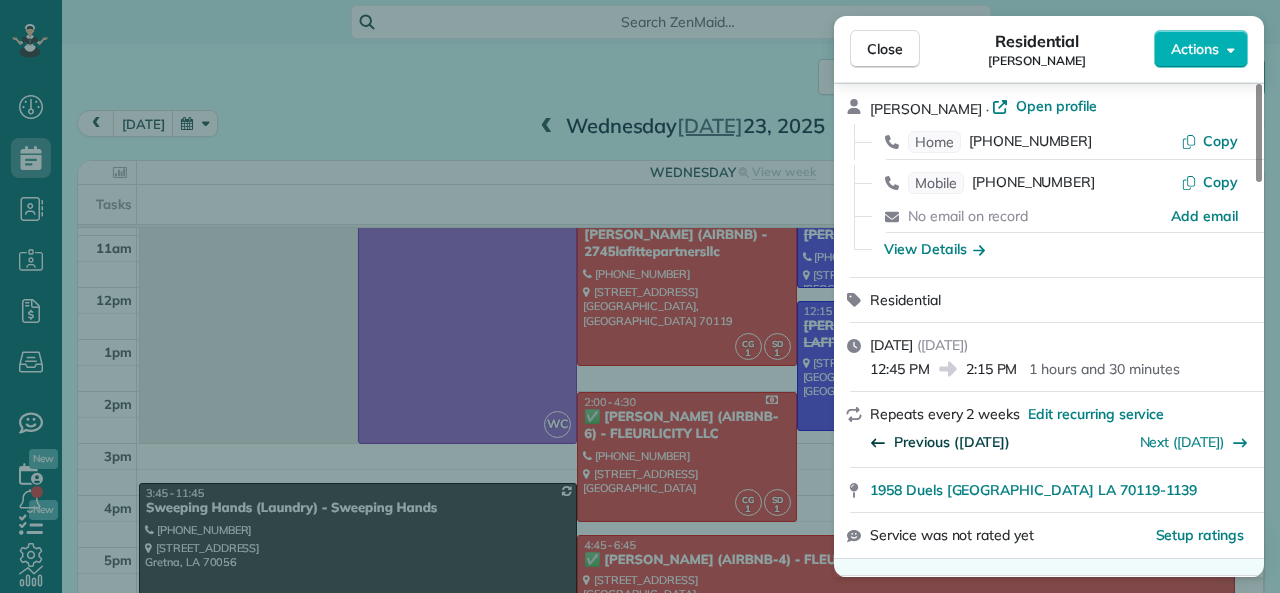 scroll, scrollTop: 100, scrollLeft: 0, axis: vertical 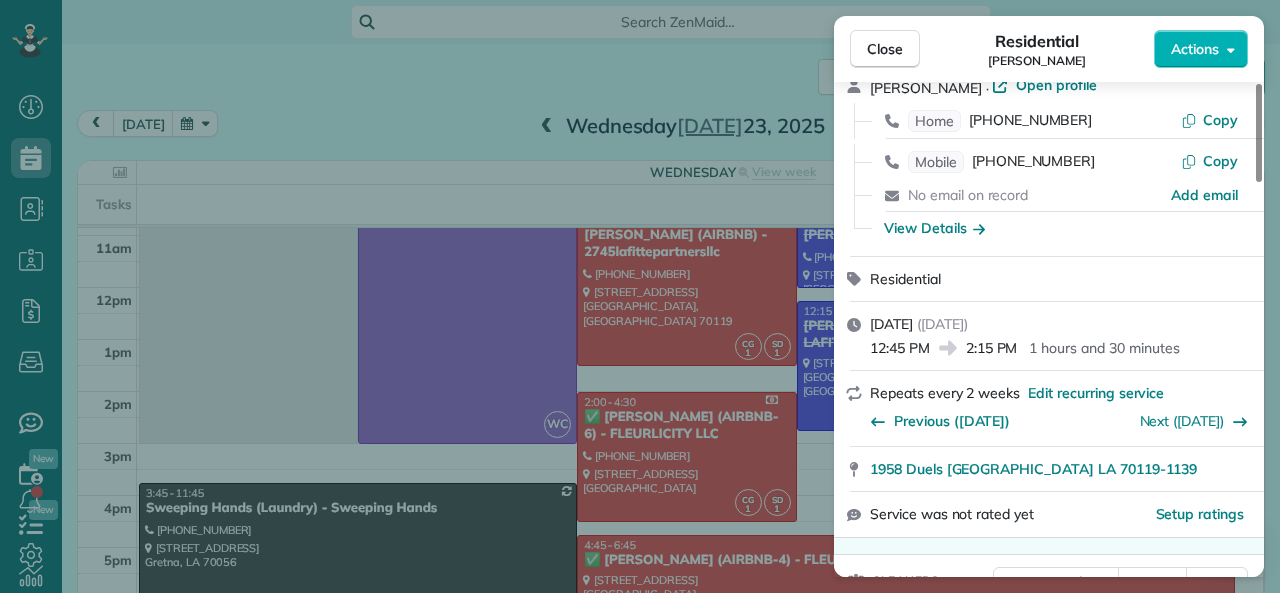 drag, startPoint x: 967, startPoint y: 344, endPoint x: 1016, endPoint y: 345, distance: 49.010204 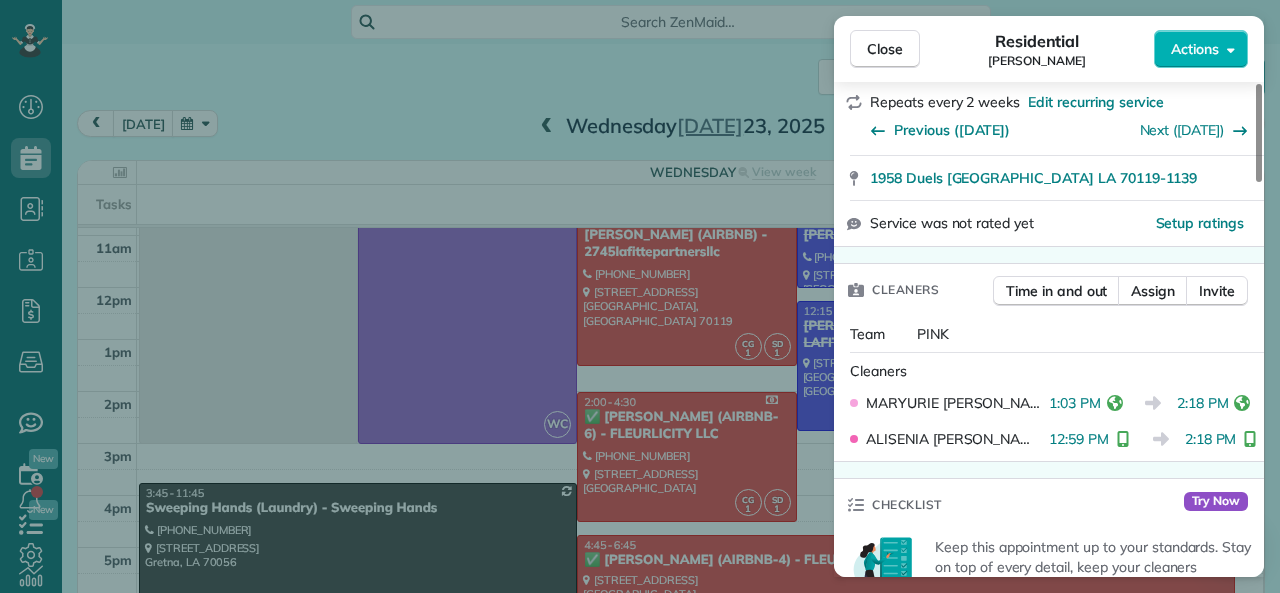 scroll, scrollTop: 400, scrollLeft: 0, axis: vertical 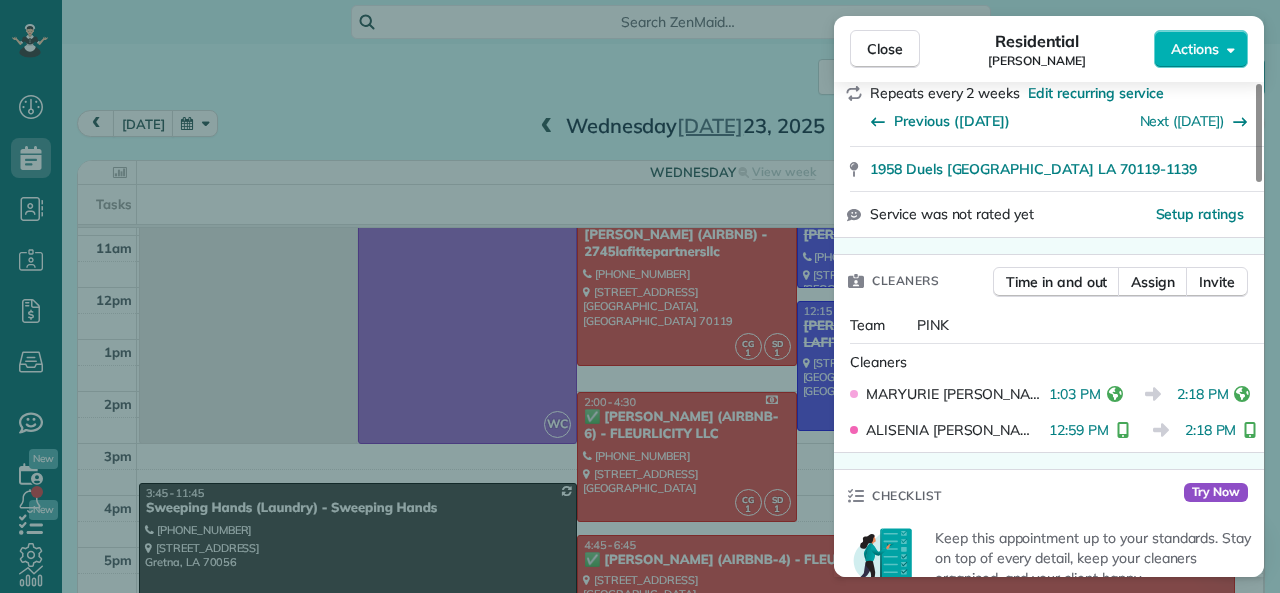 drag, startPoint x: 1166, startPoint y: 398, endPoint x: 1215, endPoint y: 392, distance: 49.365982 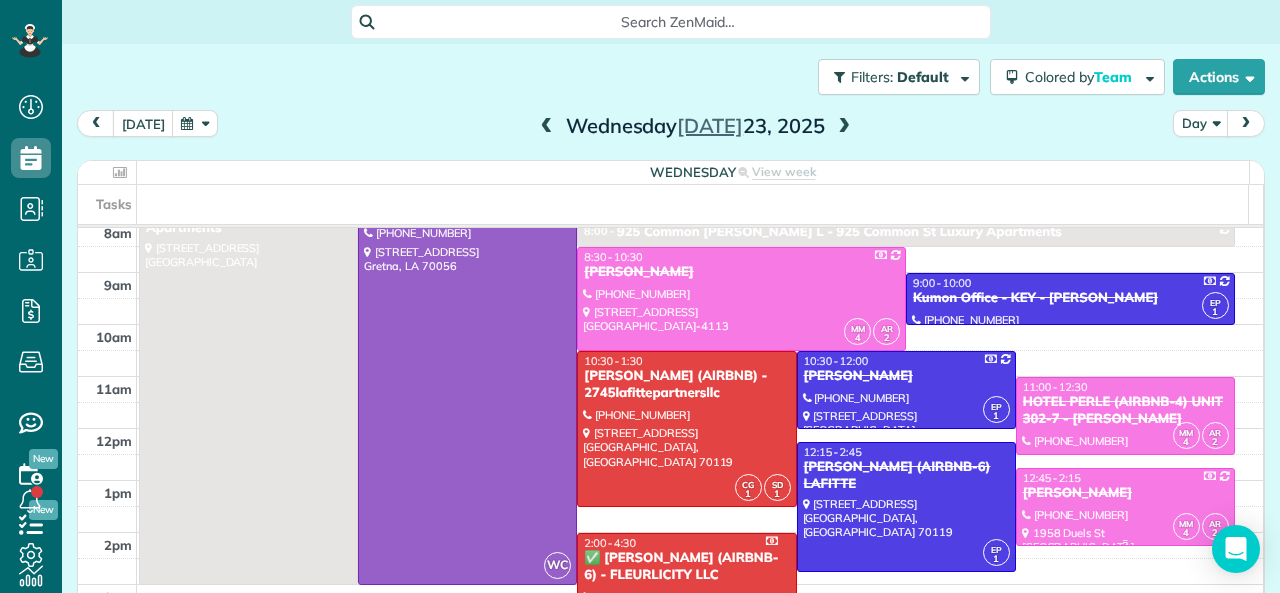 scroll, scrollTop: 0, scrollLeft: 0, axis: both 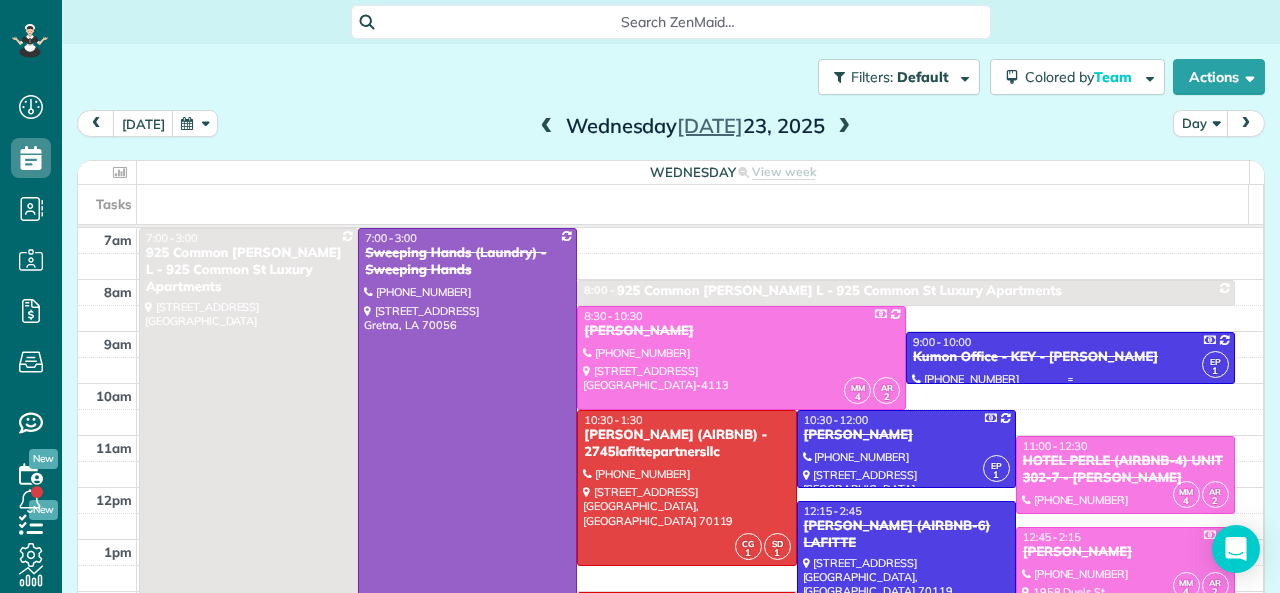 click on "Kumon Office - KEY - Shawan Harris" at bounding box center (1070, 357) 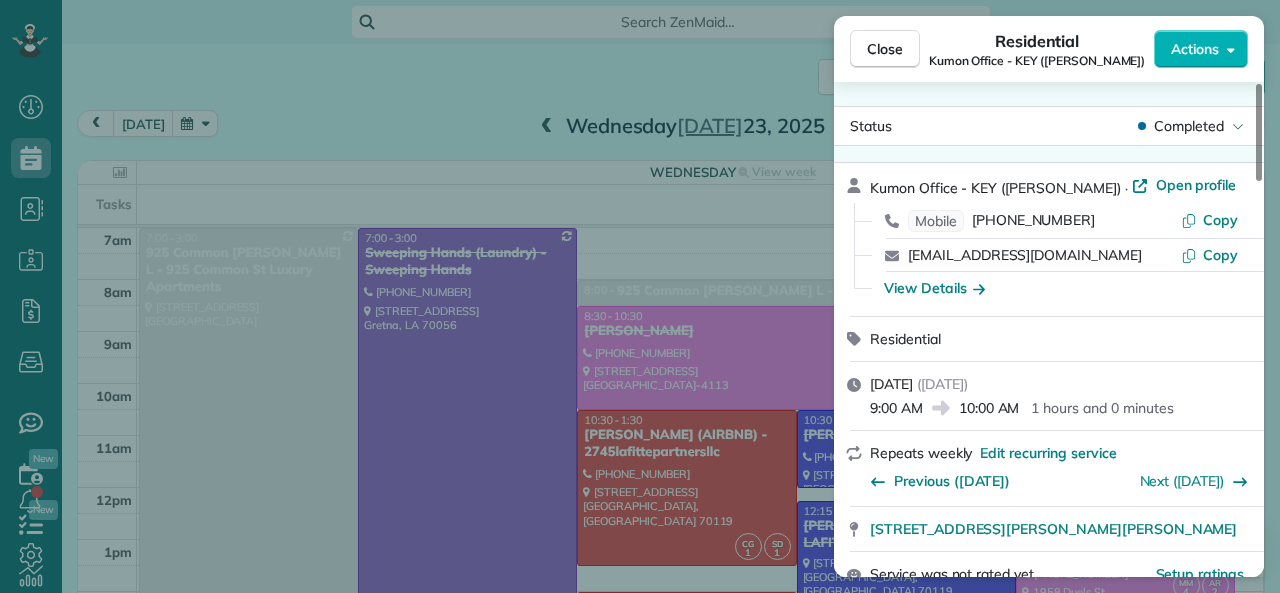 drag, startPoint x: 871, startPoint y: 410, endPoint x: 921, endPoint y: 409, distance: 50.01 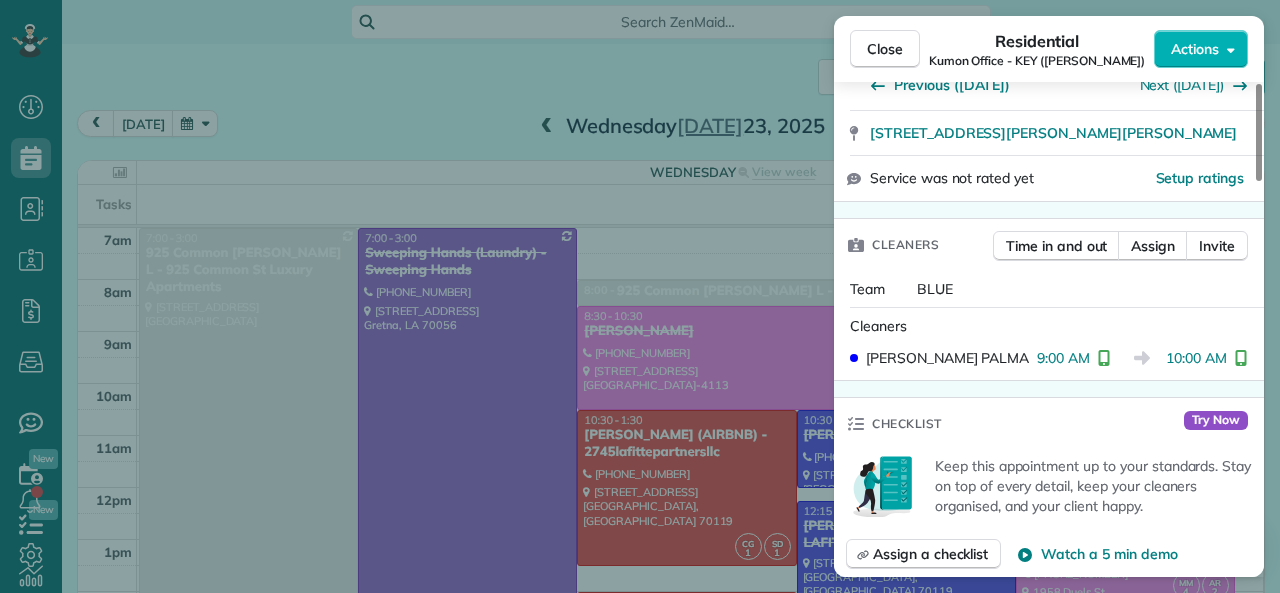 scroll, scrollTop: 500, scrollLeft: 0, axis: vertical 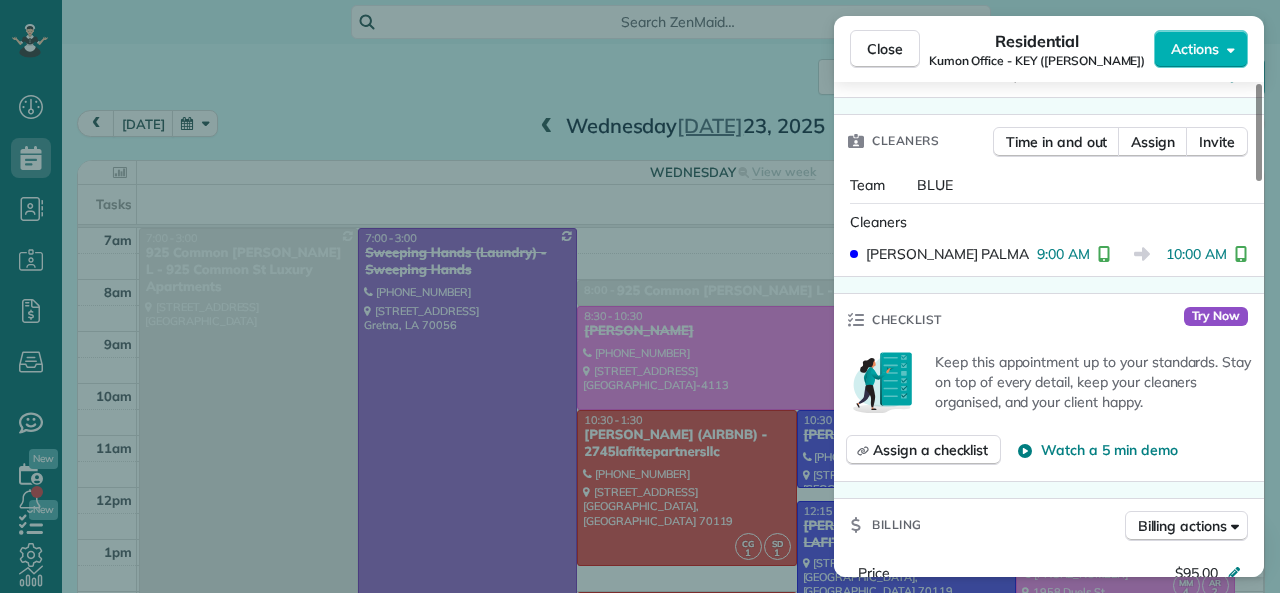 drag, startPoint x: 900, startPoint y: 47, endPoint x: 936, endPoint y: 262, distance: 217.99312 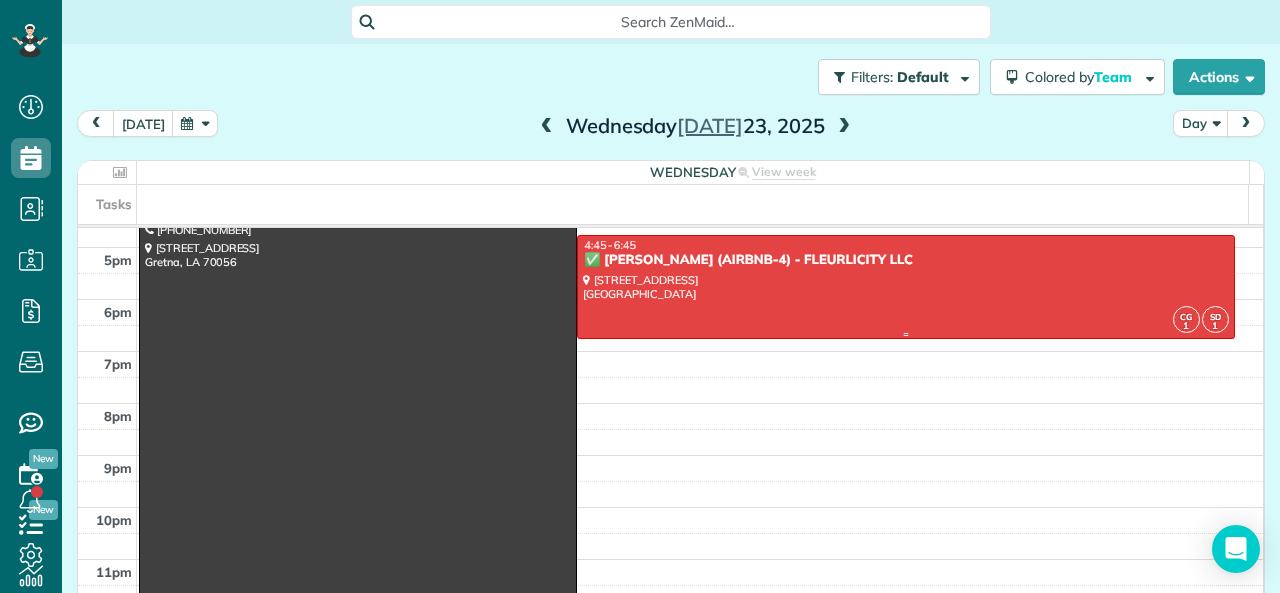 scroll, scrollTop: 300, scrollLeft: 0, axis: vertical 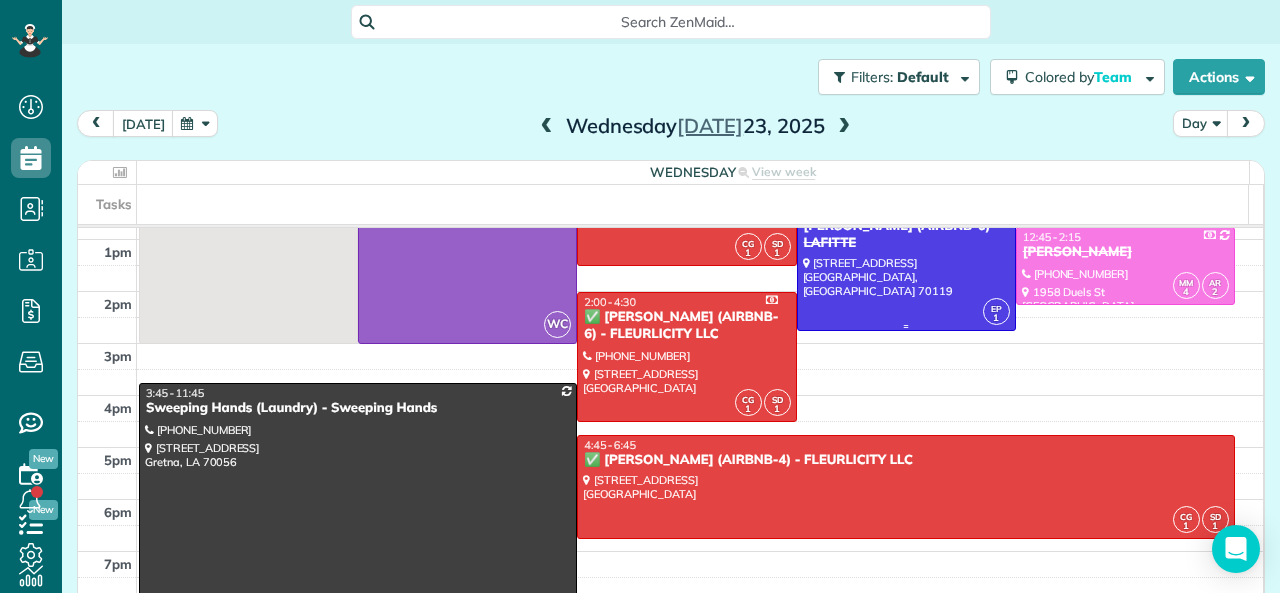 click at bounding box center [906, 266] 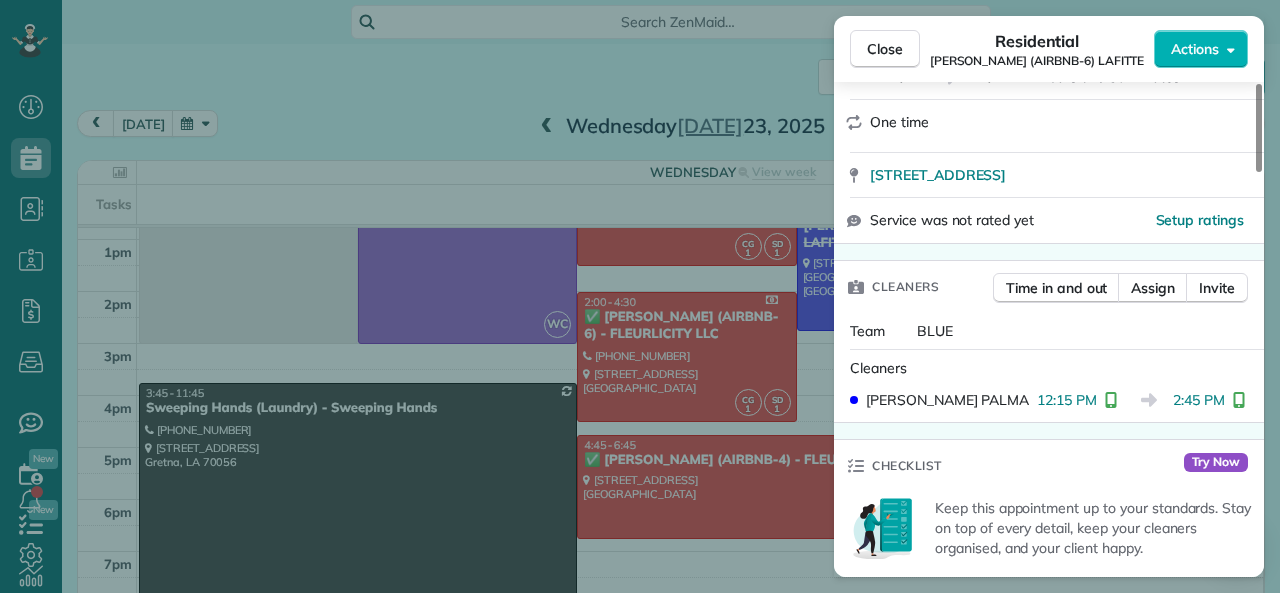 scroll, scrollTop: 300, scrollLeft: 0, axis: vertical 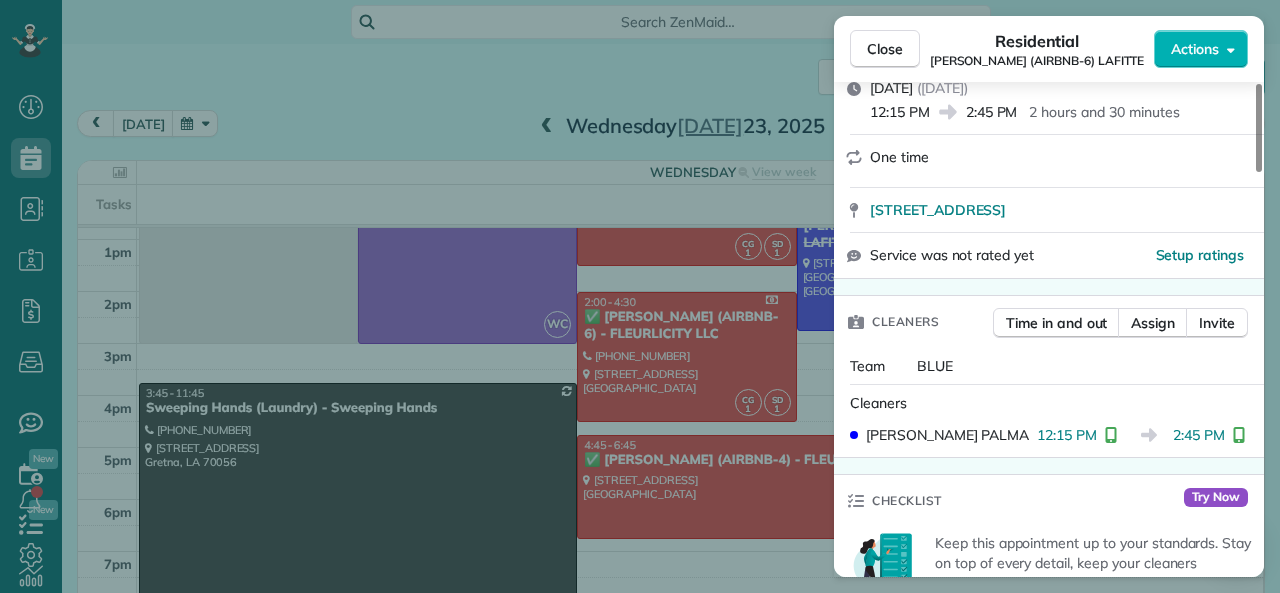 drag, startPoint x: 970, startPoint y: 113, endPoint x: 1019, endPoint y: 113, distance: 49 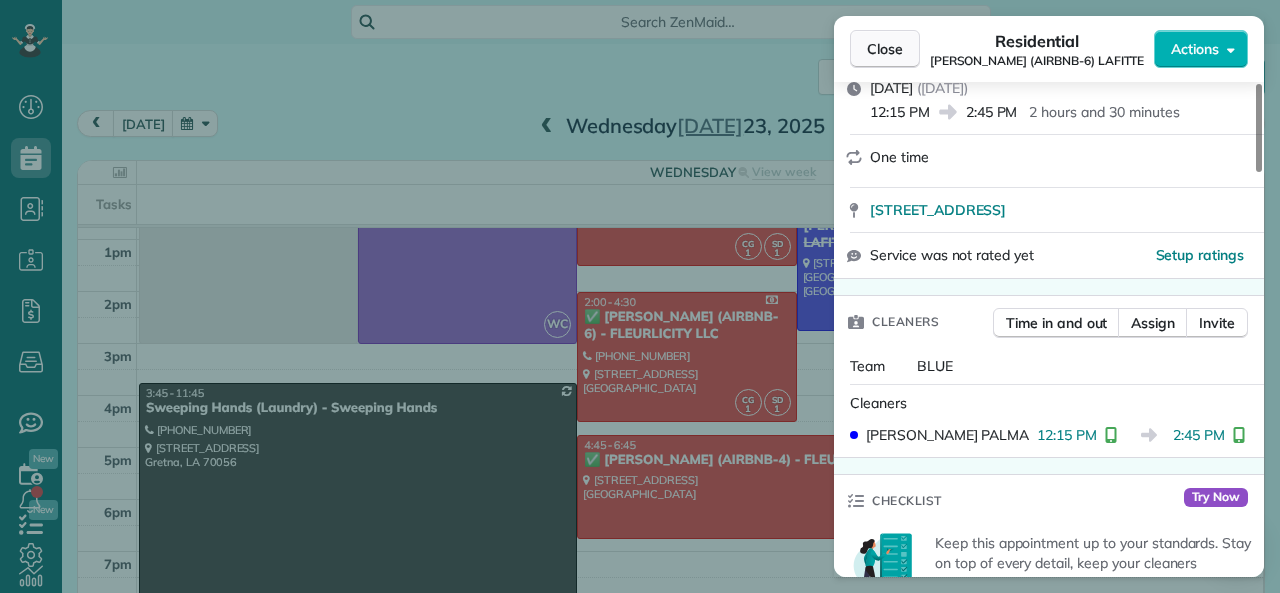 click on "Close" at bounding box center [885, 49] 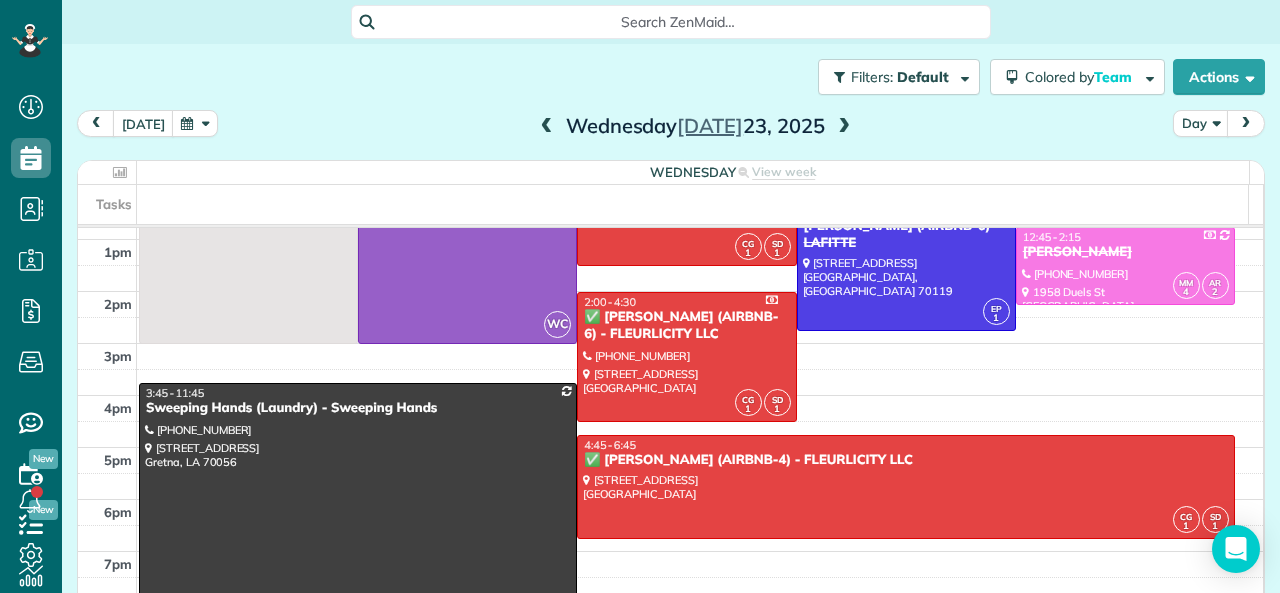 scroll, scrollTop: 0, scrollLeft: 0, axis: both 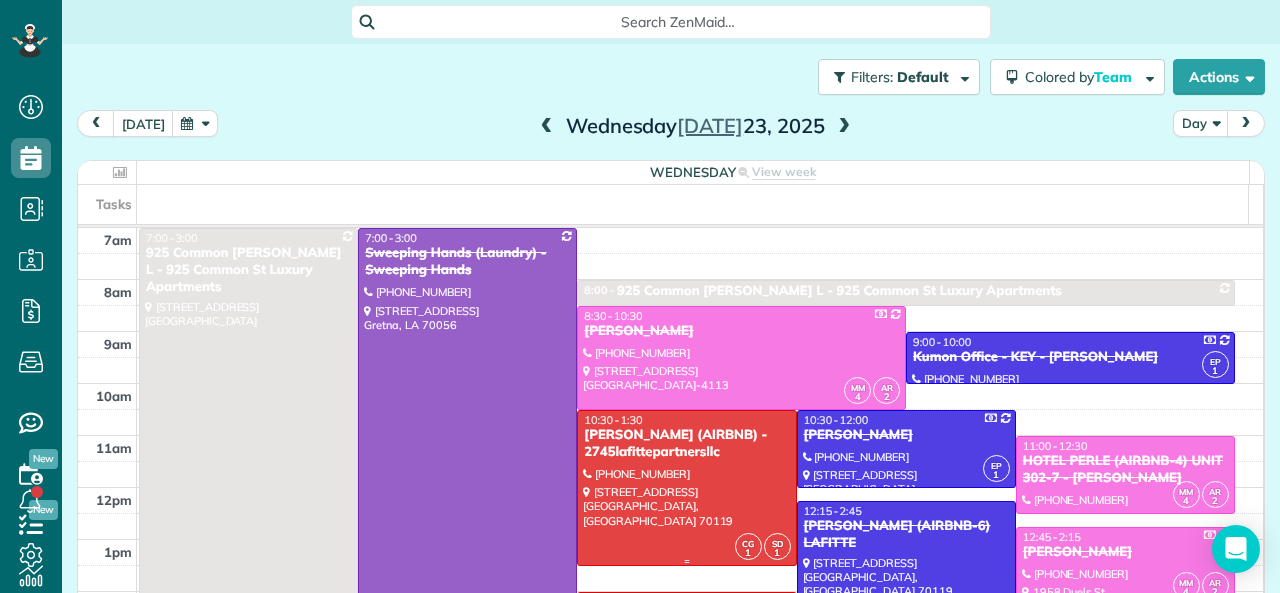 click on "MICHAEL BRUBAKER (AIRBNB) - 2745lafittepartnersllc" at bounding box center (686, 444) 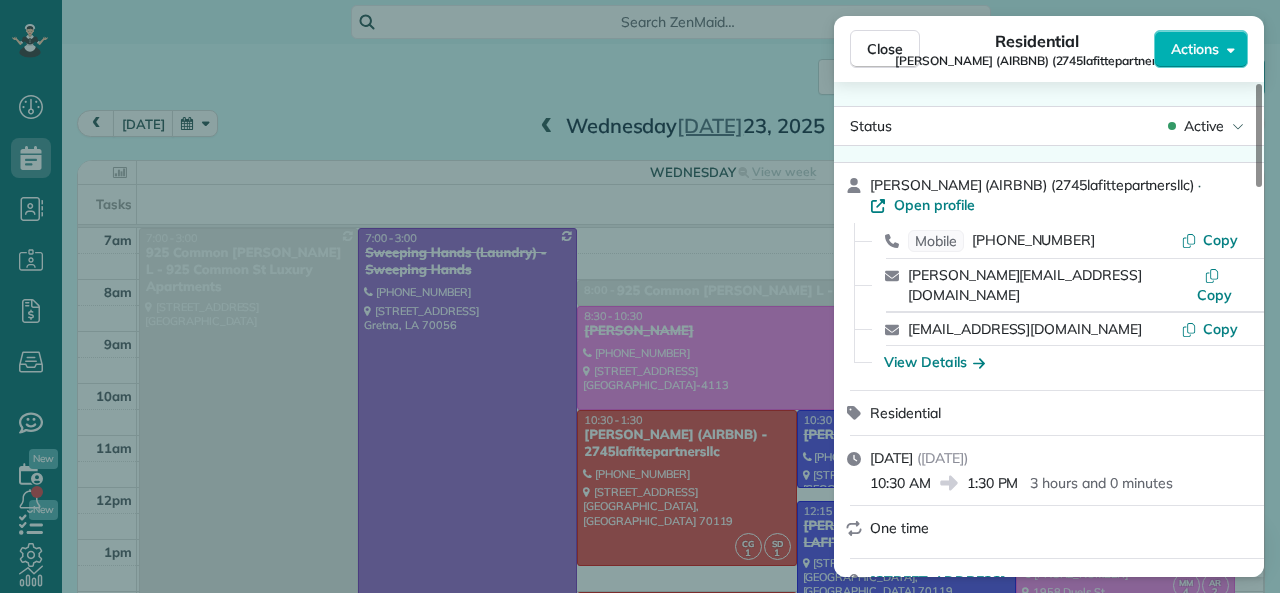 drag, startPoint x: 874, startPoint y: 463, endPoint x: 930, endPoint y: 465, distance: 56.0357 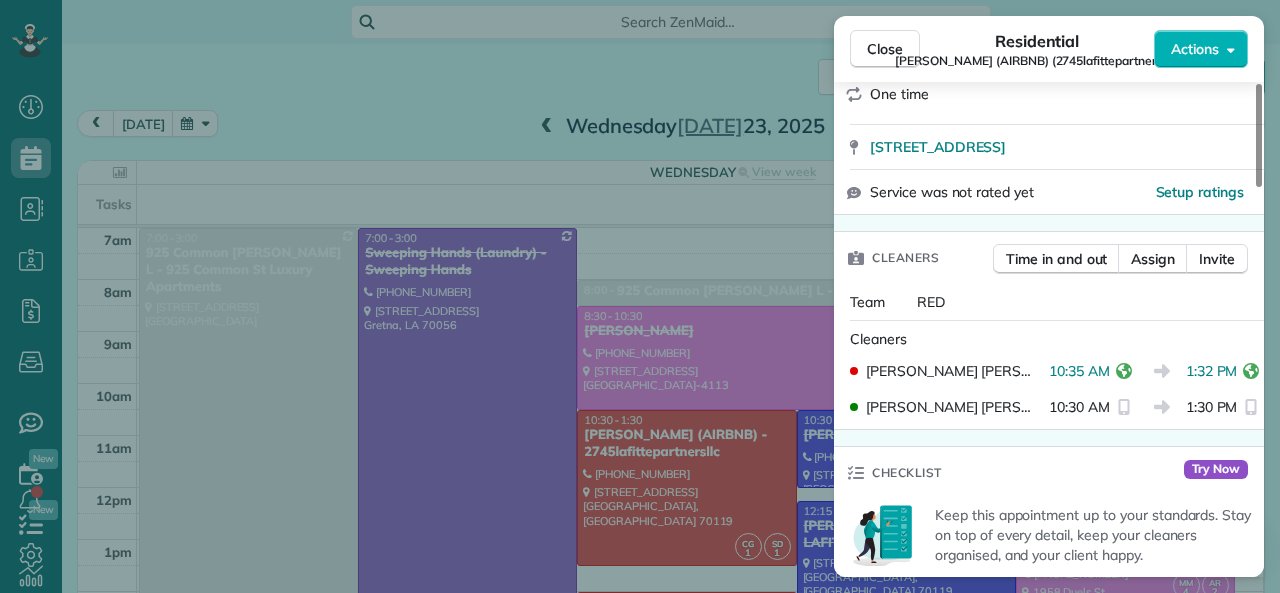 scroll, scrollTop: 400, scrollLeft: 0, axis: vertical 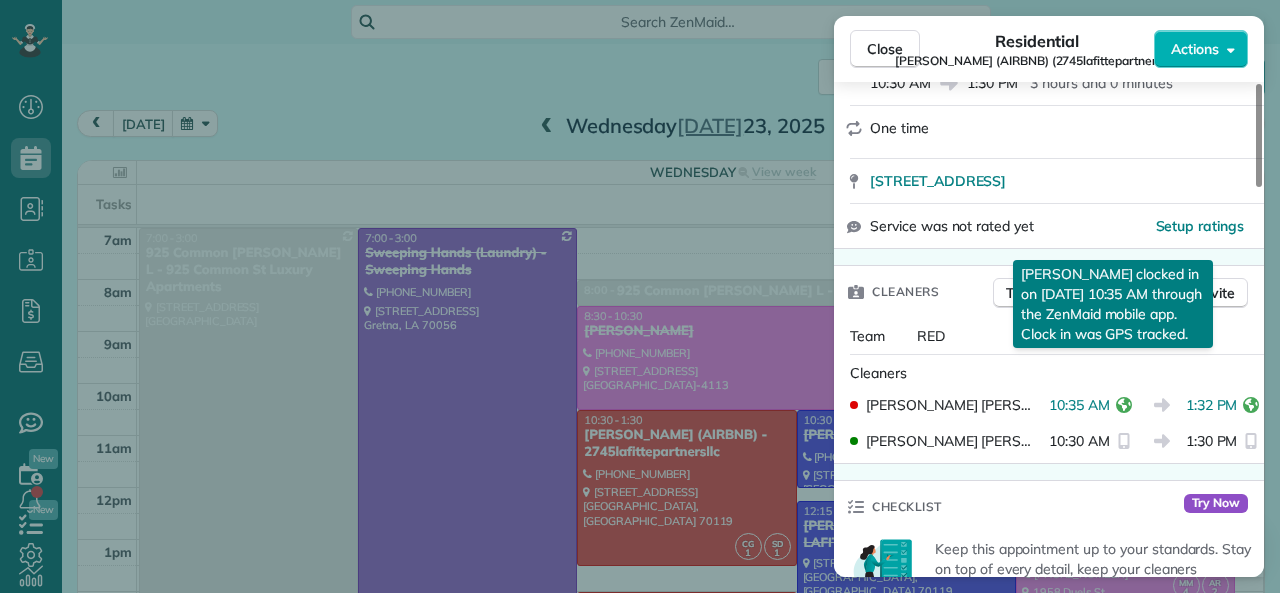 drag, startPoint x: 1038, startPoint y: 387, endPoint x: 1097, endPoint y: 381, distance: 59.3043 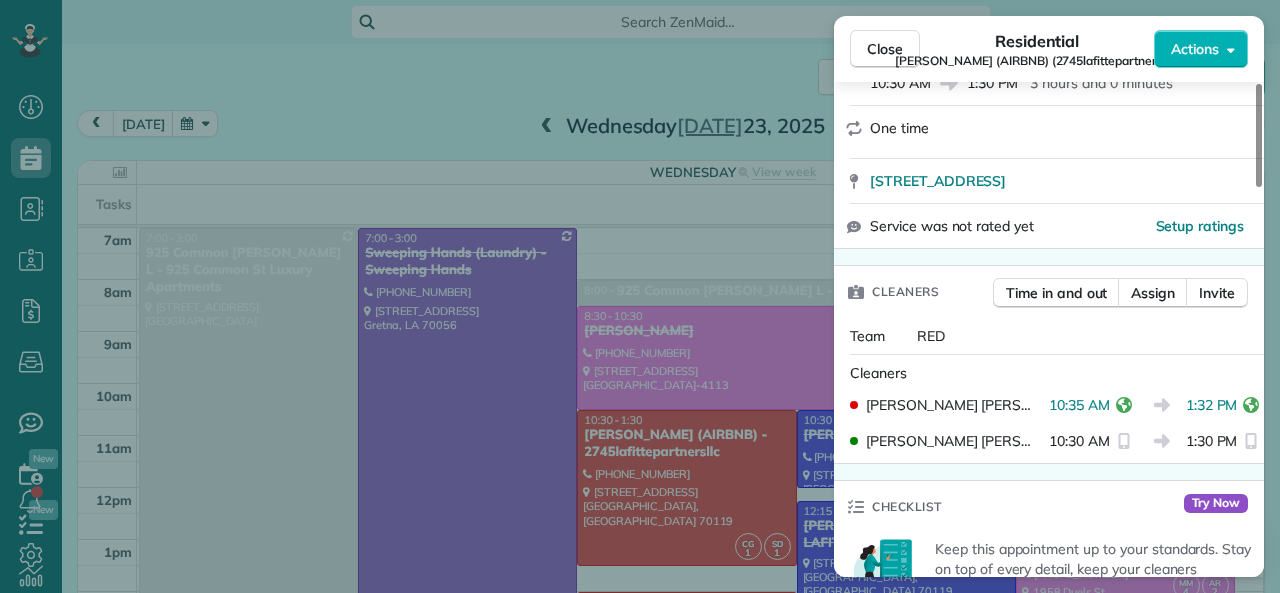 click on "CLAUDIA   GUTIERREZ 10:35 AM 1:32 PM" at bounding box center (1049, 405) 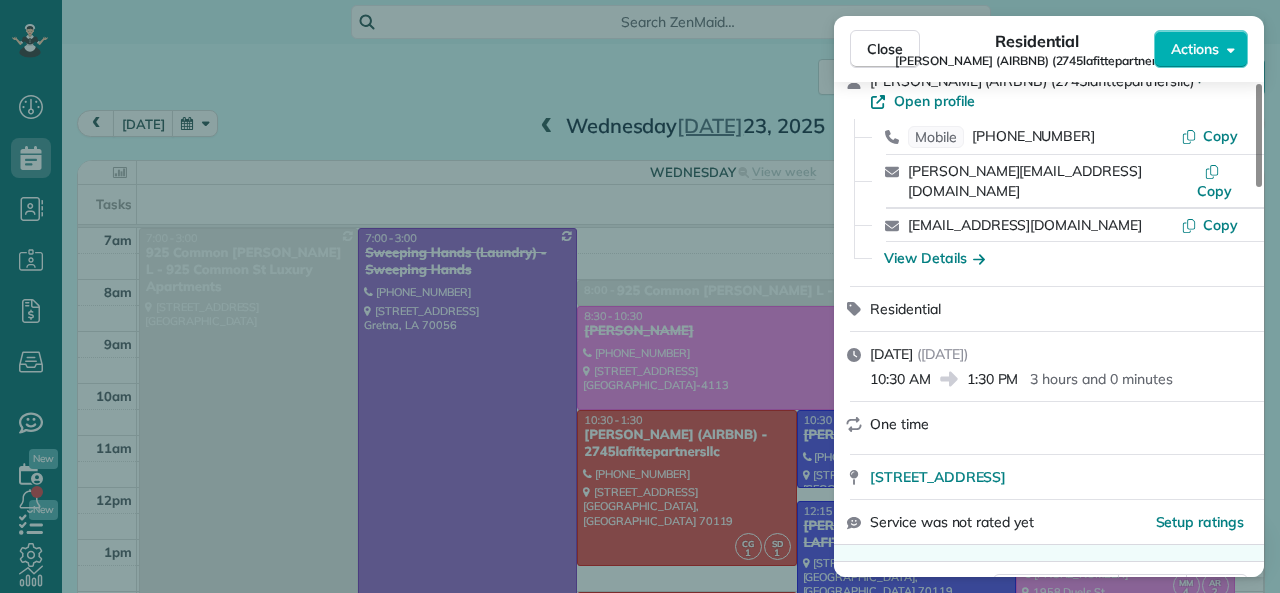 scroll, scrollTop: 100, scrollLeft: 0, axis: vertical 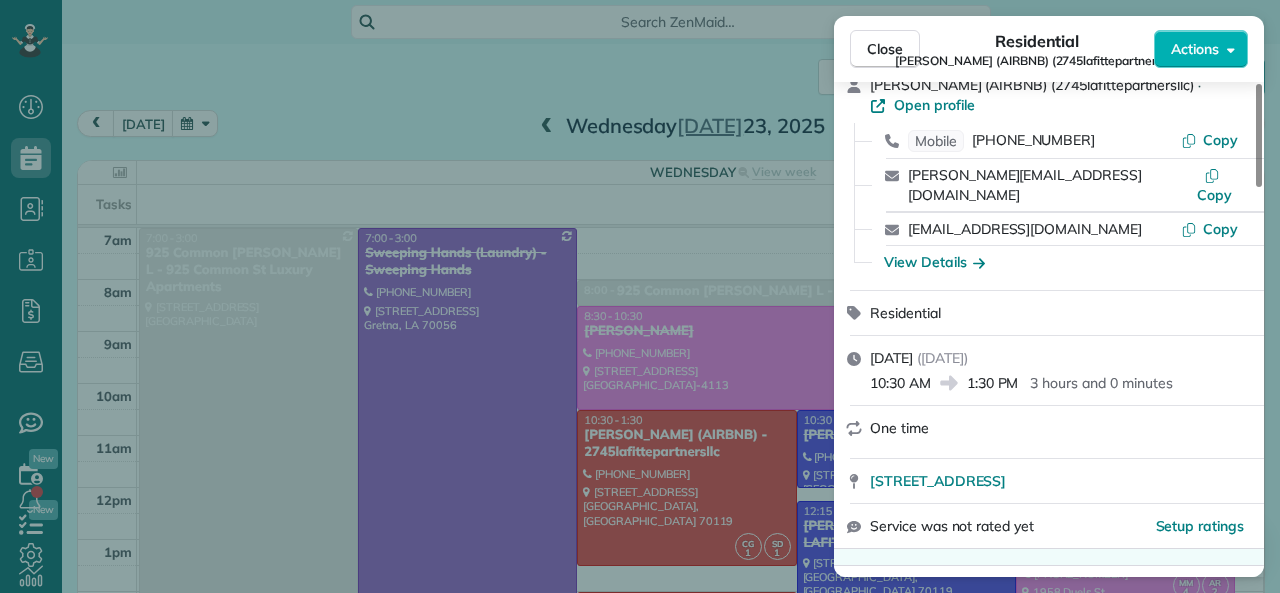 drag, startPoint x: 970, startPoint y: 365, endPoint x: 1017, endPoint y: 361, distance: 47.169907 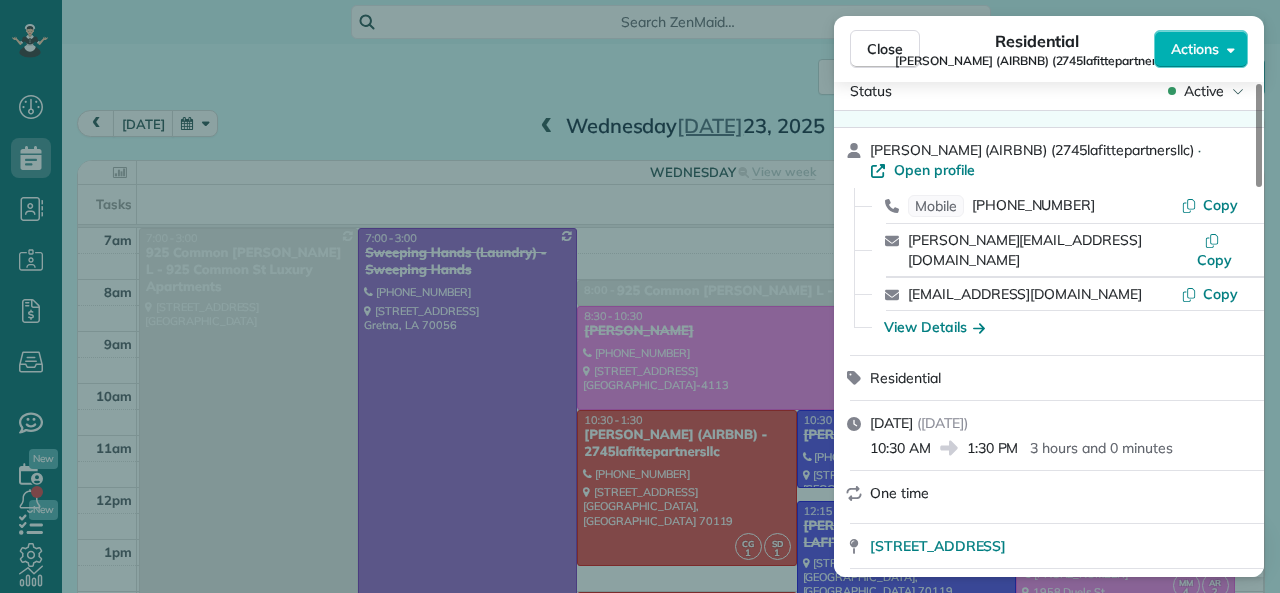 scroll, scrollTop: 0, scrollLeft: 0, axis: both 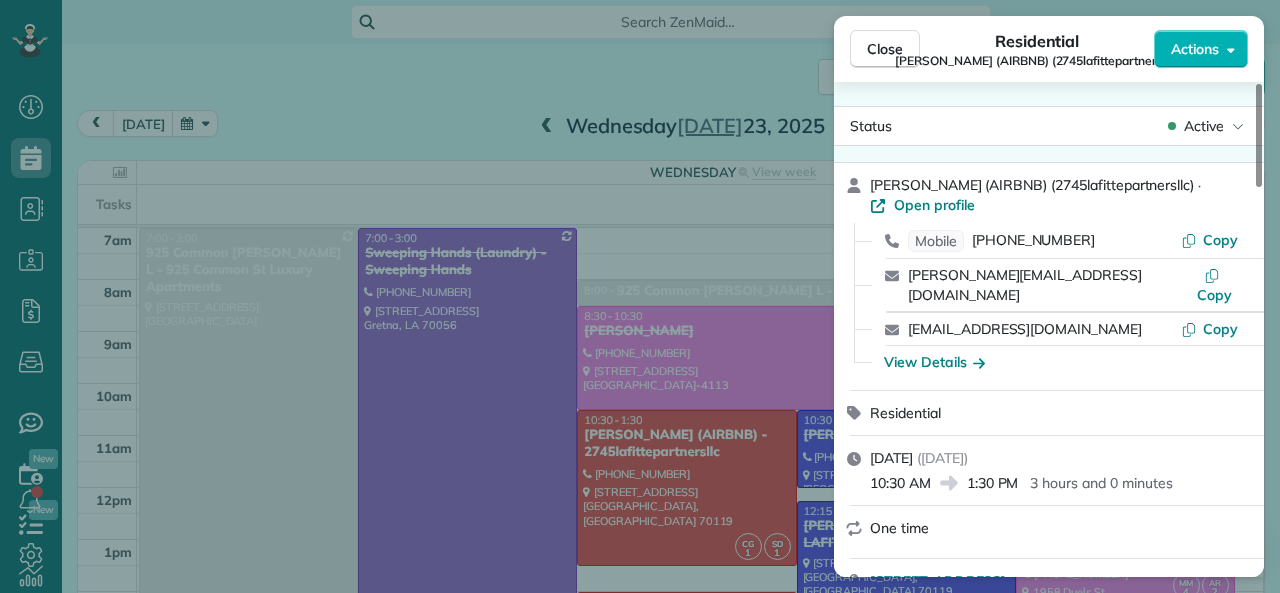 click on "Residential" at bounding box center [1049, 413] 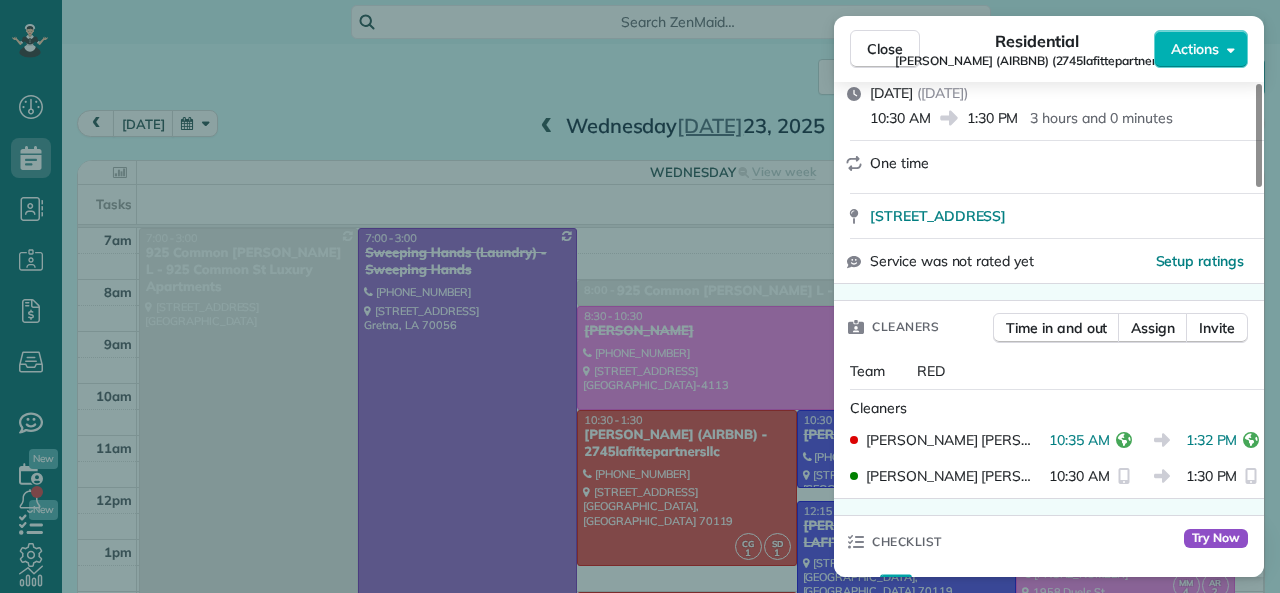 scroll, scrollTop: 400, scrollLeft: 0, axis: vertical 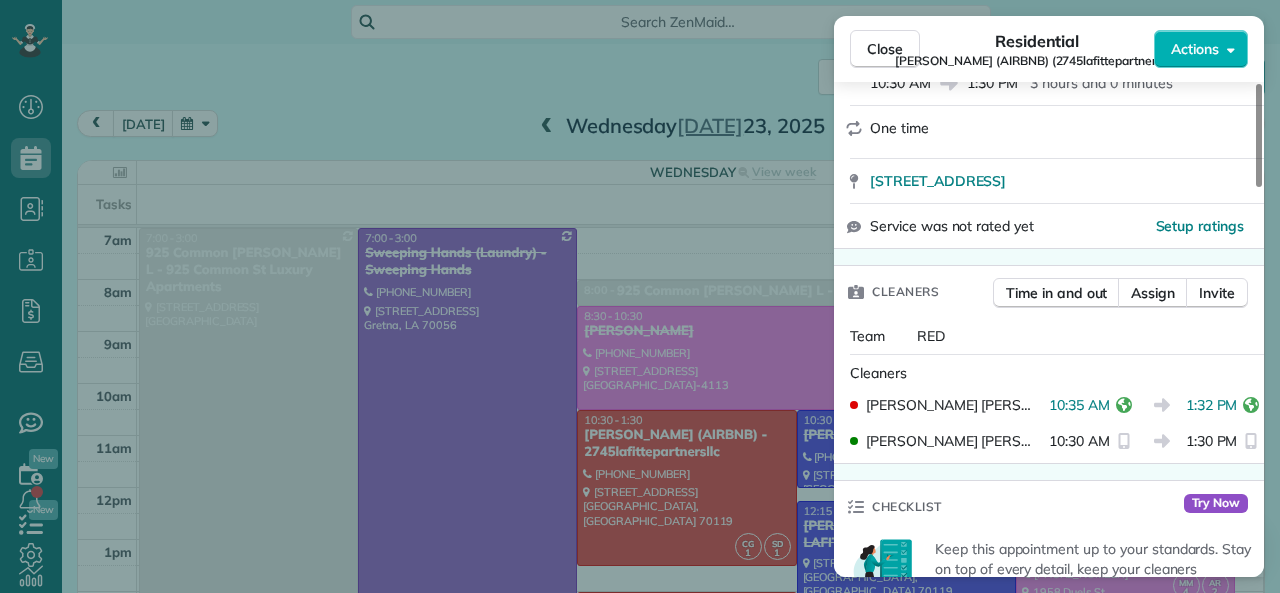 drag, startPoint x: 1176, startPoint y: 383, endPoint x: 1225, endPoint y: 382, distance: 49.010204 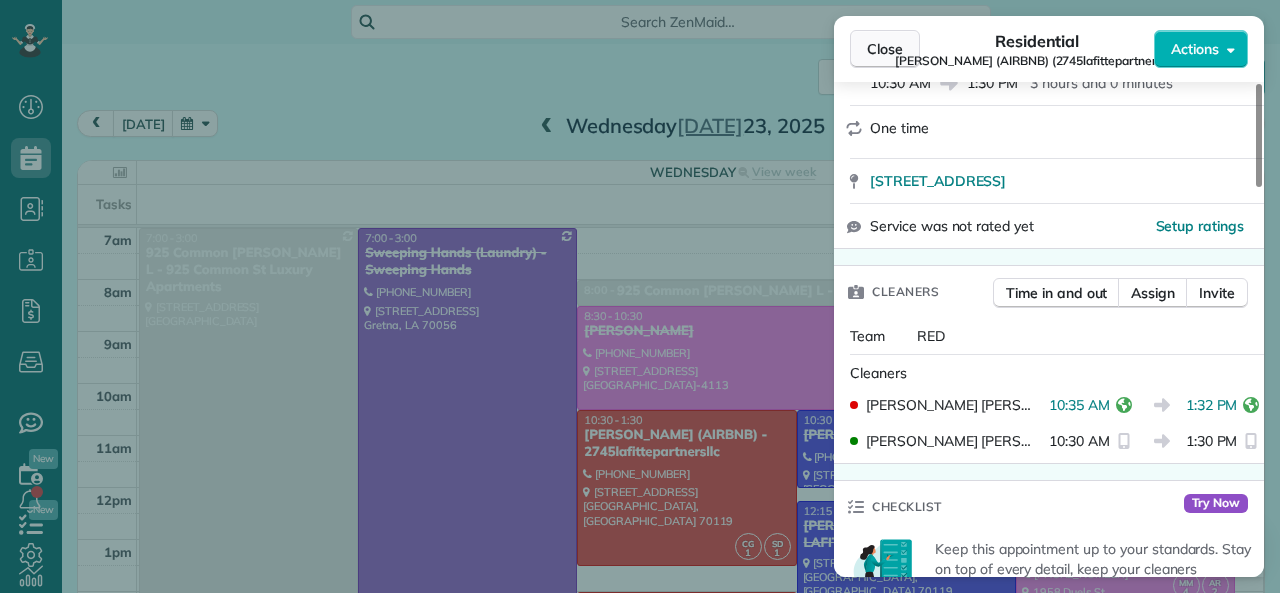 click on "Close" at bounding box center (885, 49) 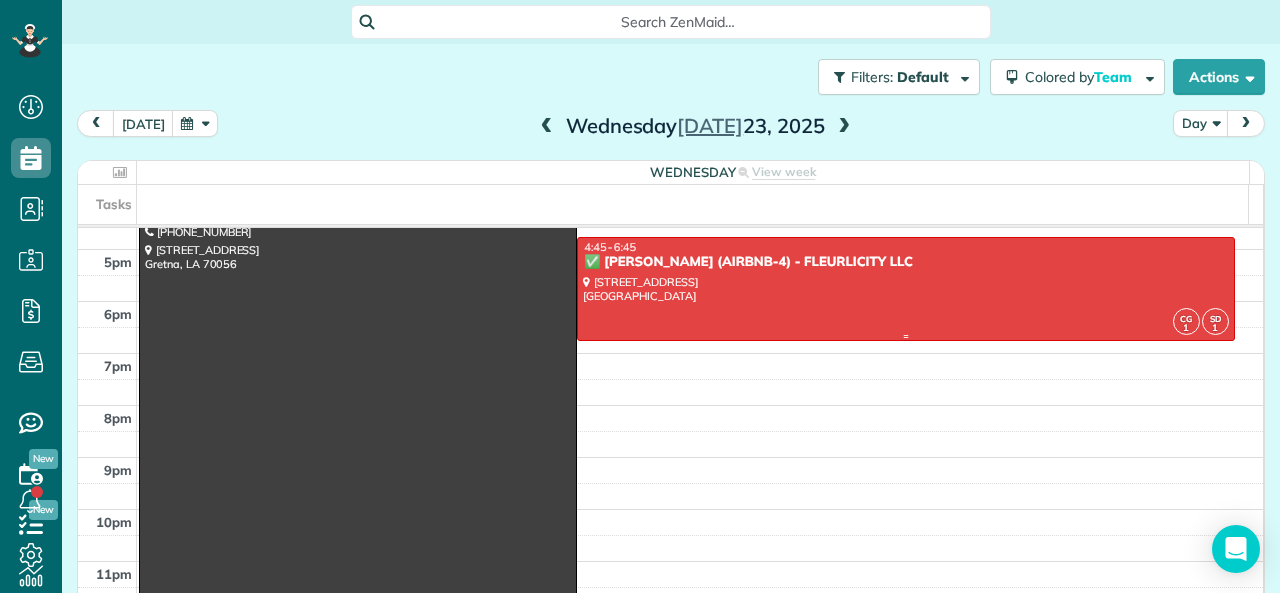 scroll, scrollTop: 512, scrollLeft: 0, axis: vertical 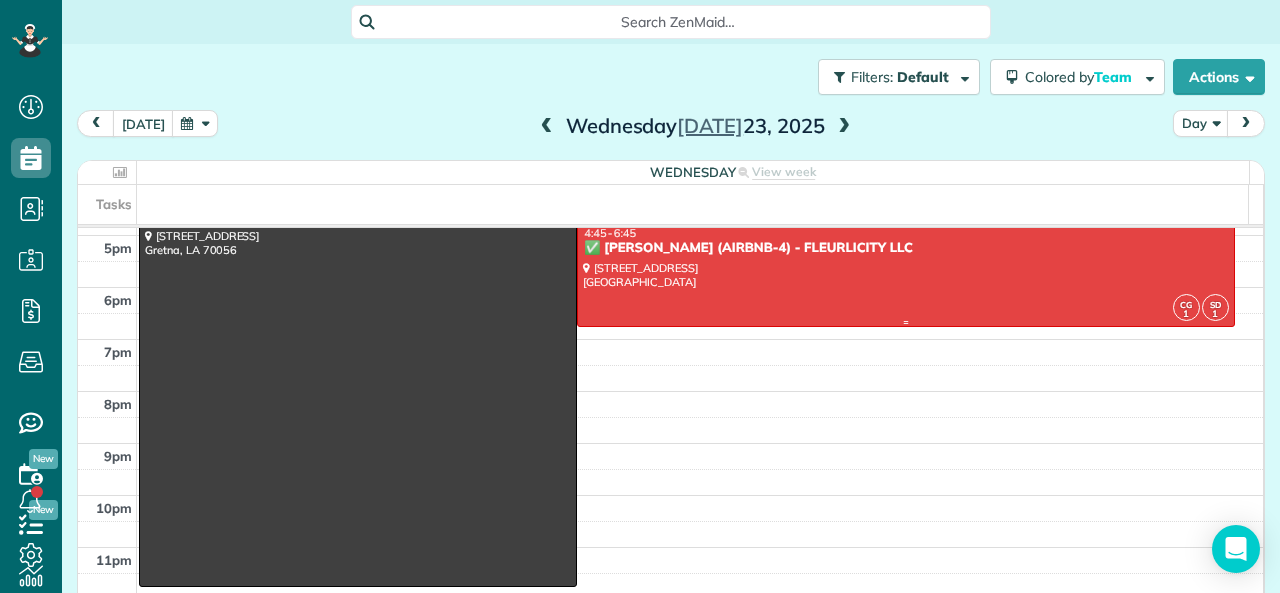 click at bounding box center [906, 275] 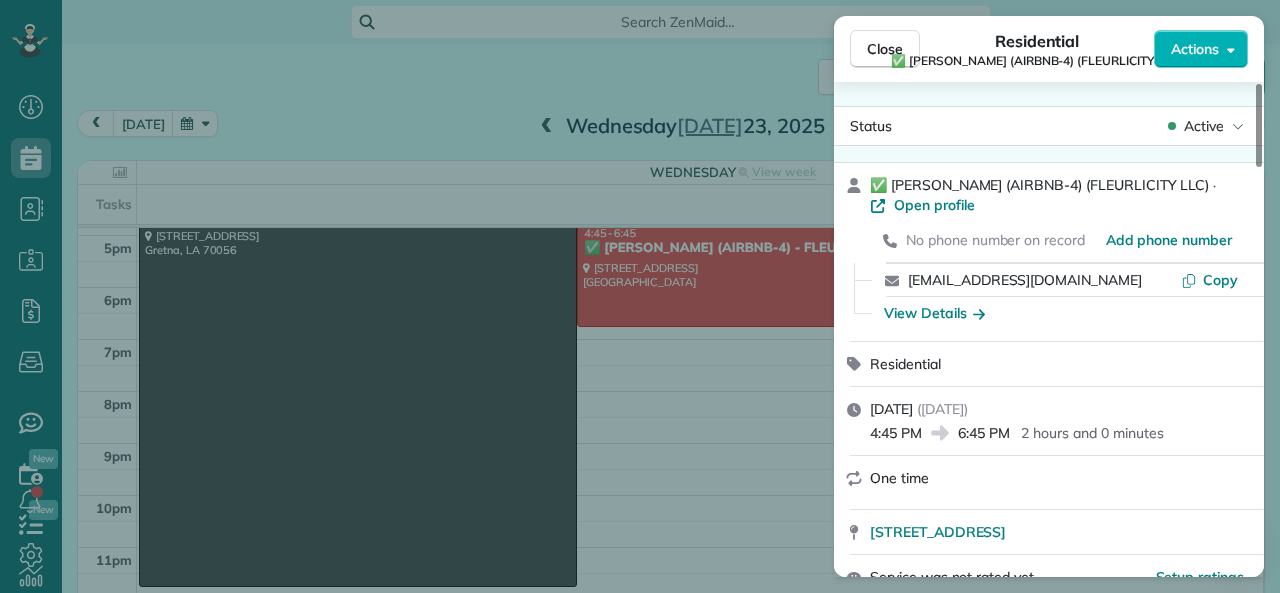 drag, startPoint x: 960, startPoint y: 430, endPoint x: 1007, endPoint y: 432, distance: 47.042534 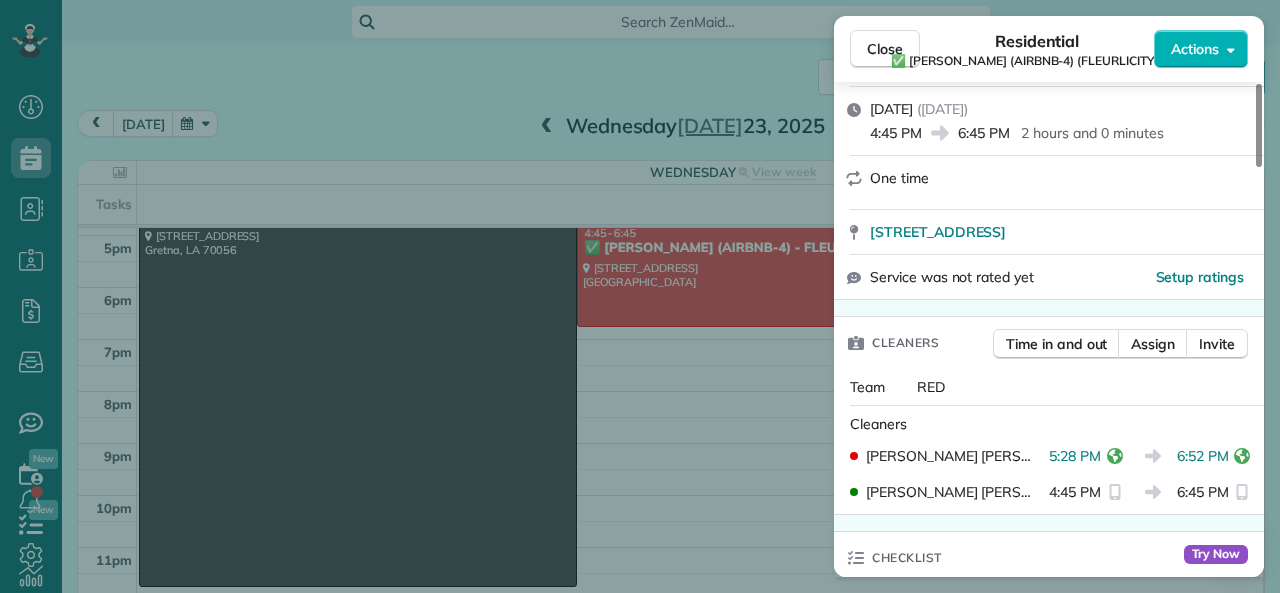 scroll, scrollTop: 400, scrollLeft: 0, axis: vertical 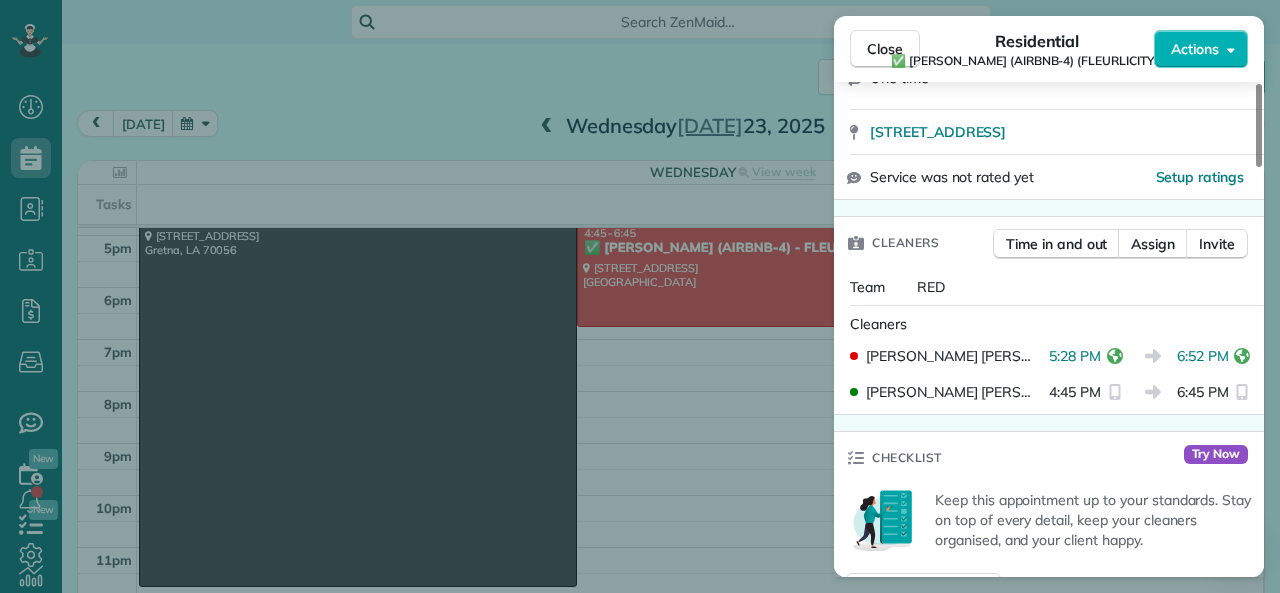drag, startPoint x: 1167, startPoint y: 358, endPoint x: 1217, endPoint y: 357, distance: 50.01 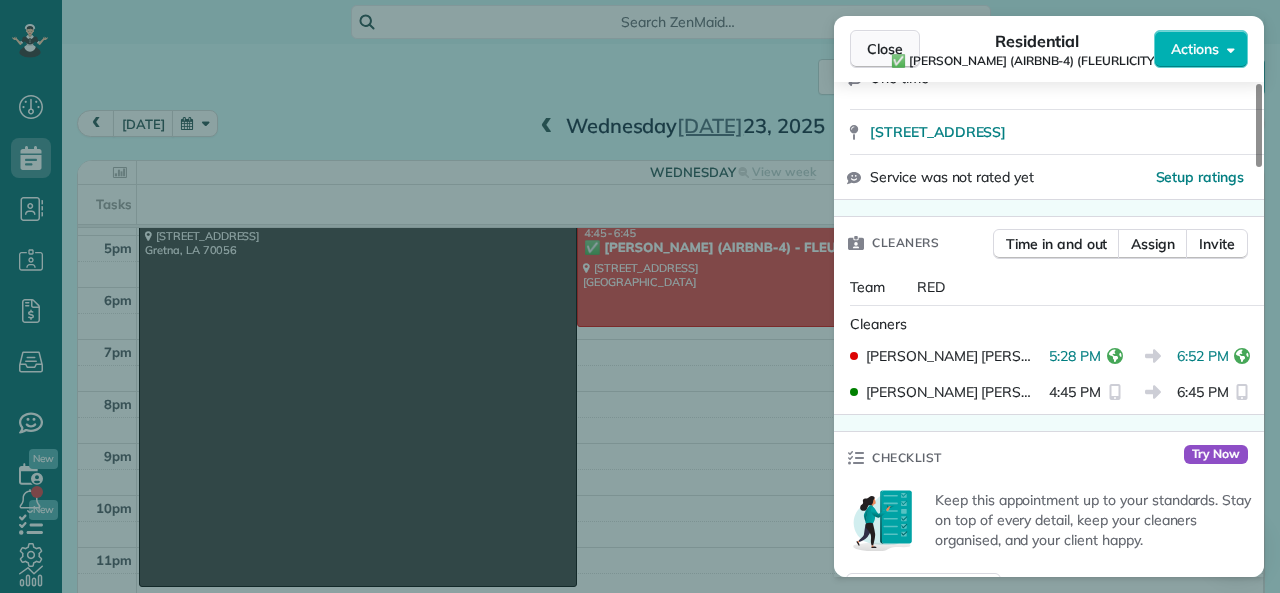 click on "Close" at bounding box center (885, 49) 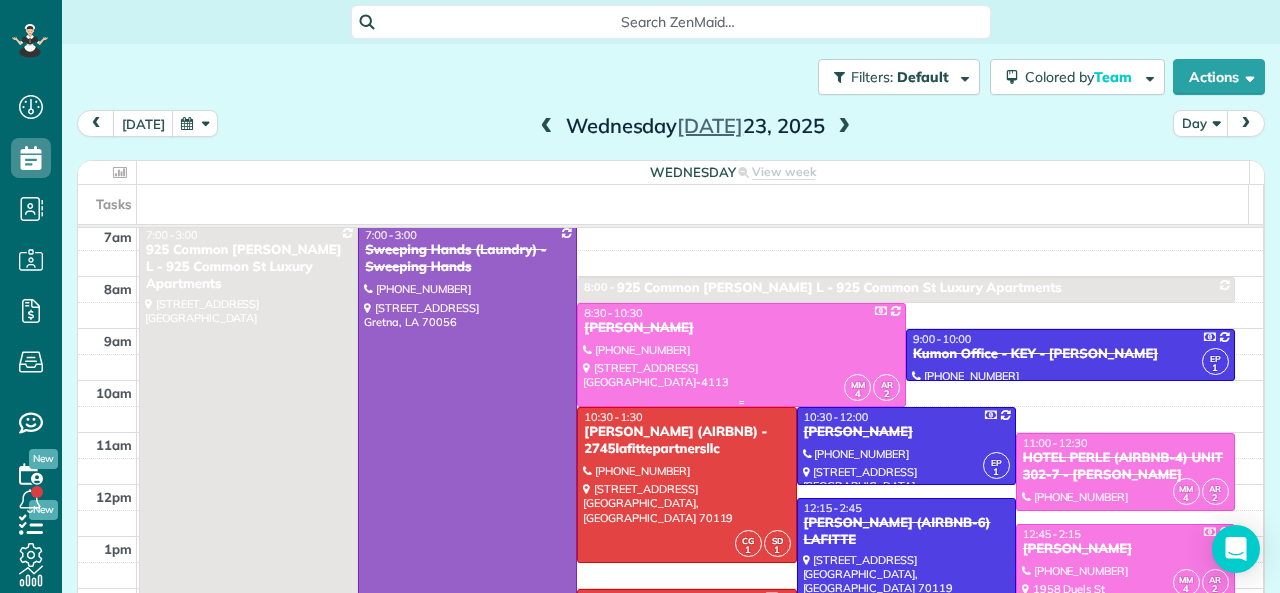 scroll, scrollTop: 0, scrollLeft: 0, axis: both 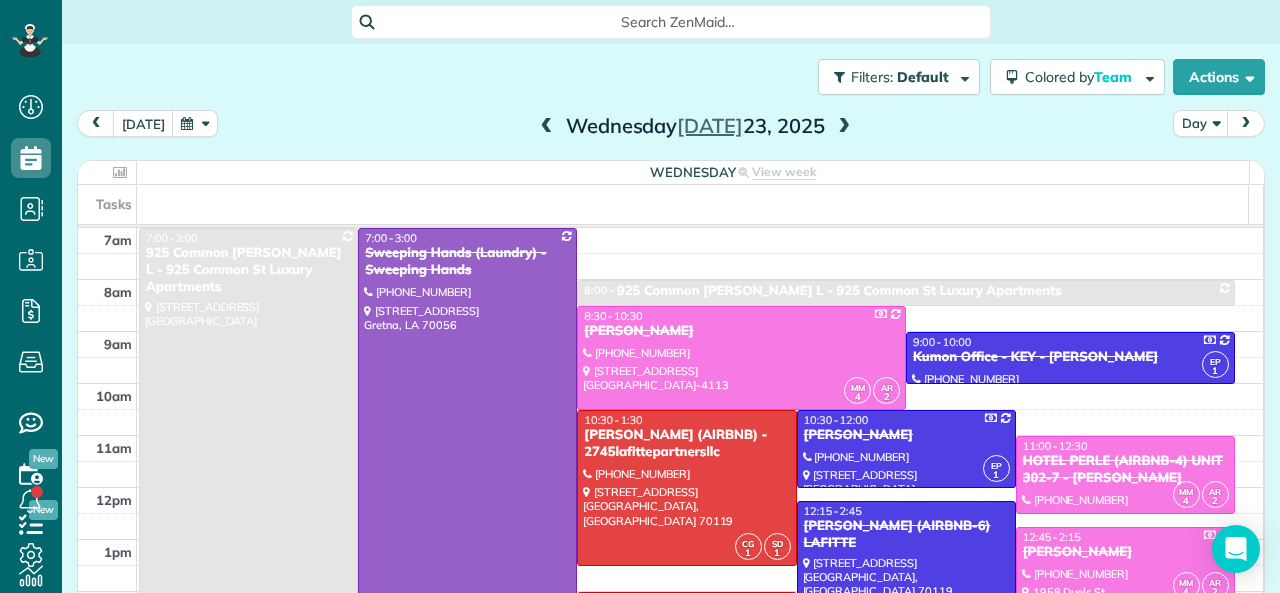 click at bounding box center (467, 436) 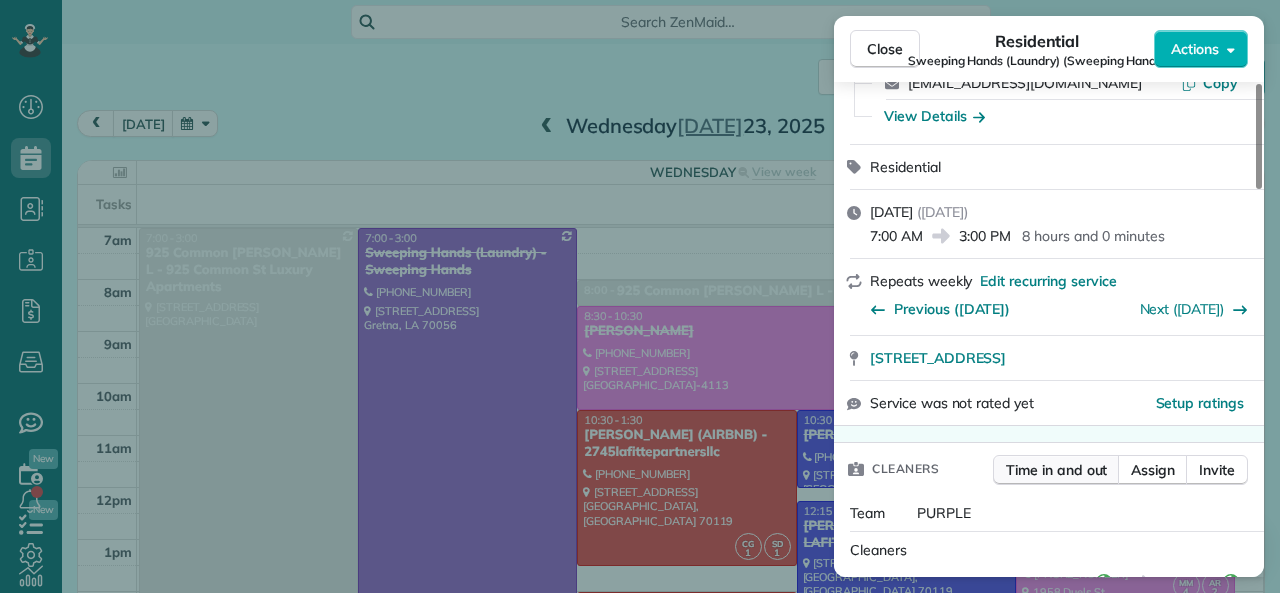 scroll, scrollTop: 300, scrollLeft: 0, axis: vertical 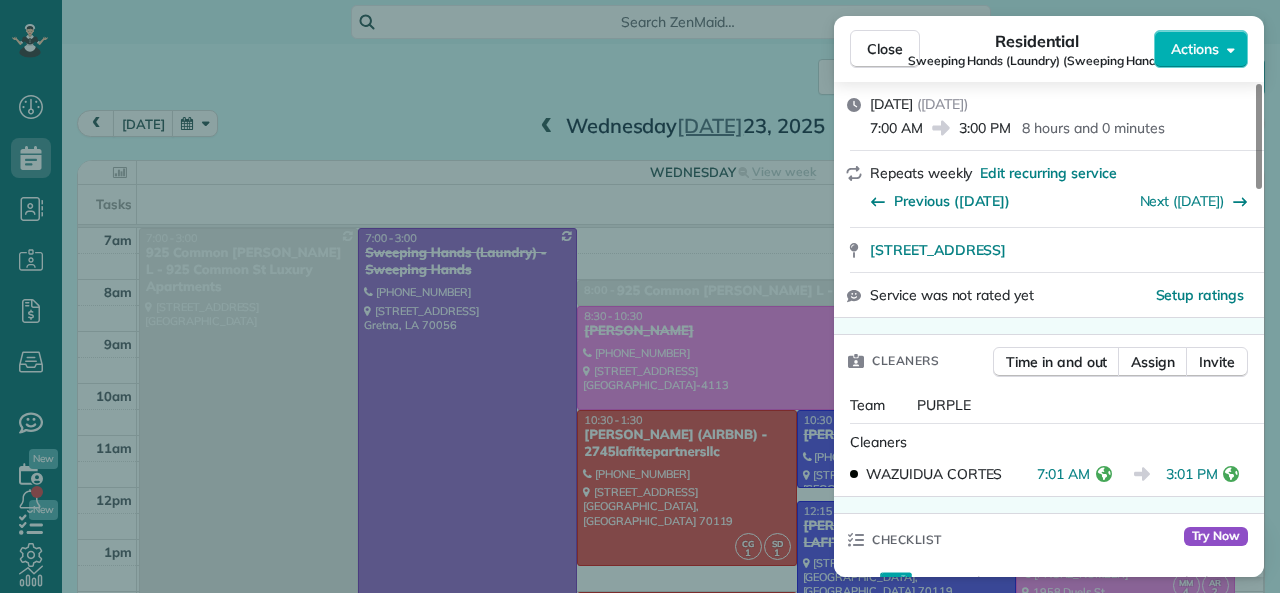 drag, startPoint x: 1039, startPoint y: 477, endPoint x: 1088, endPoint y: 471, distance: 49.365982 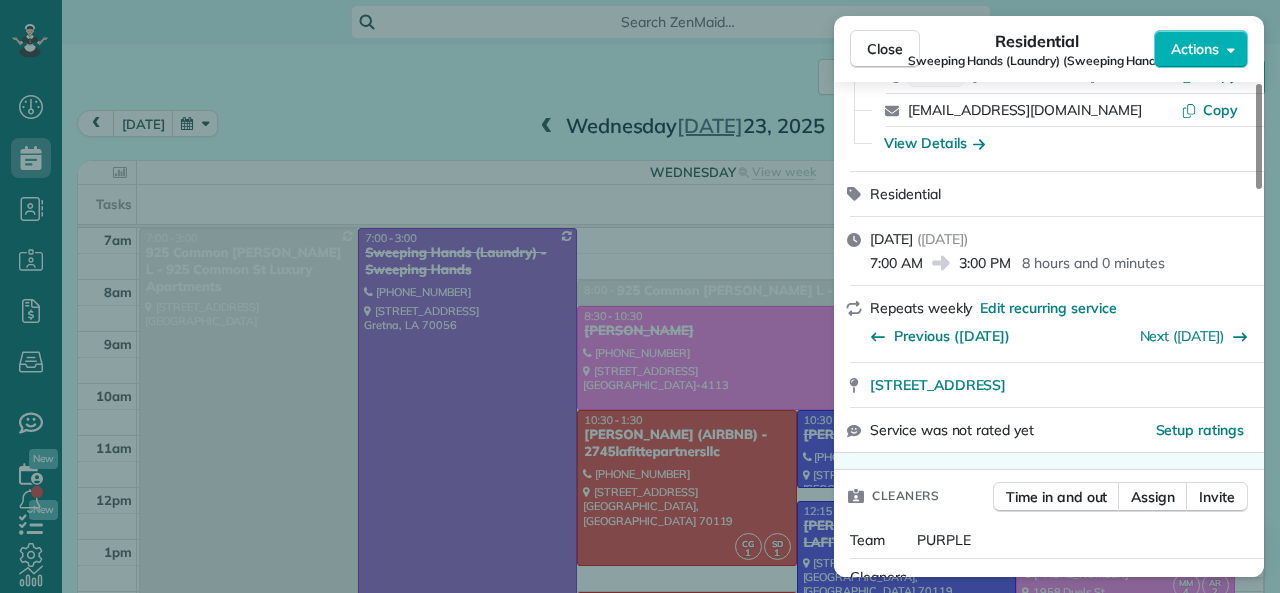 scroll, scrollTop: 0, scrollLeft: 0, axis: both 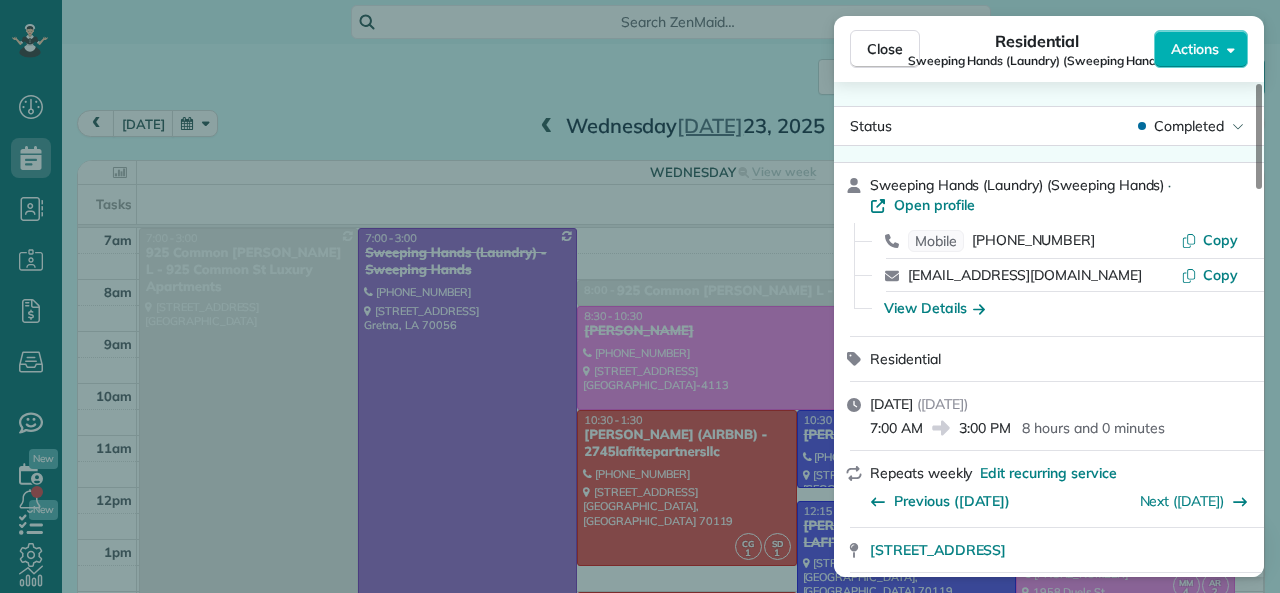 drag, startPoint x: 876, startPoint y: 52, endPoint x: 981, endPoint y: 320, distance: 287.83502 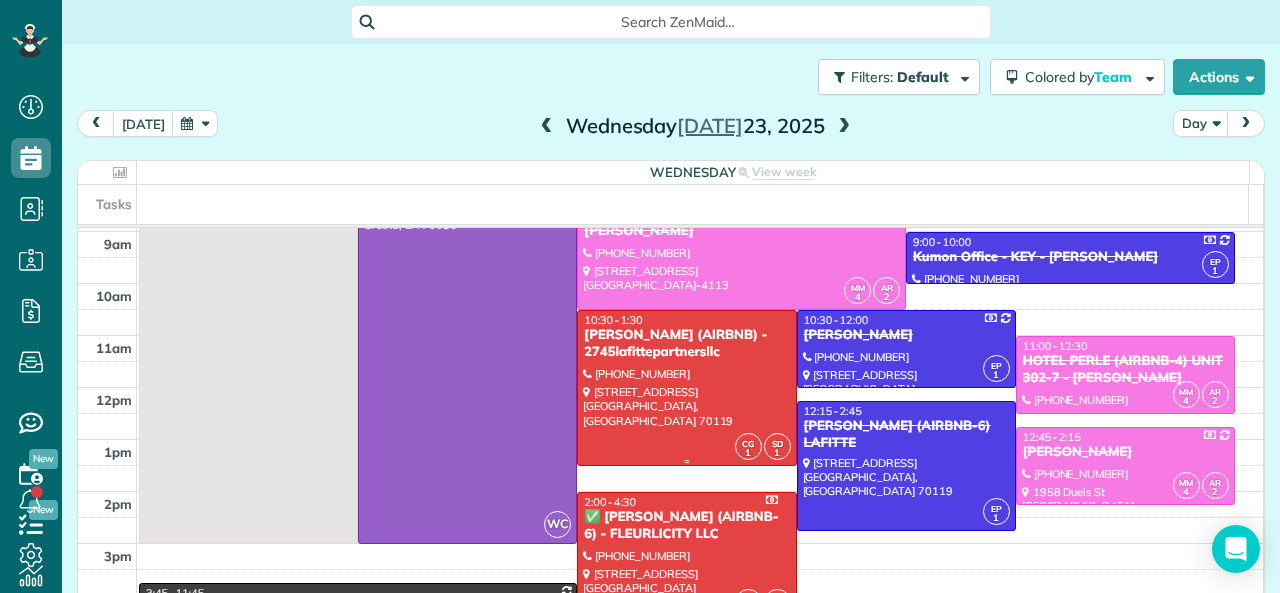 scroll, scrollTop: 0, scrollLeft: 0, axis: both 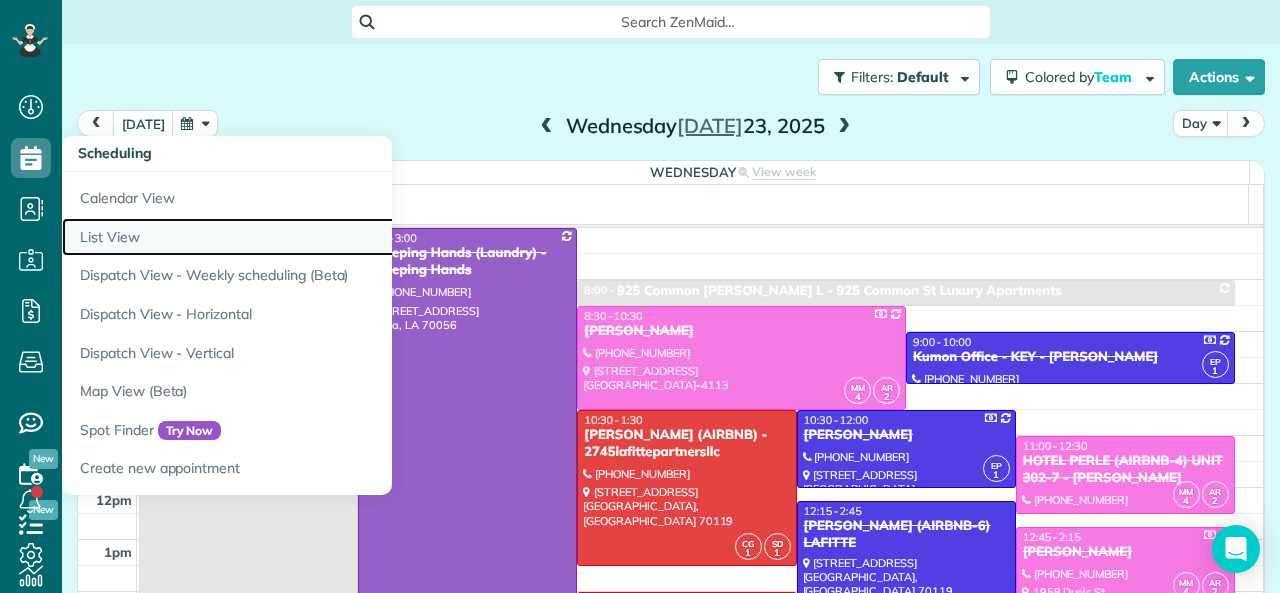 click on "List View" at bounding box center (312, 237) 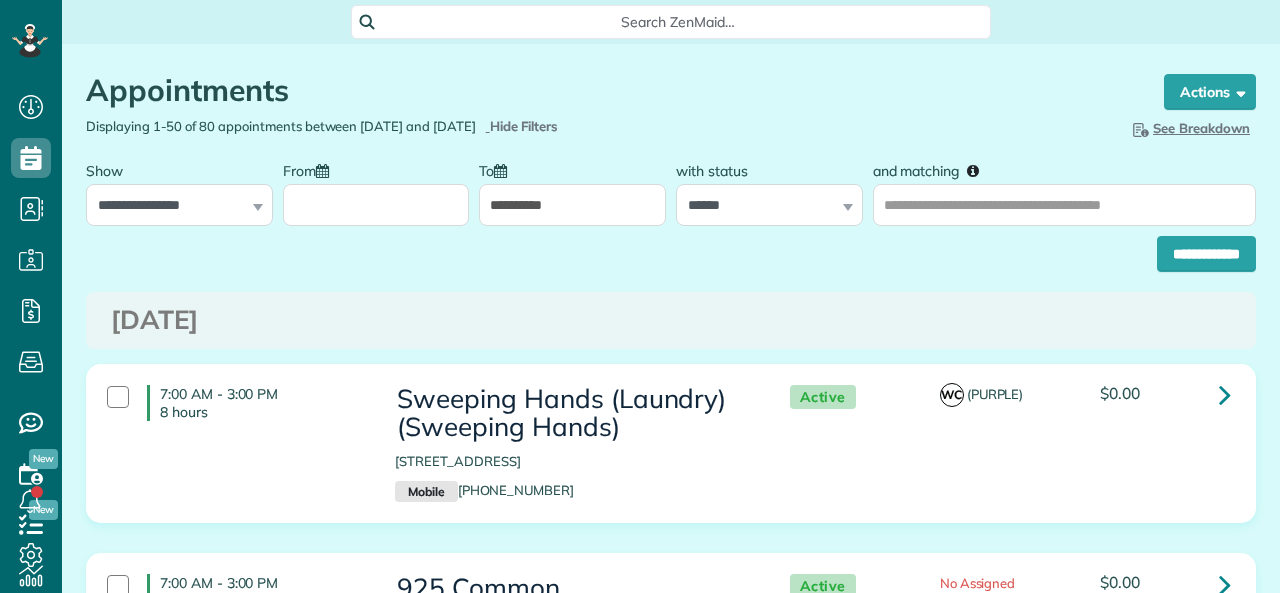 scroll, scrollTop: 0, scrollLeft: 0, axis: both 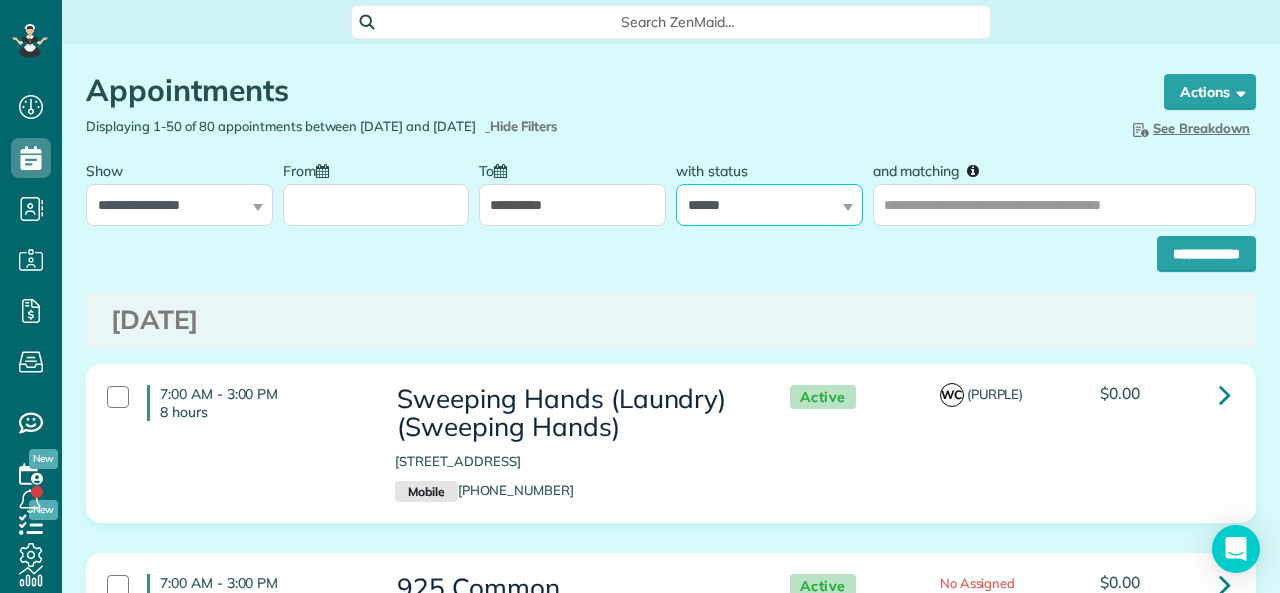 click on "**********" at bounding box center [769, 205] 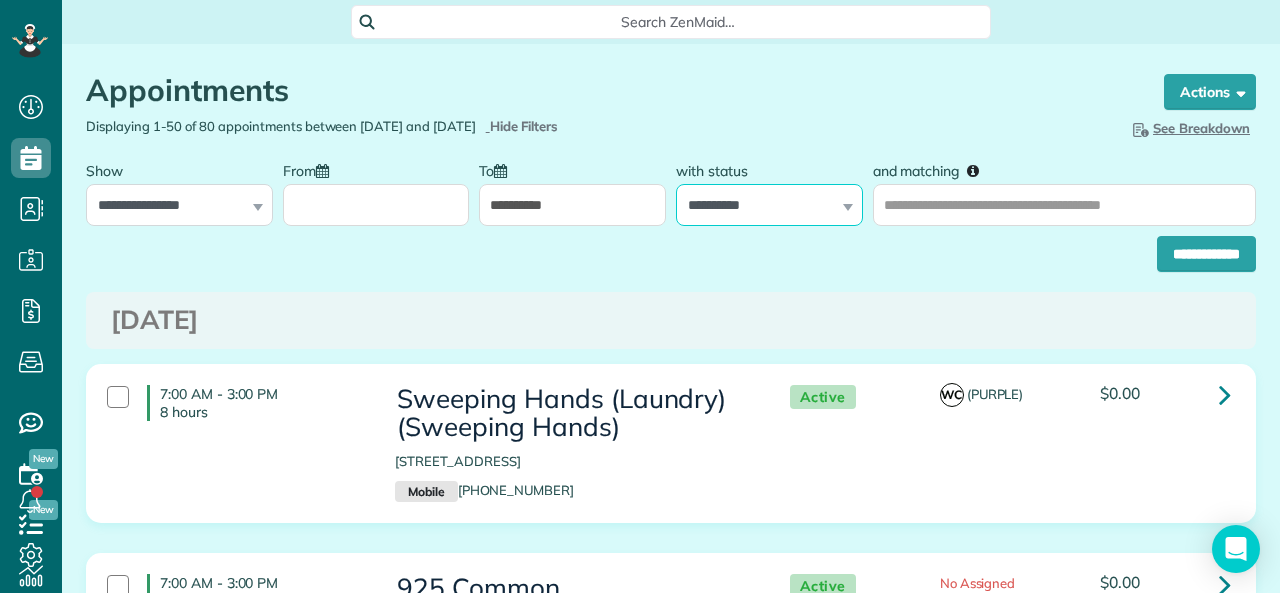 click on "**********" at bounding box center (769, 205) 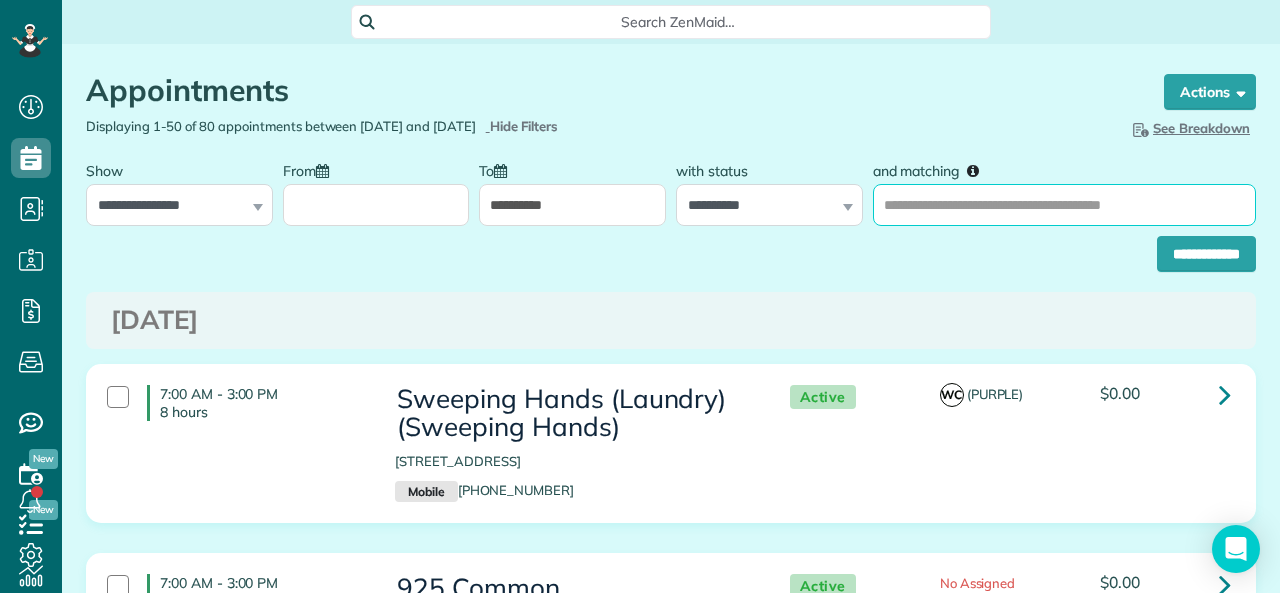 click on "and matching" at bounding box center [1064, 205] 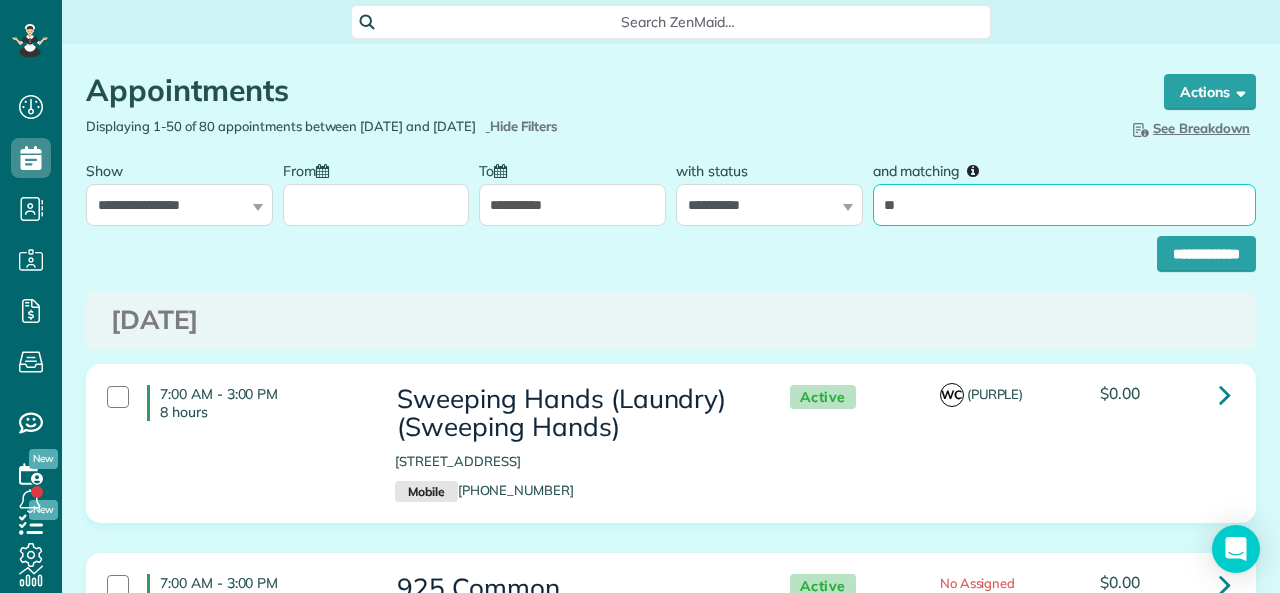type on "*****" 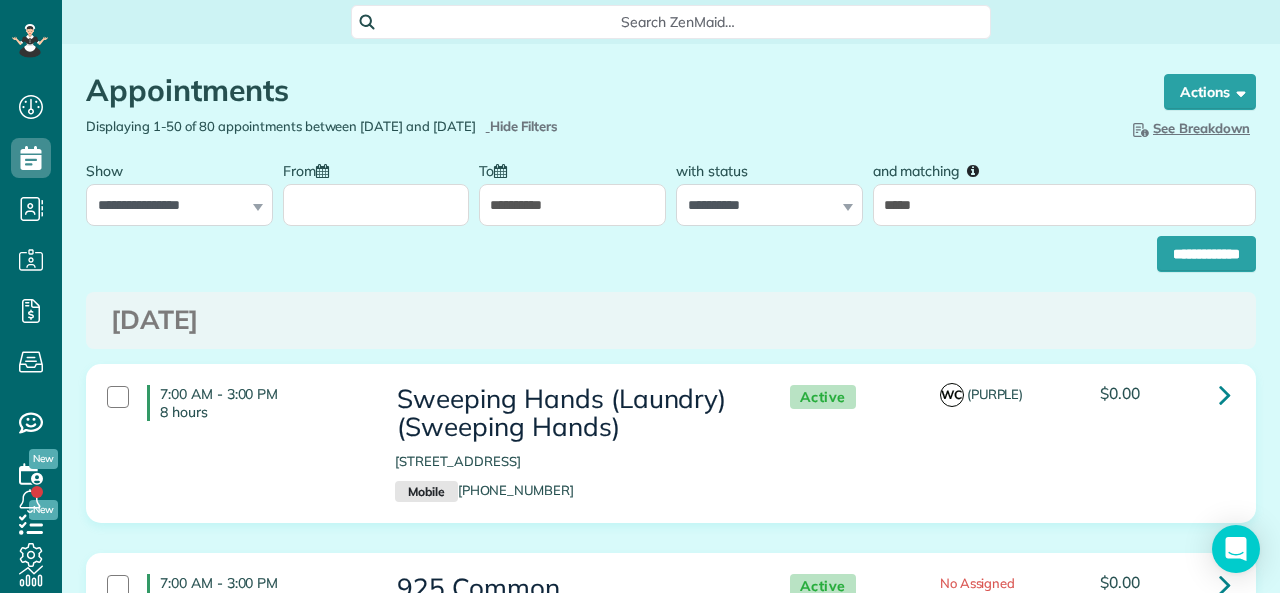 click on "**********" at bounding box center [572, 205] 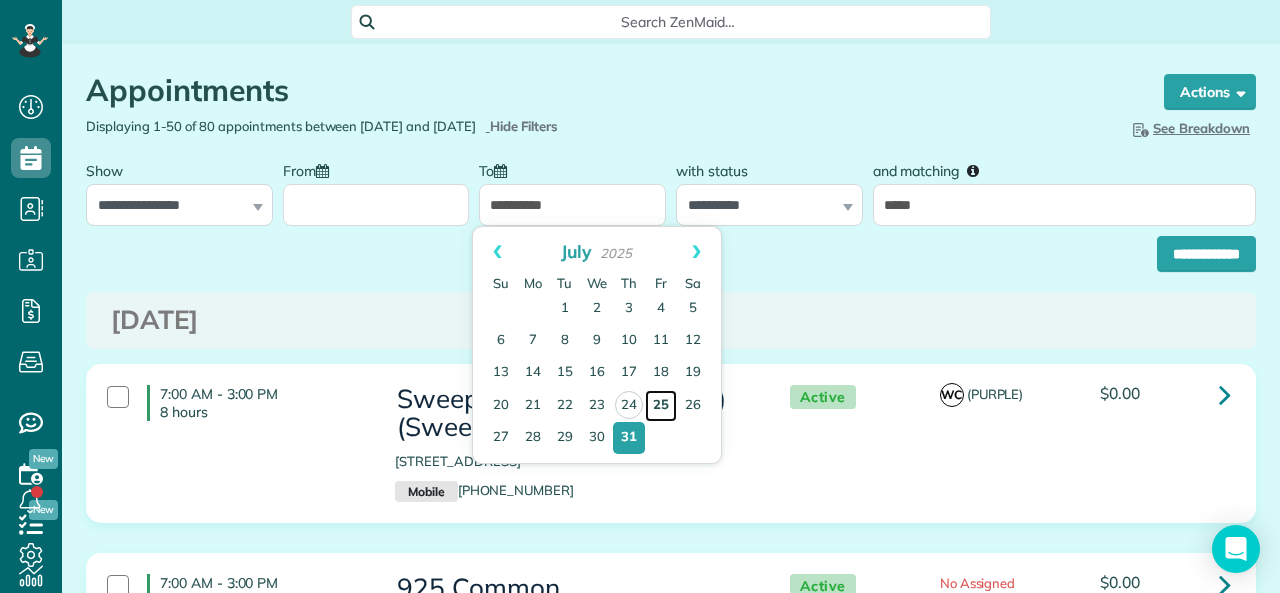 click on "25" at bounding box center [661, 406] 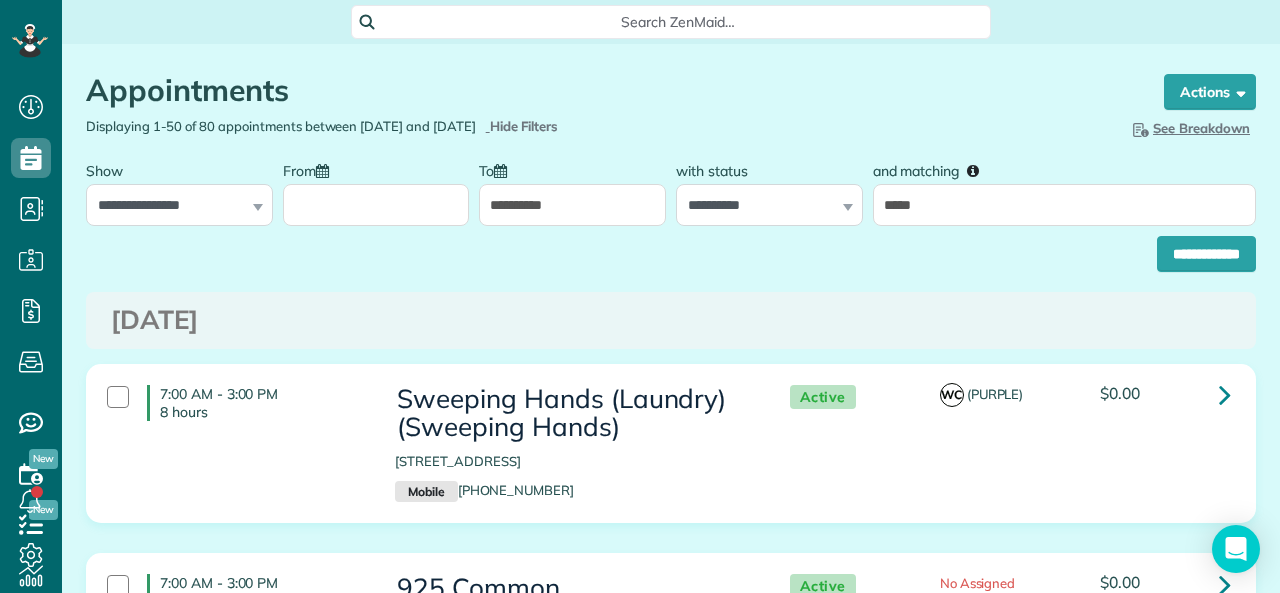 click on "From" at bounding box center [376, 205] 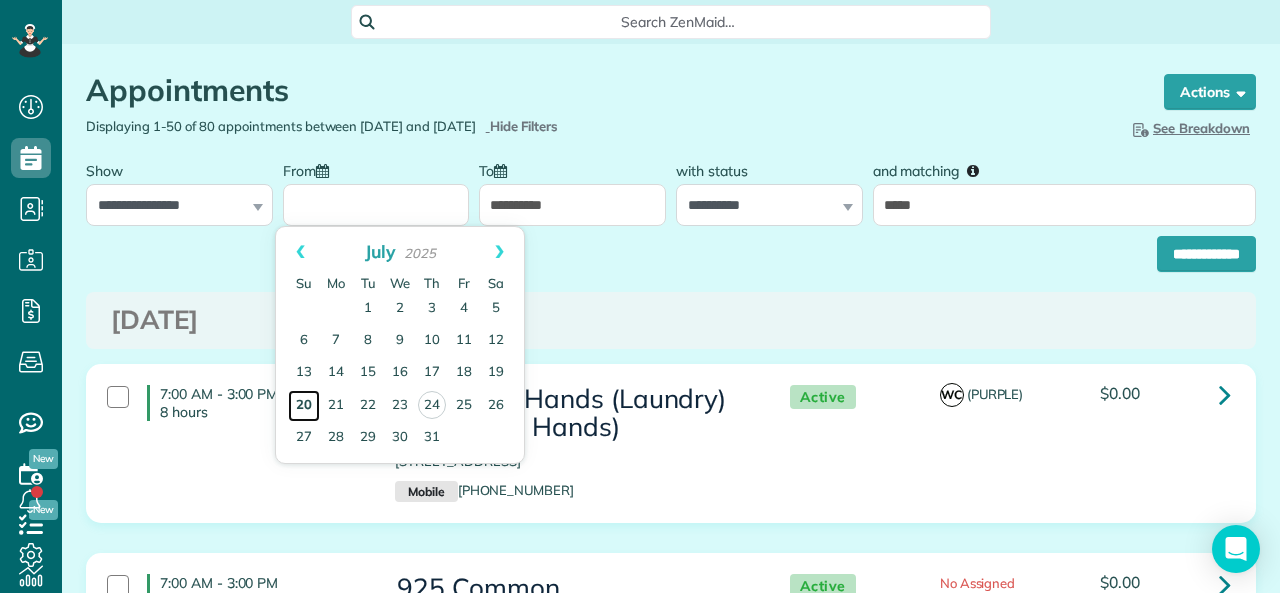 click on "20" at bounding box center (304, 406) 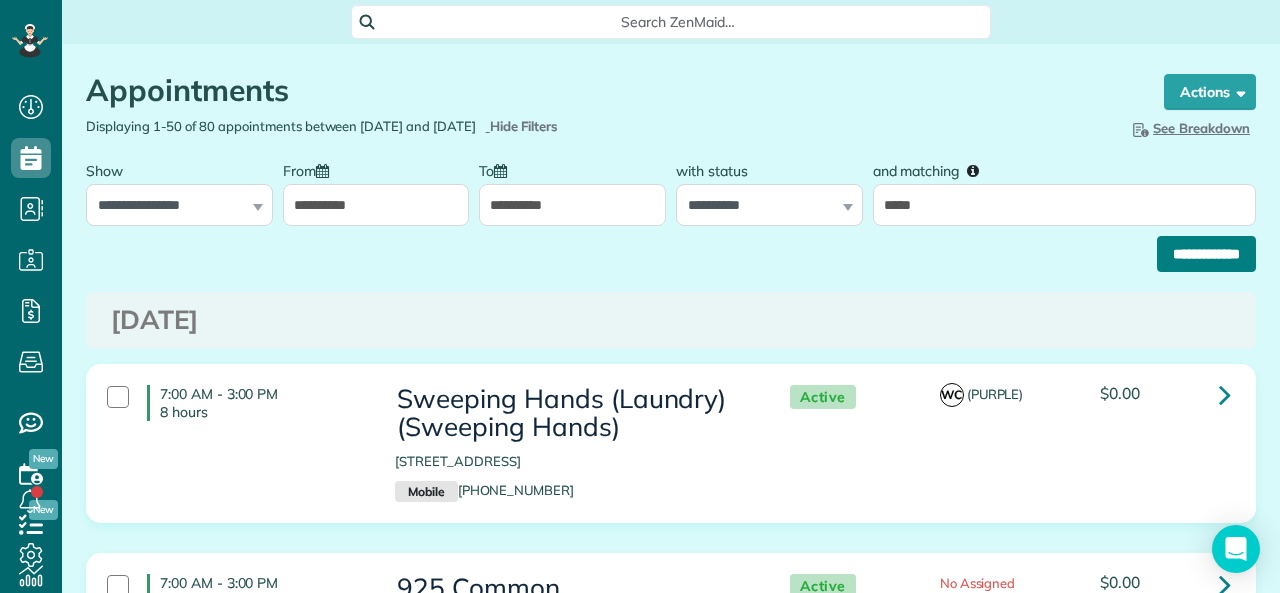 click on "**********" at bounding box center [1206, 254] 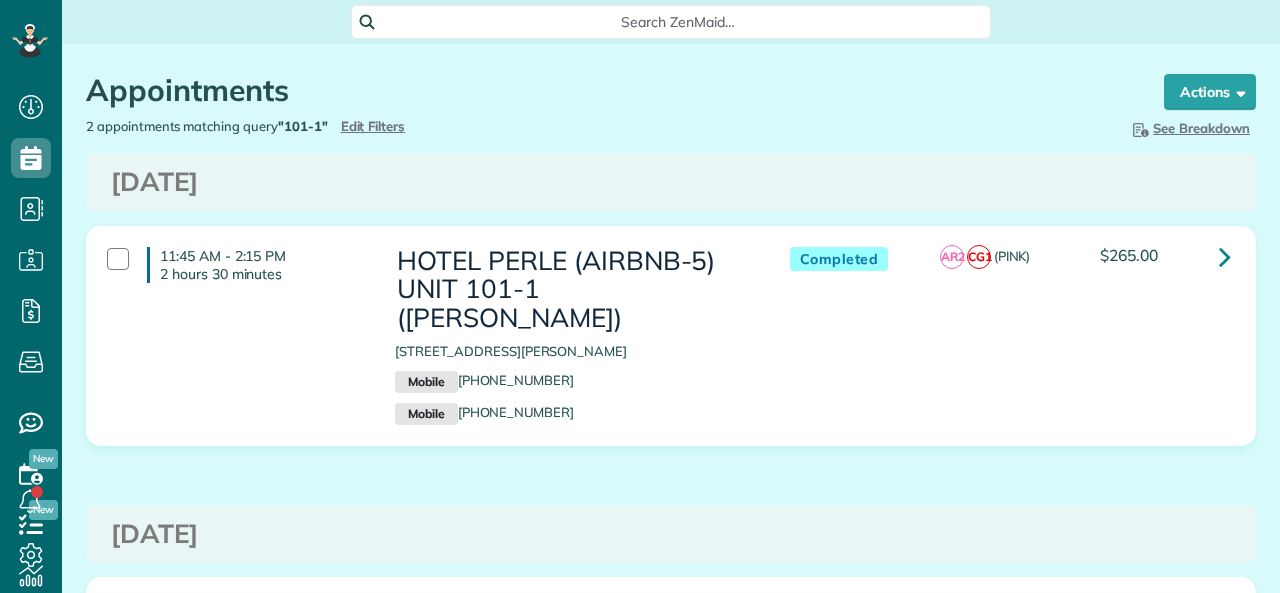 scroll, scrollTop: 0, scrollLeft: 0, axis: both 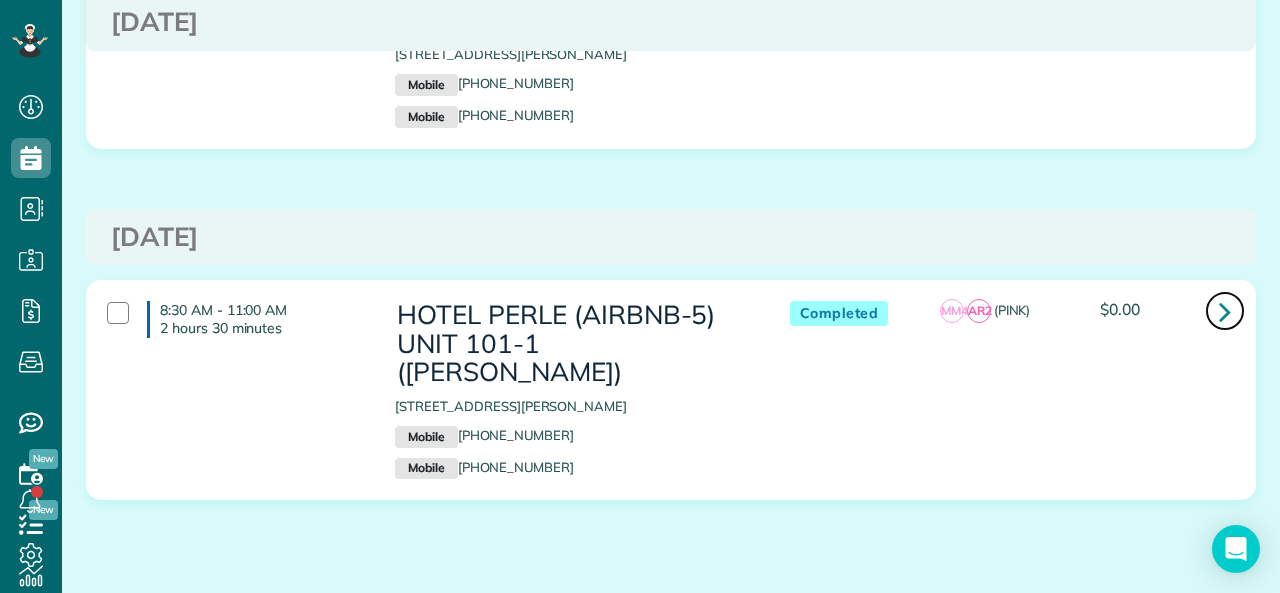click at bounding box center (1225, 311) 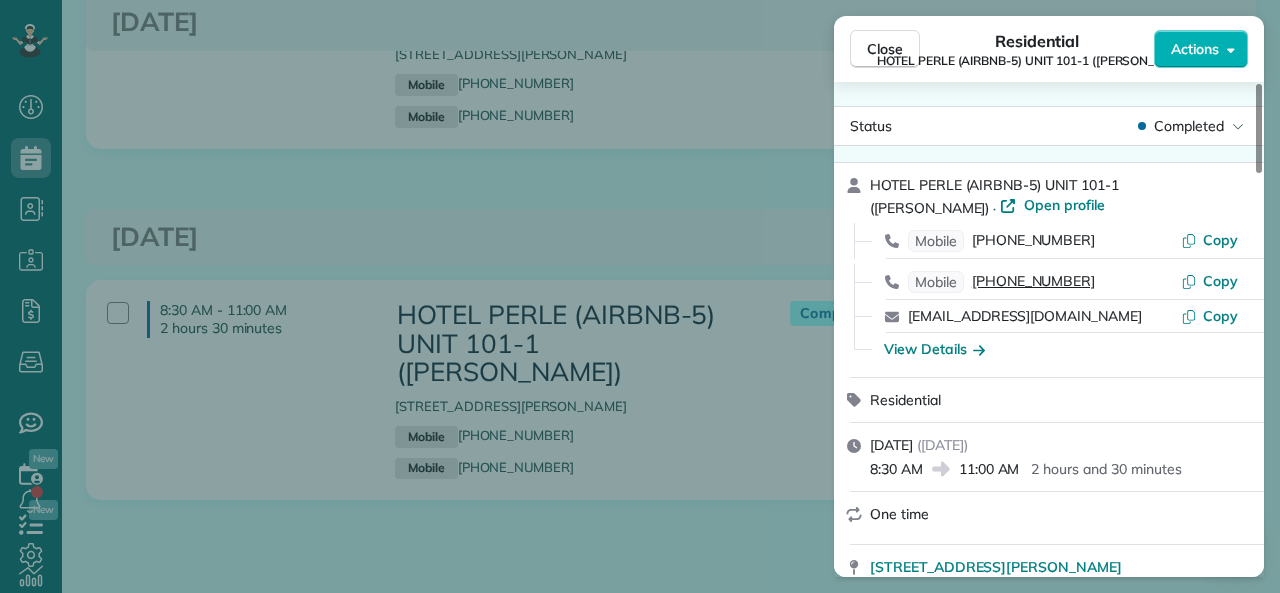 scroll, scrollTop: 300, scrollLeft: 0, axis: vertical 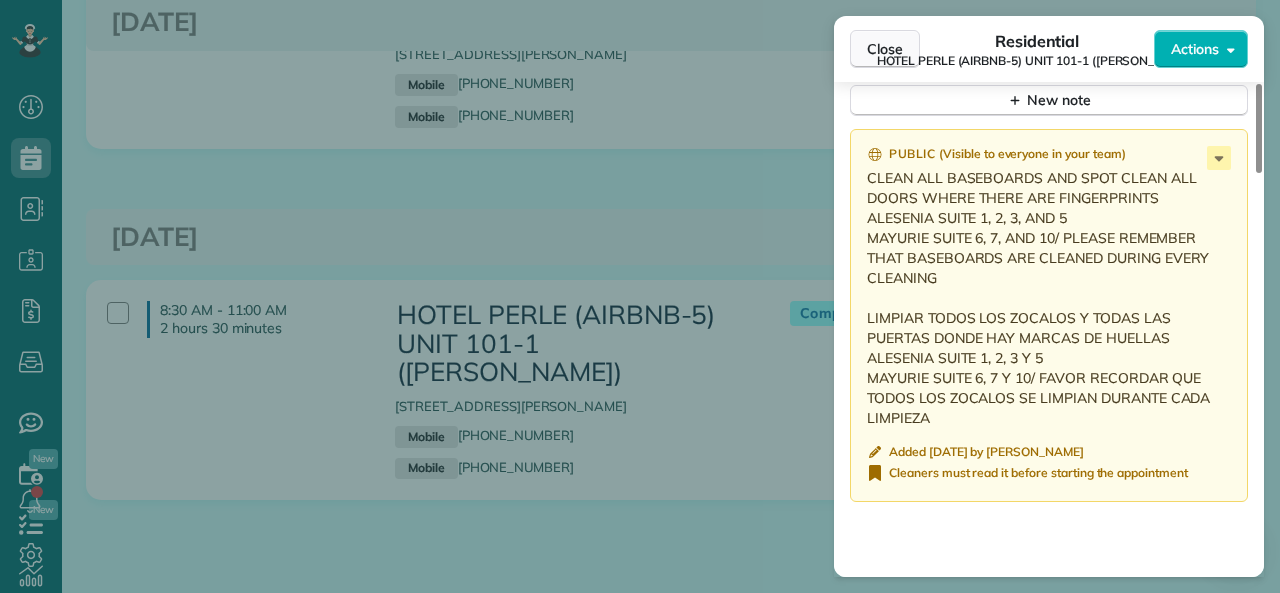 click on "Close" at bounding box center [885, 49] 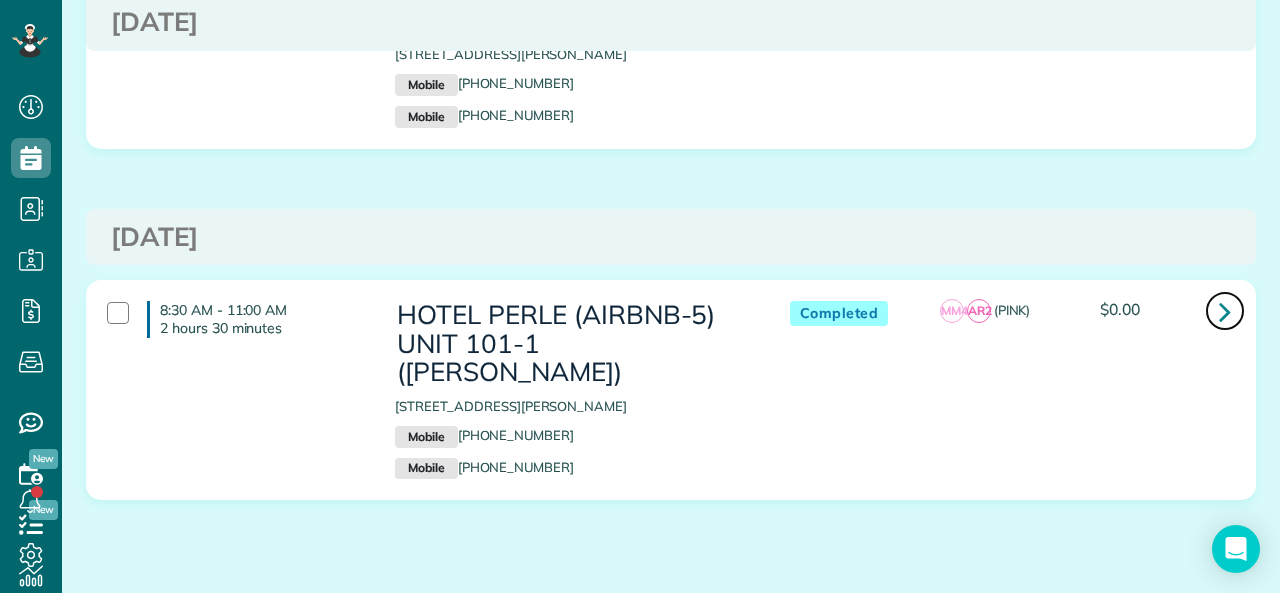 click at bounding box center (1225, 311) 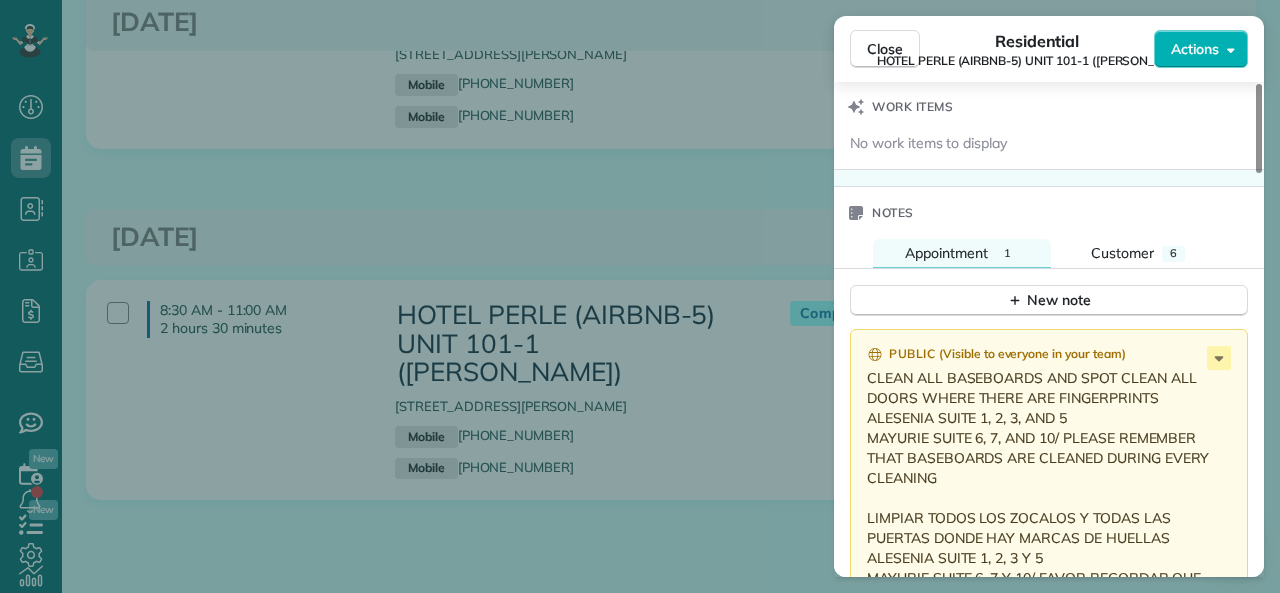 scroll, scrollTop: 1700, scrollLeft: 0, axis: vertical 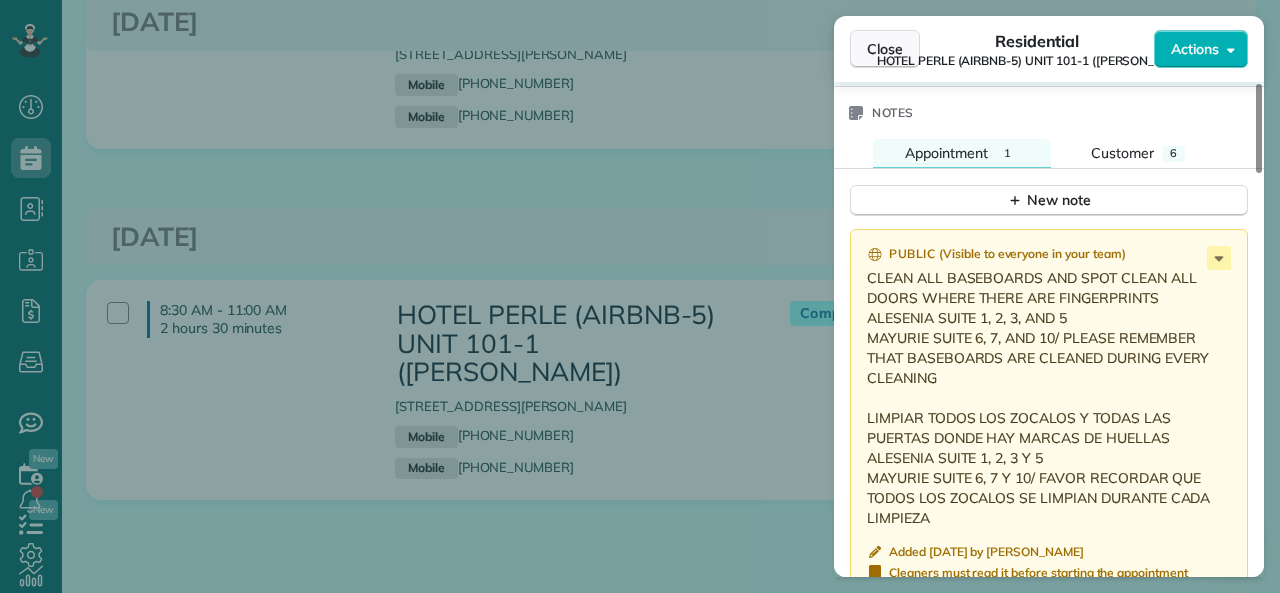 click on "Close" at bounding box center (885, 49) 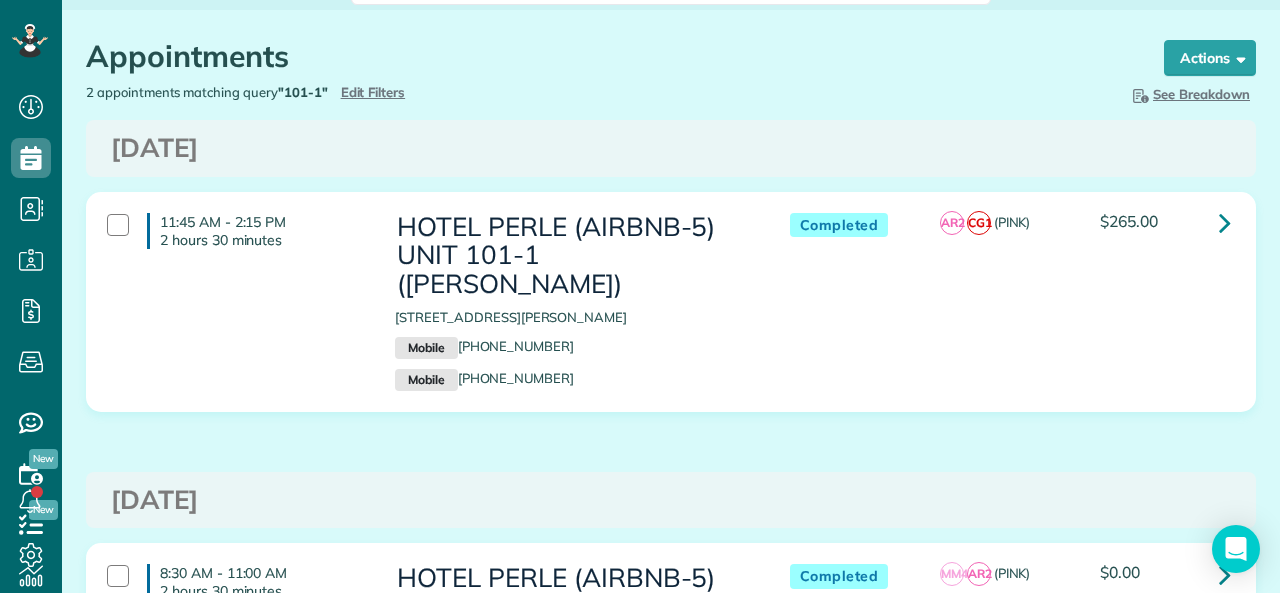 scroll, scrollTop: 0, scrollLeft: 0, axis: both 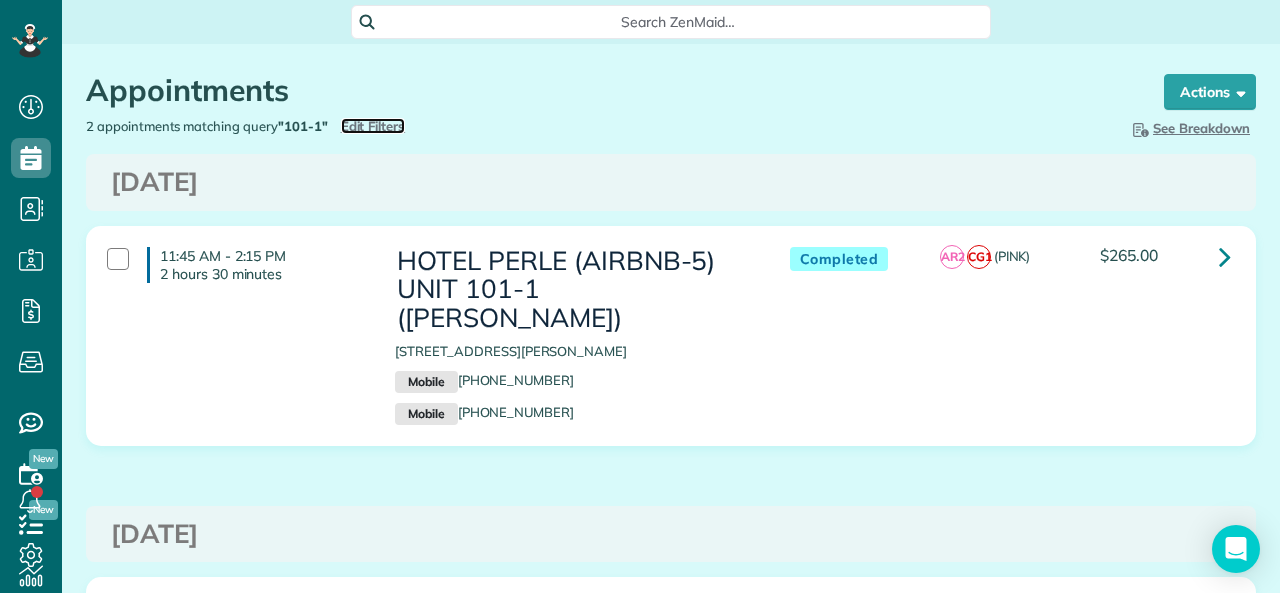 click on "Edit Filters" at bounding box center [373, 126] 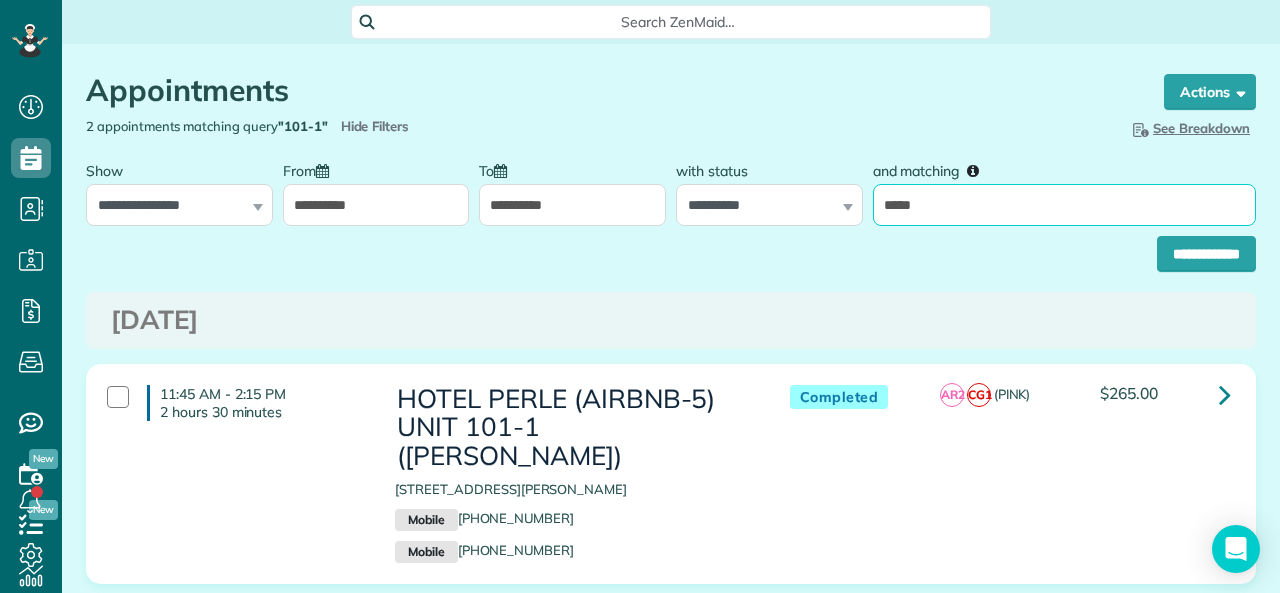 click on "*****" at bounding box center [1064, 205] 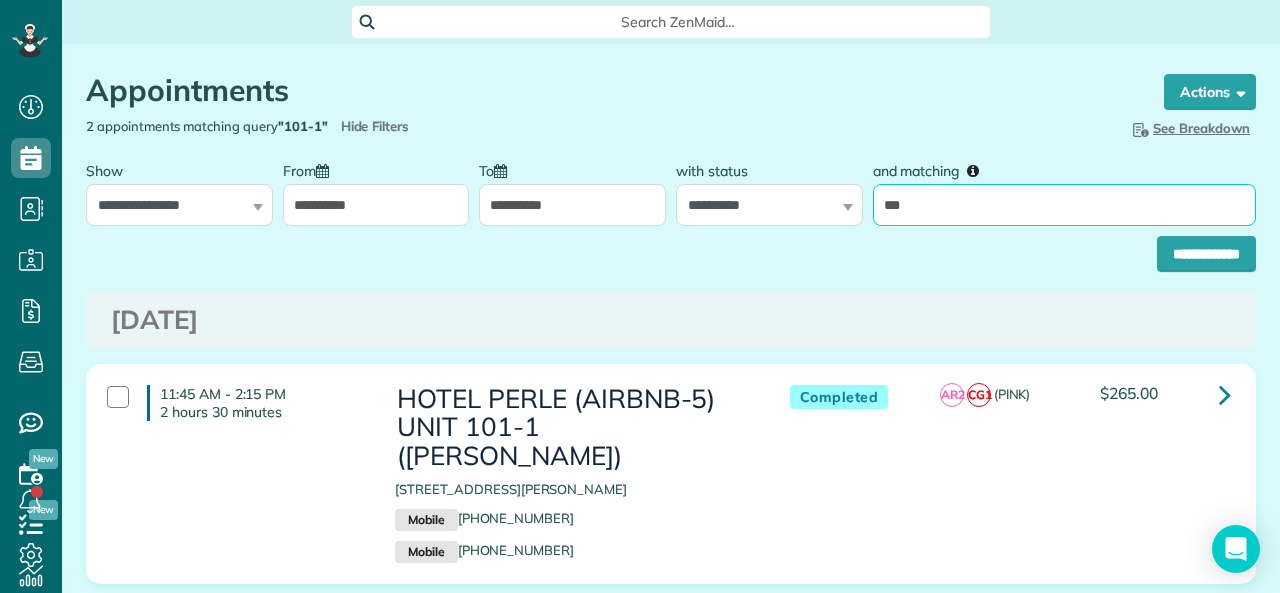 type on "*****" 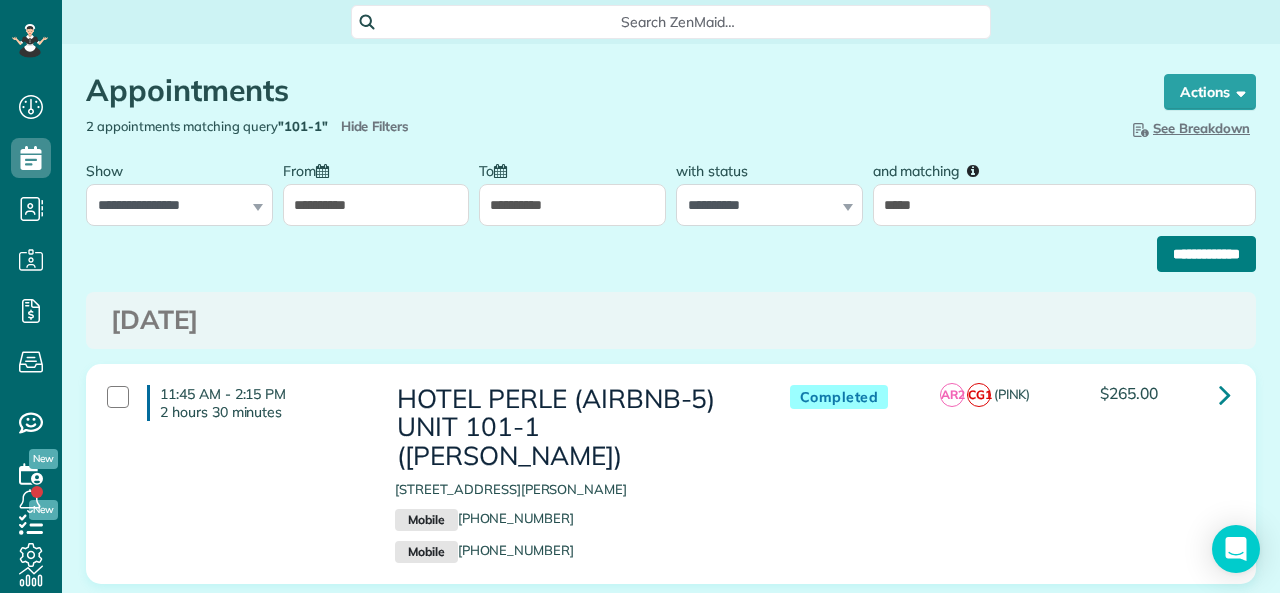 click on "**********" at bounding box center [1206, 254] 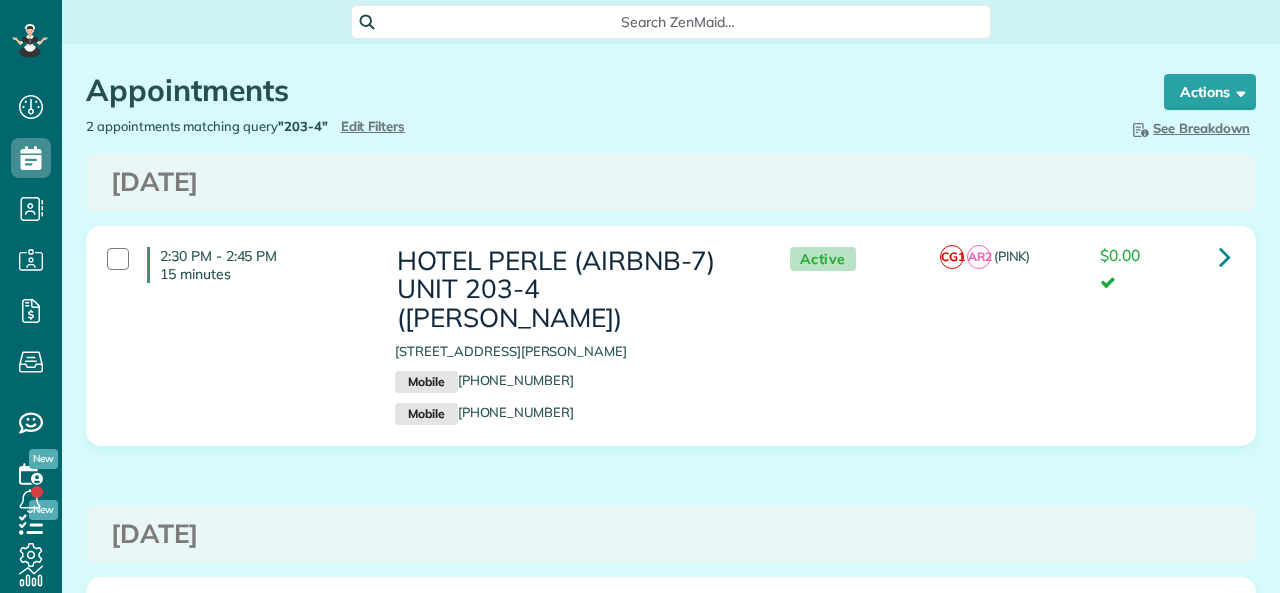 scroll, scrollTop: 0, scrollLeft: 0, axis: both 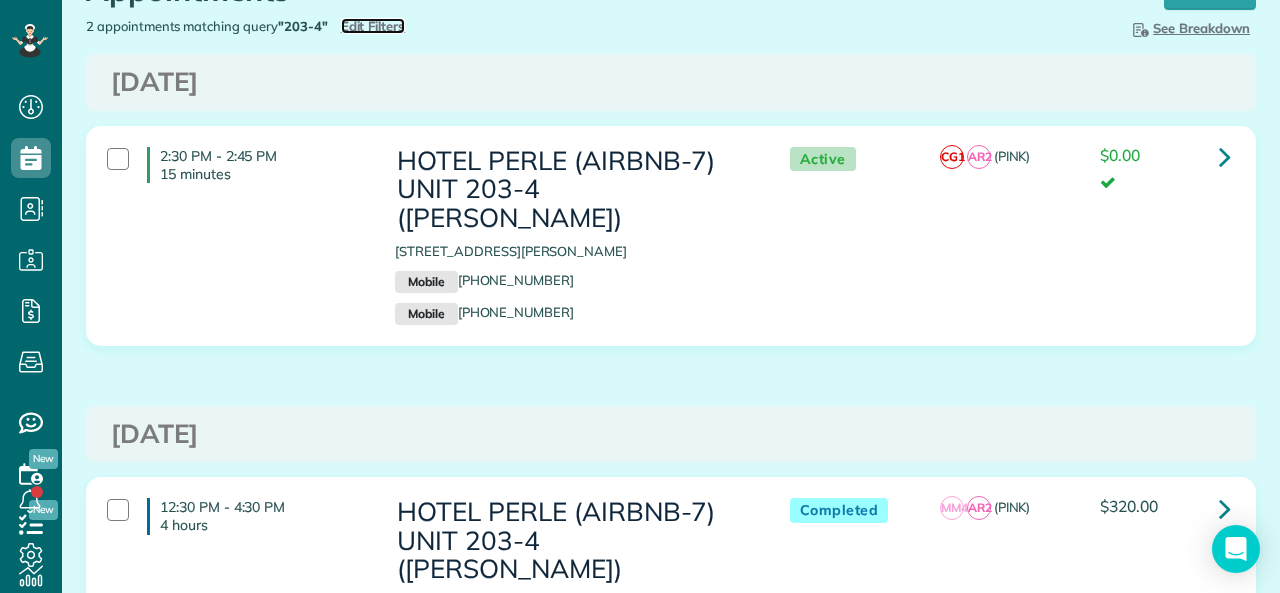click on "Edit Filters" at bounding box center (373, 26) 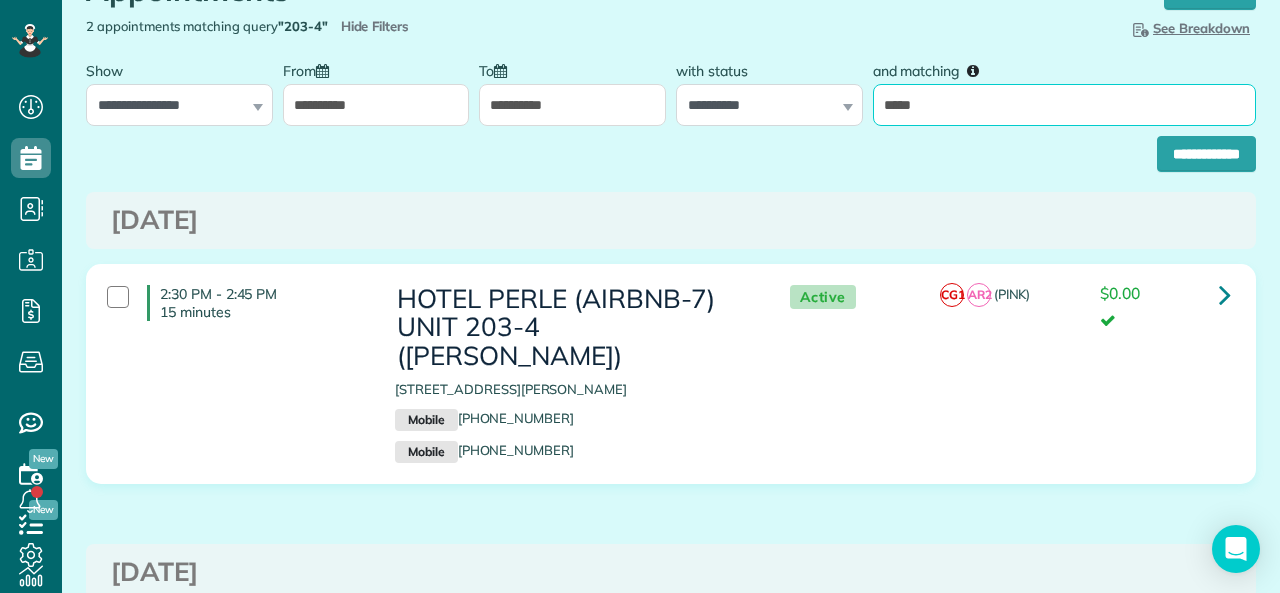 click on "*****" at bounding box center [1064, 105] 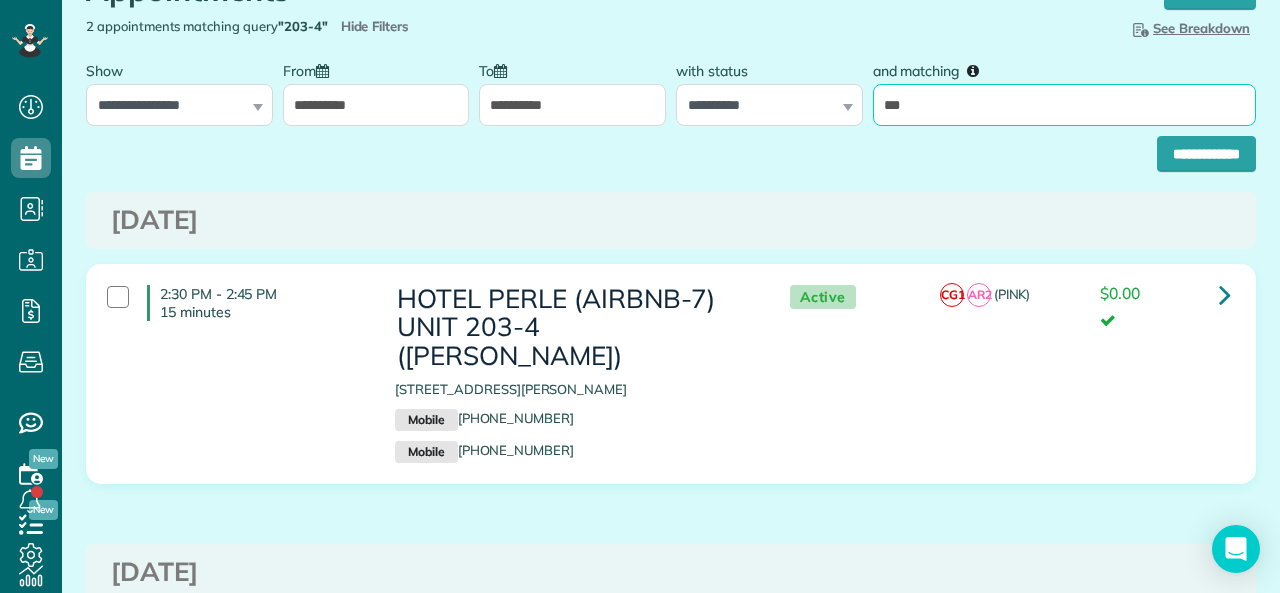 type on "*****" 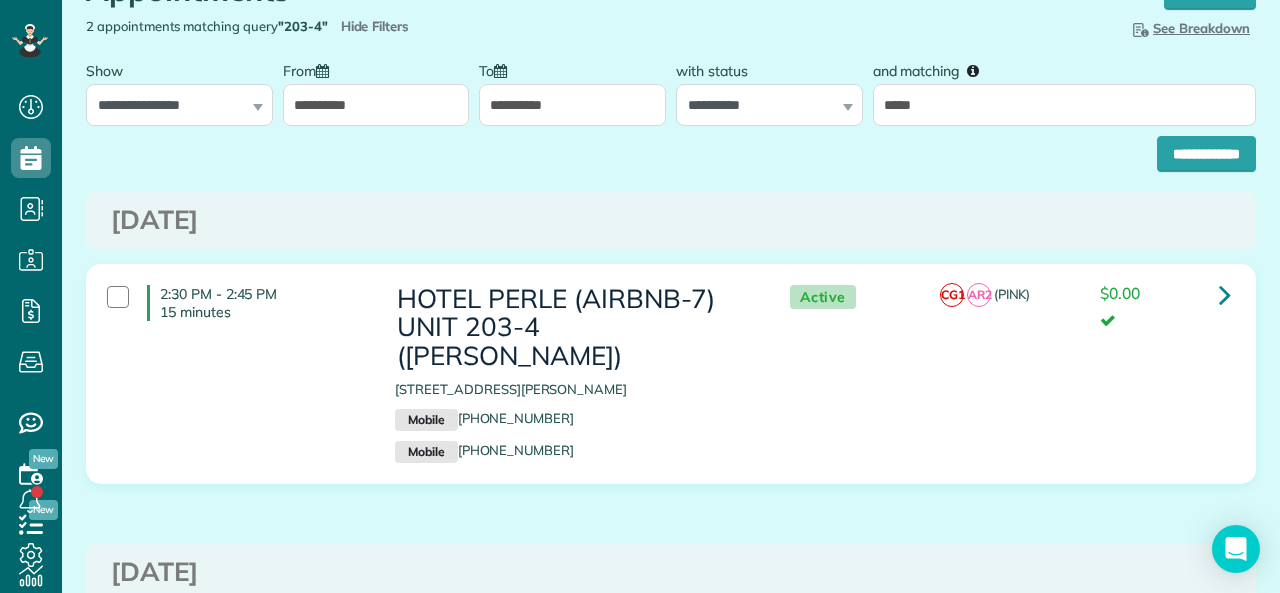 click on "**********" at bounding box center (671, 149) 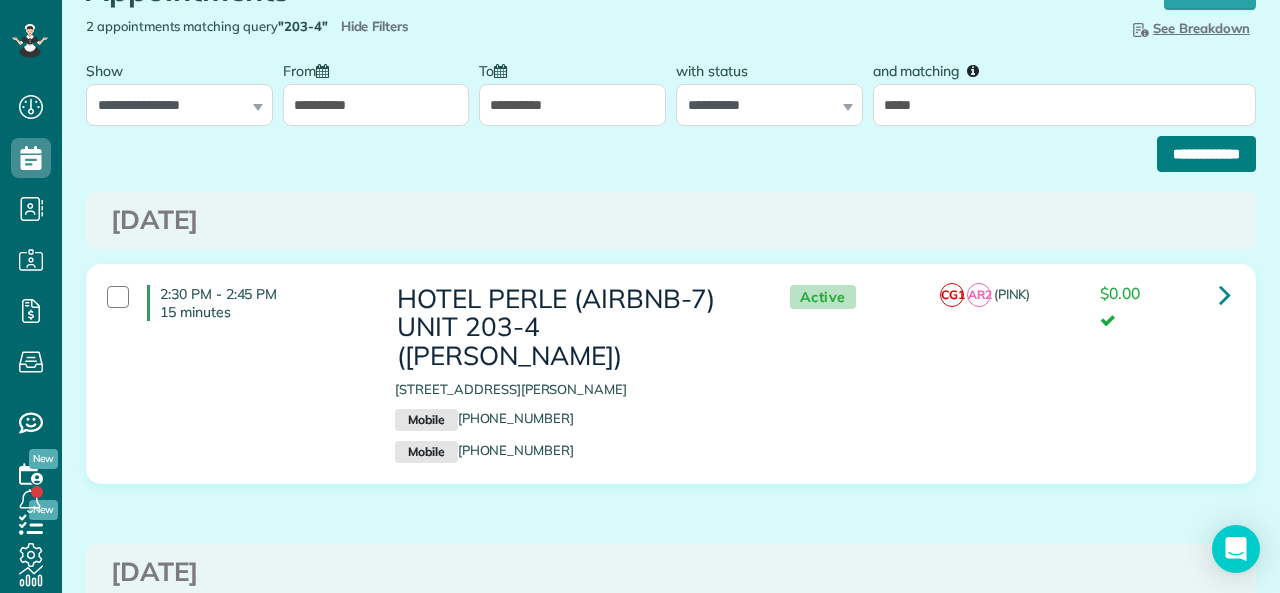 click on "**********" at bounding box center (1206, 154) 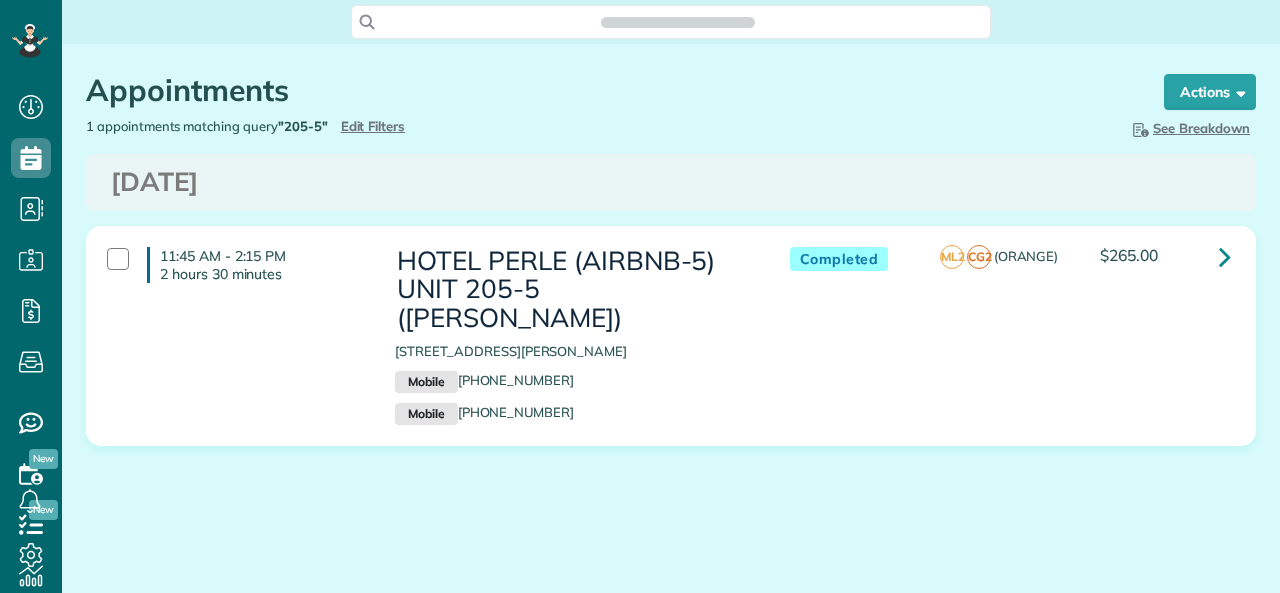 scroll, scrollTop: 0, scrollLeft: 0, axis: both 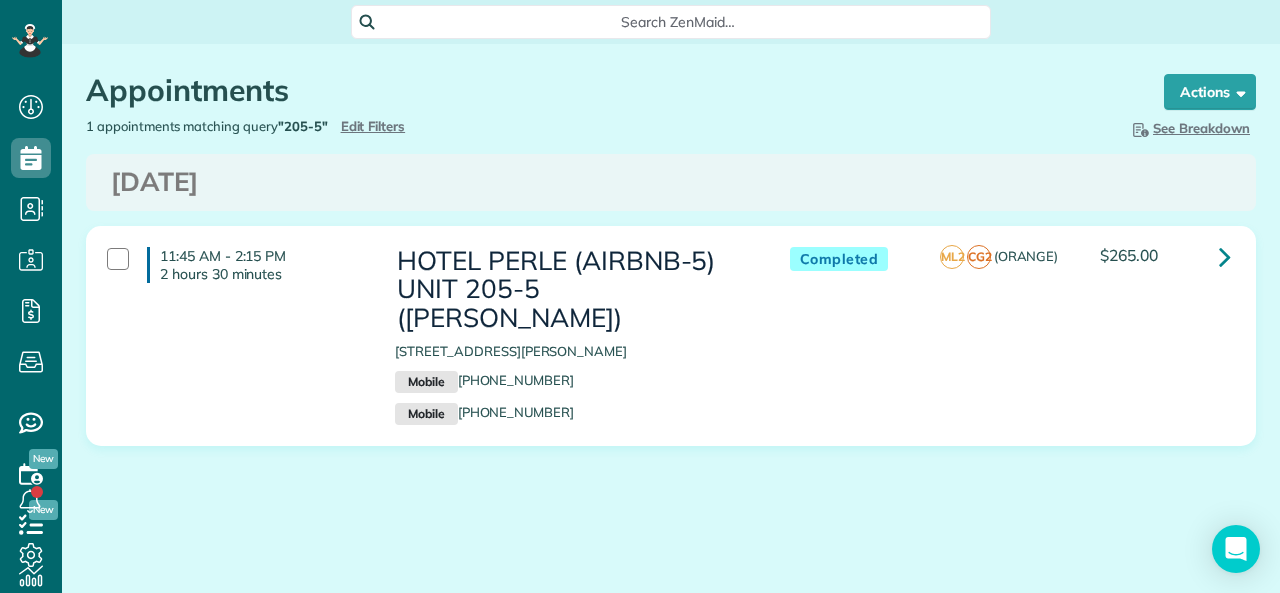 click on "1 appointments
matching query  "205-5"
Hide Filters
Edit Filters" at bounding box center [371, 126] 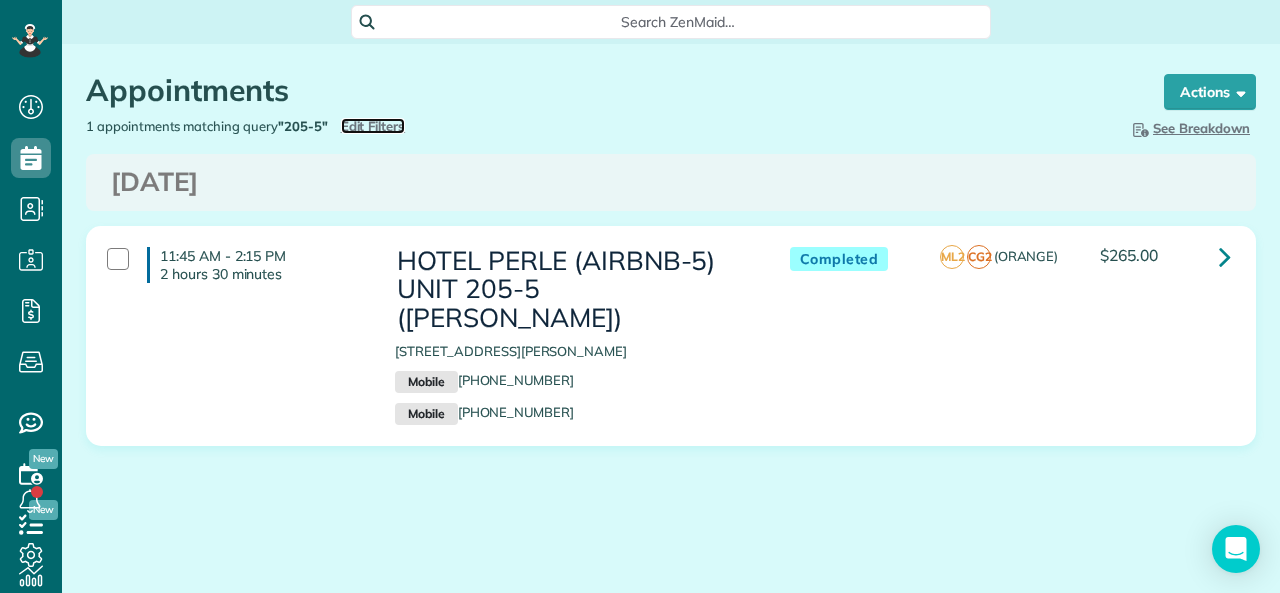 click on "Edit Filters" at bounding box center [373, 126] 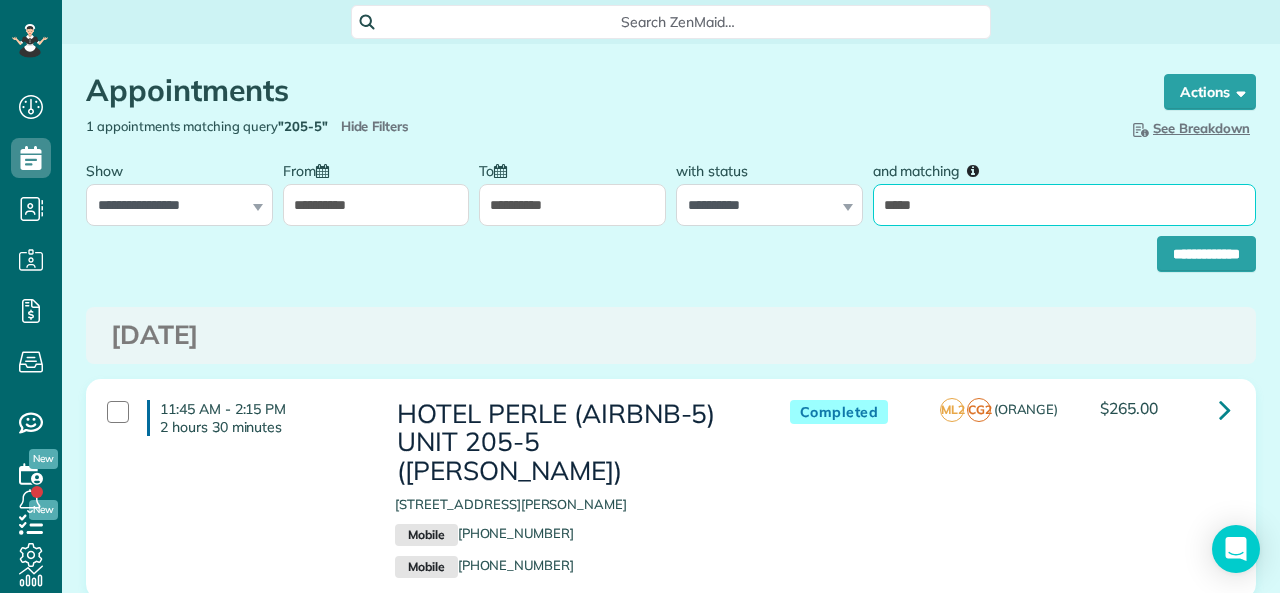 click on "*****" at bounding box center [1064, 205] 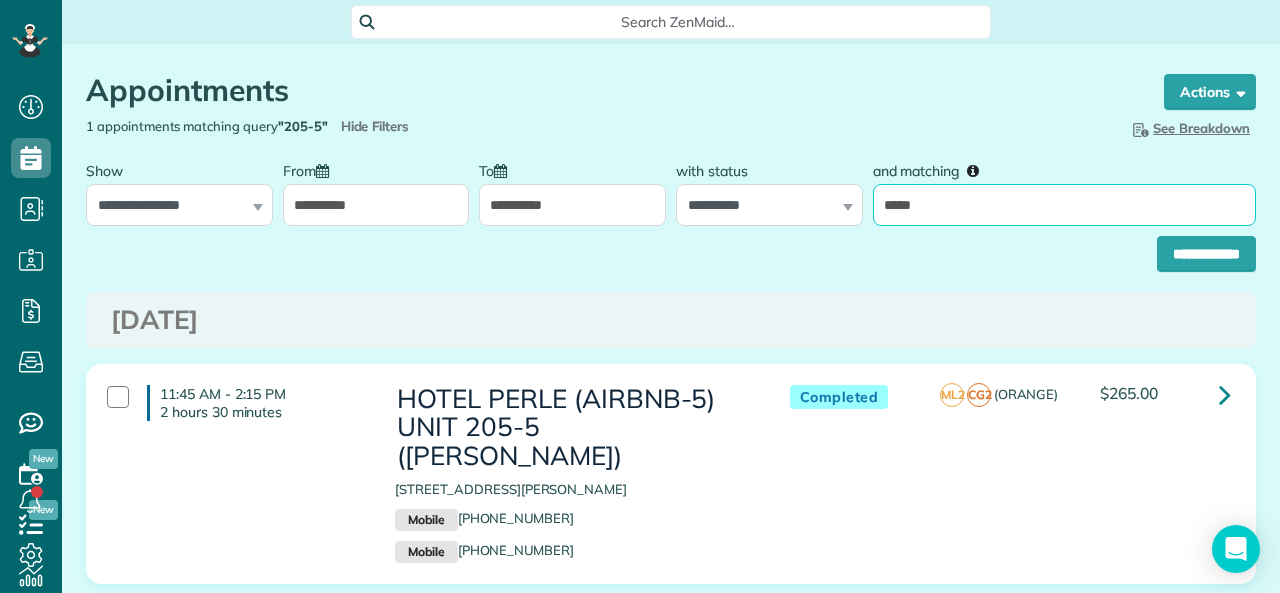 click on "*****" at bounding box center [1064, 205] 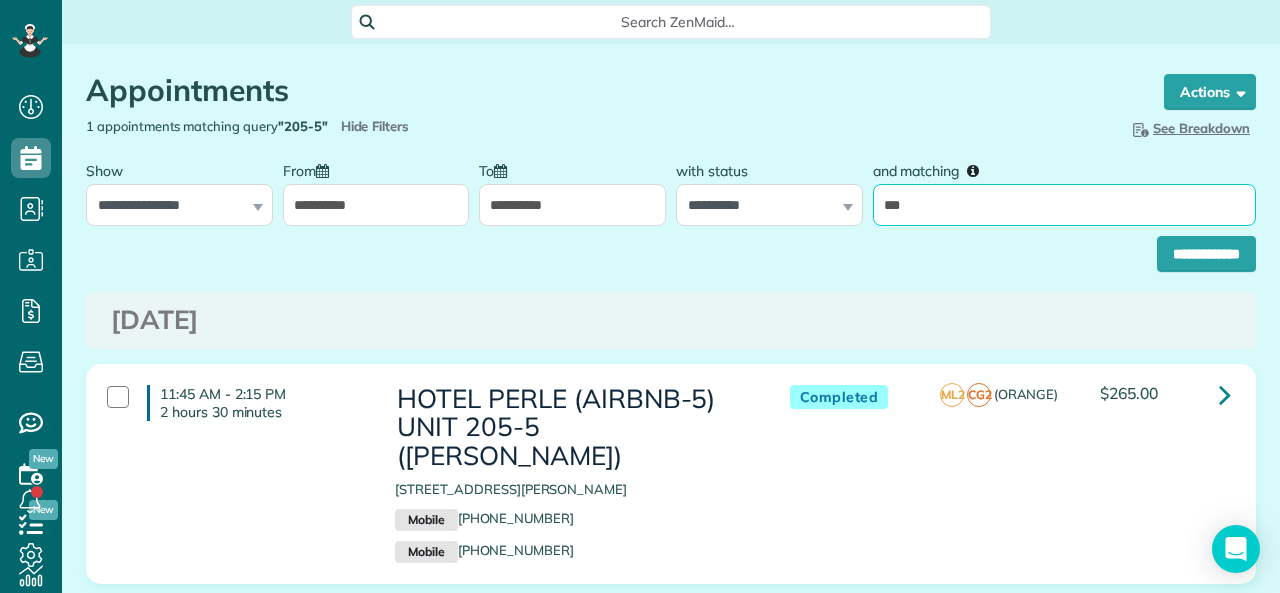 type on "*****" 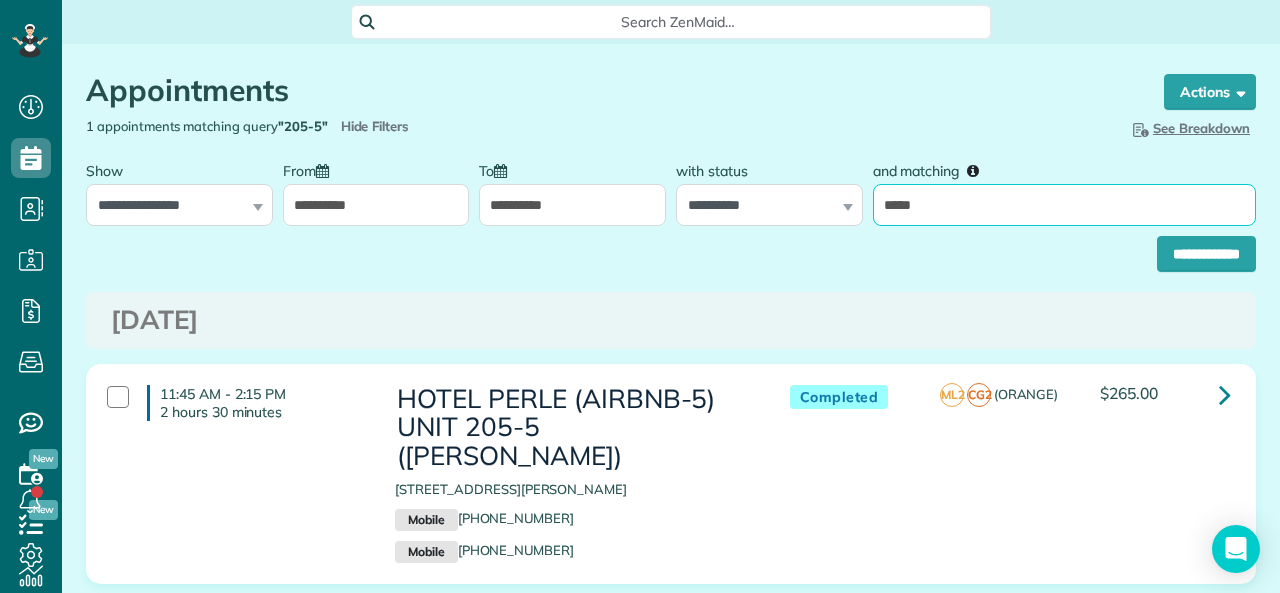 click on "**********" at bounding box center [1206, 254] 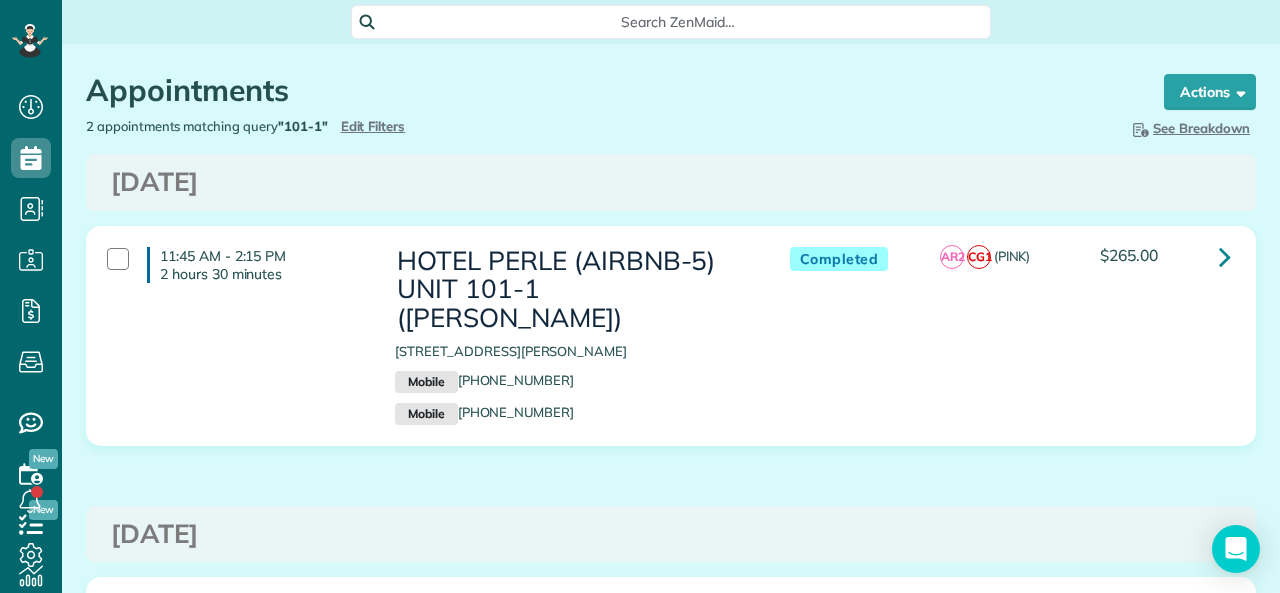scroll, scrollTop: 0, scrollLeft: 0, axis: both 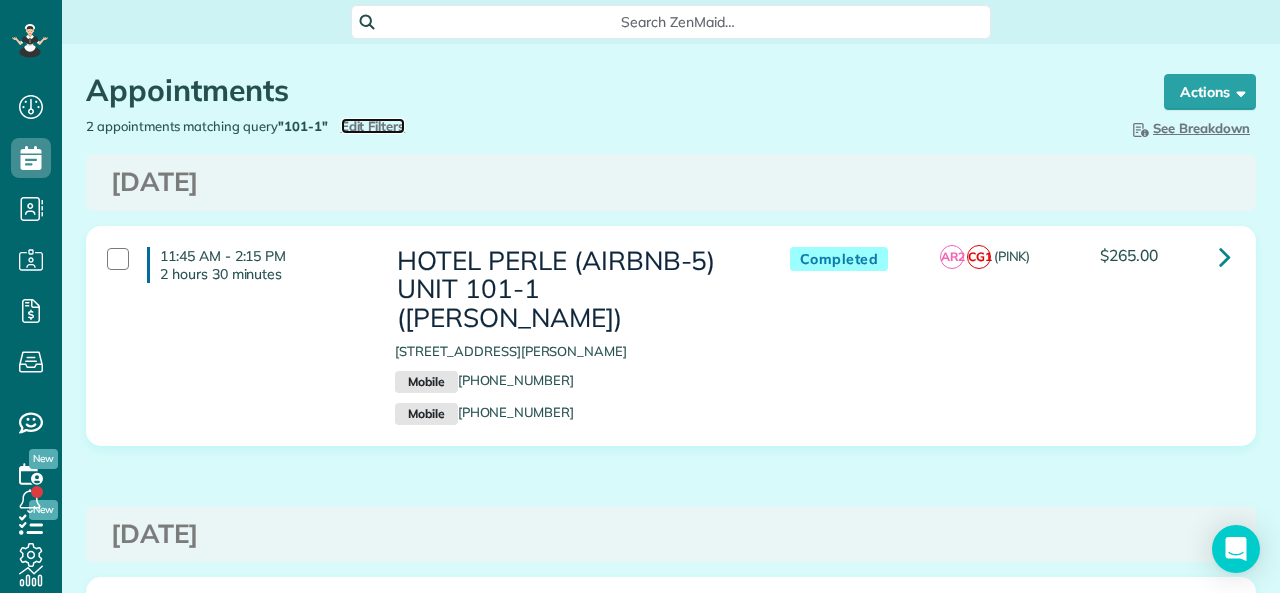 click on "Edit Filters" at bounding box center (373, 126) 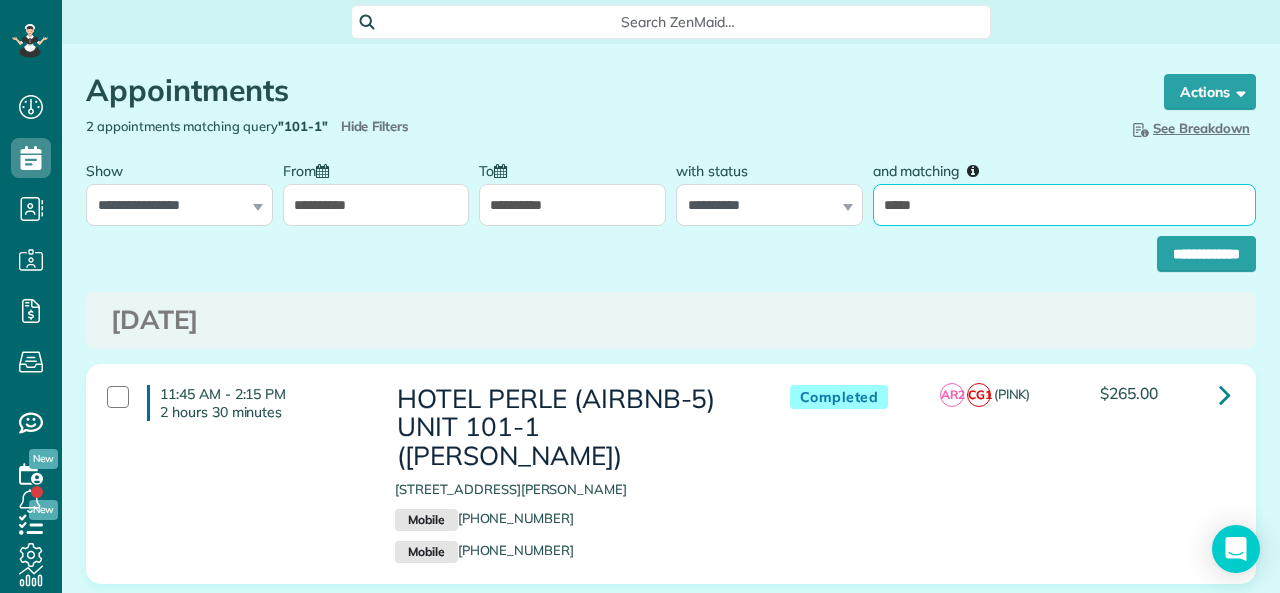 drag, startPoint x: 932, startPoint y: 197, endPoint x: 827, endPoint y: 210, distance: 105.801704 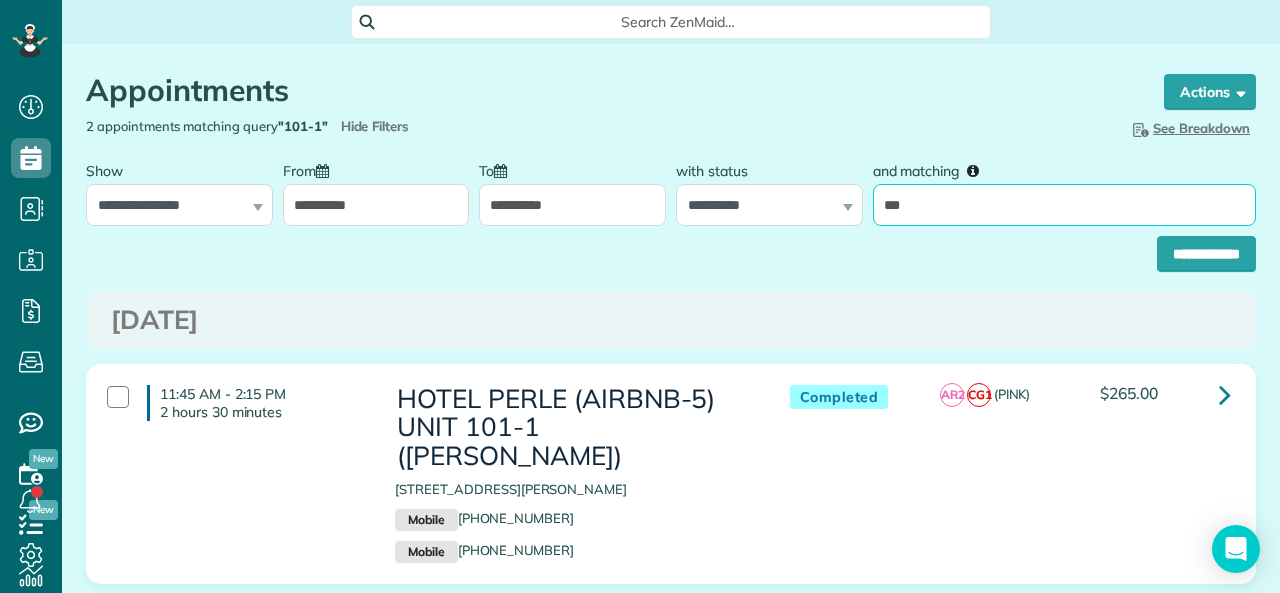 type on "*****" 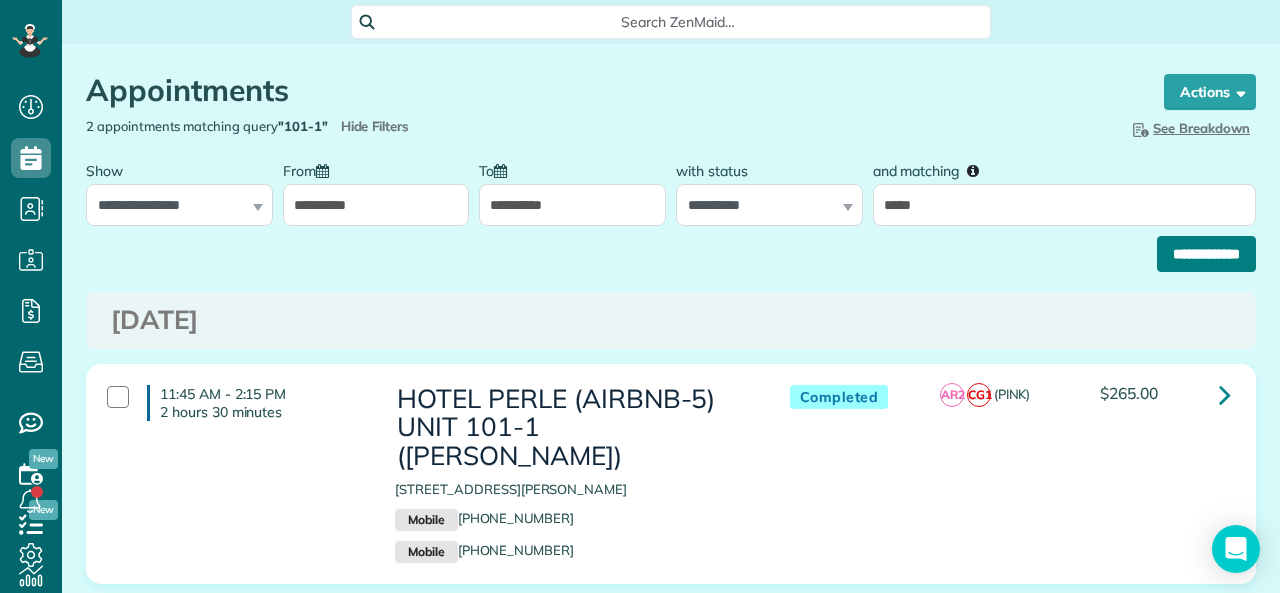 click on "**********" at bounding box center (1206, 254) 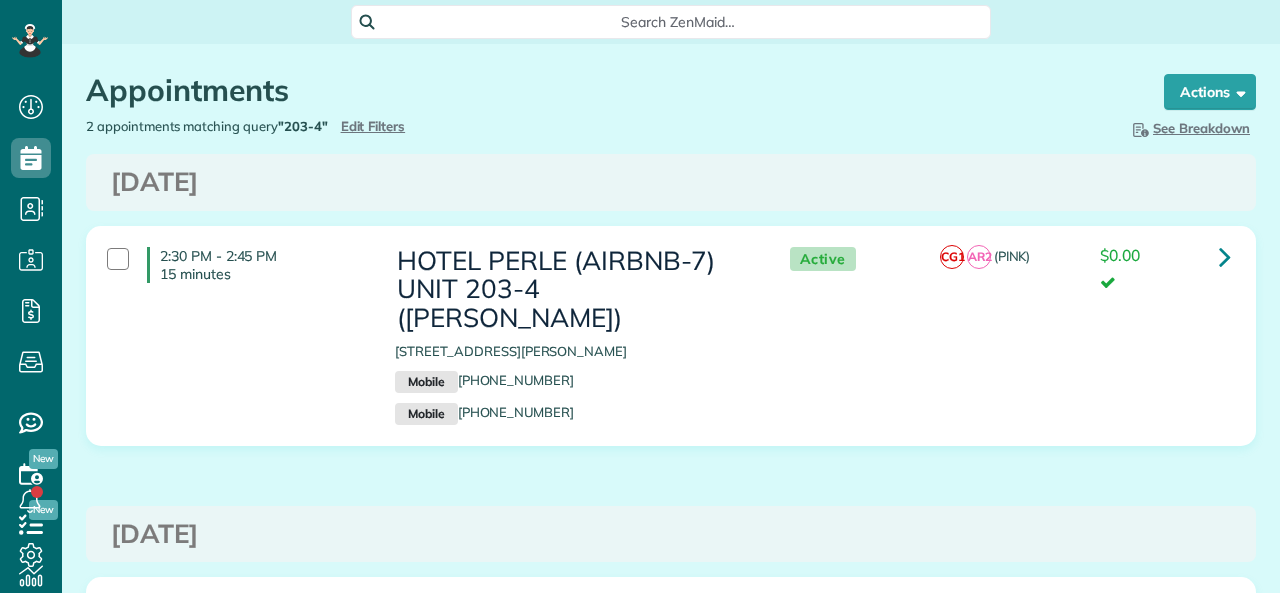 scroll, scrollTop: 0, scrollLeft: 0, axis: both 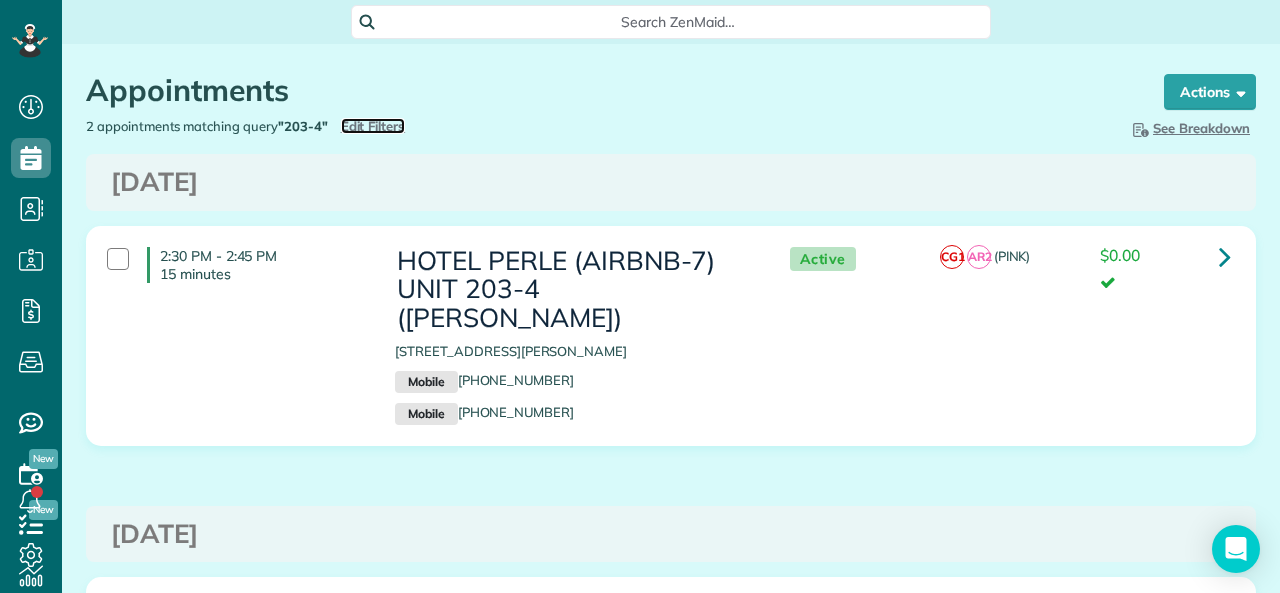 click on "Edit Filters" at bounding box center [373, 126] 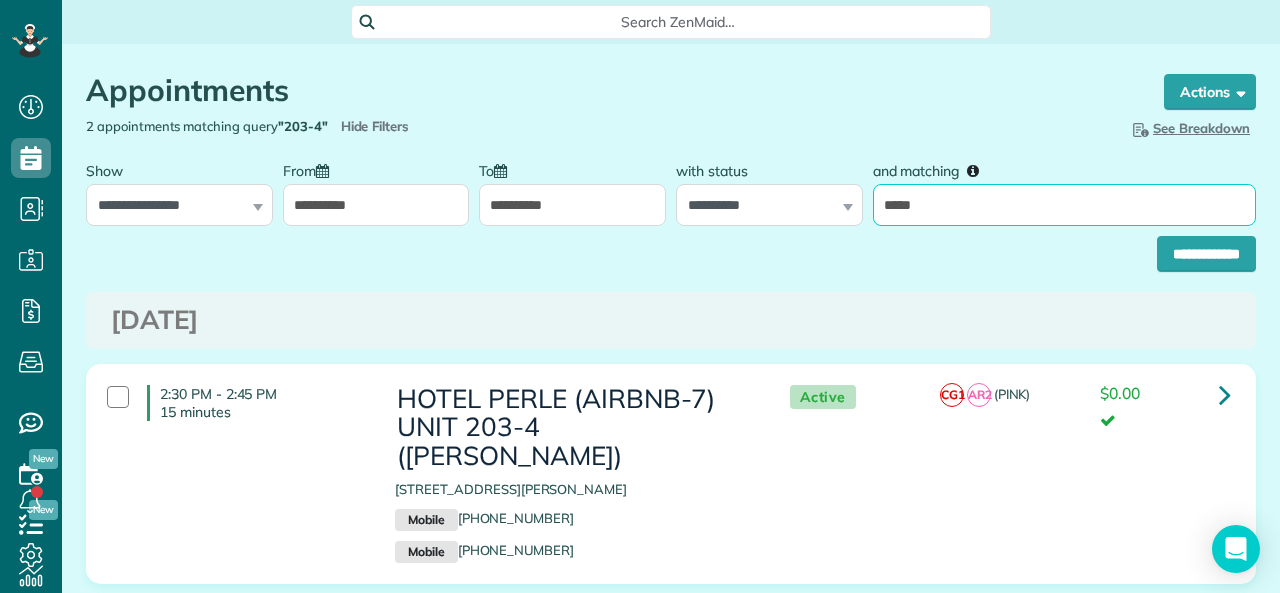 click on "*****" at bounding box center (1064, 205) 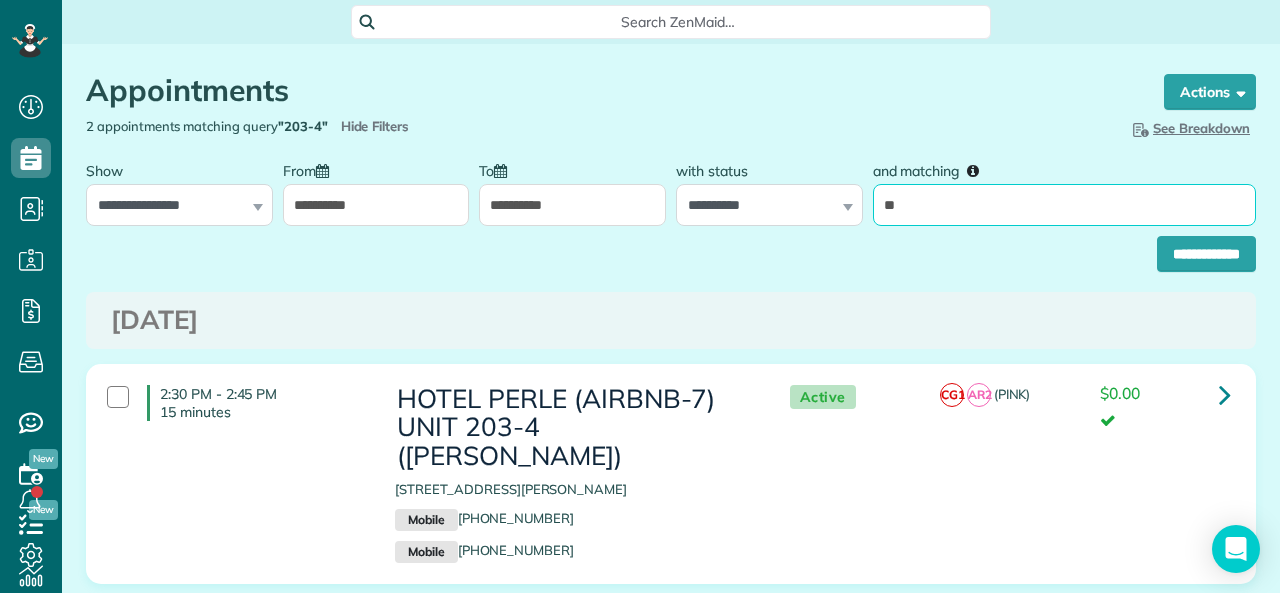 type on "*****" 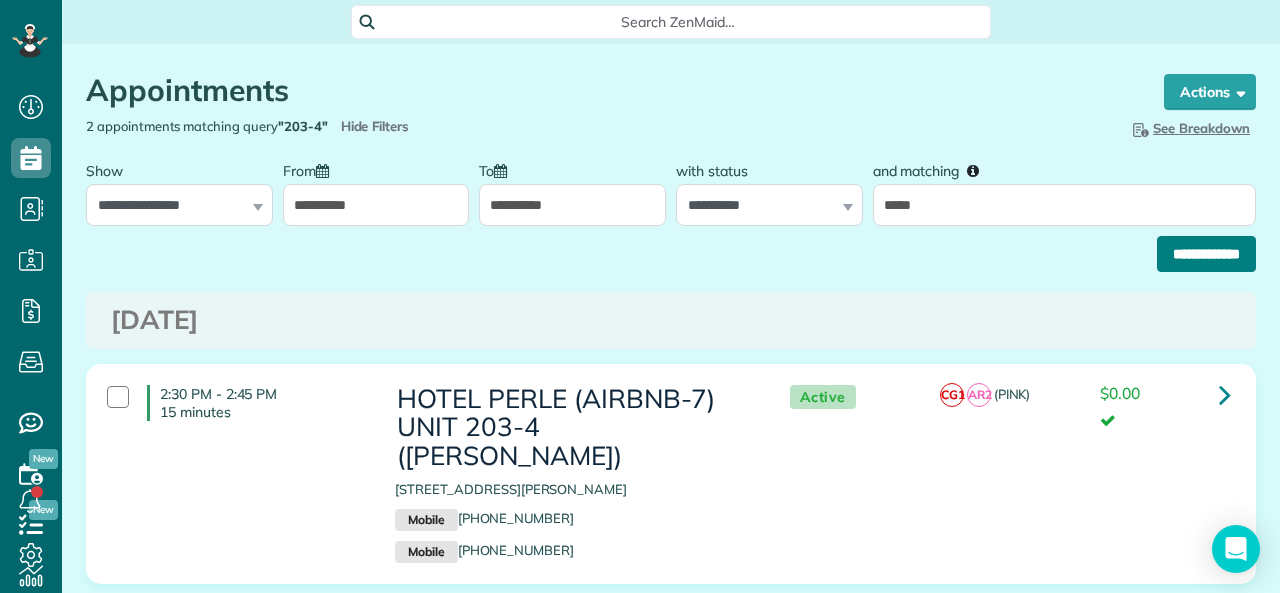 click on "**********" at bounding box center (1206, 254) 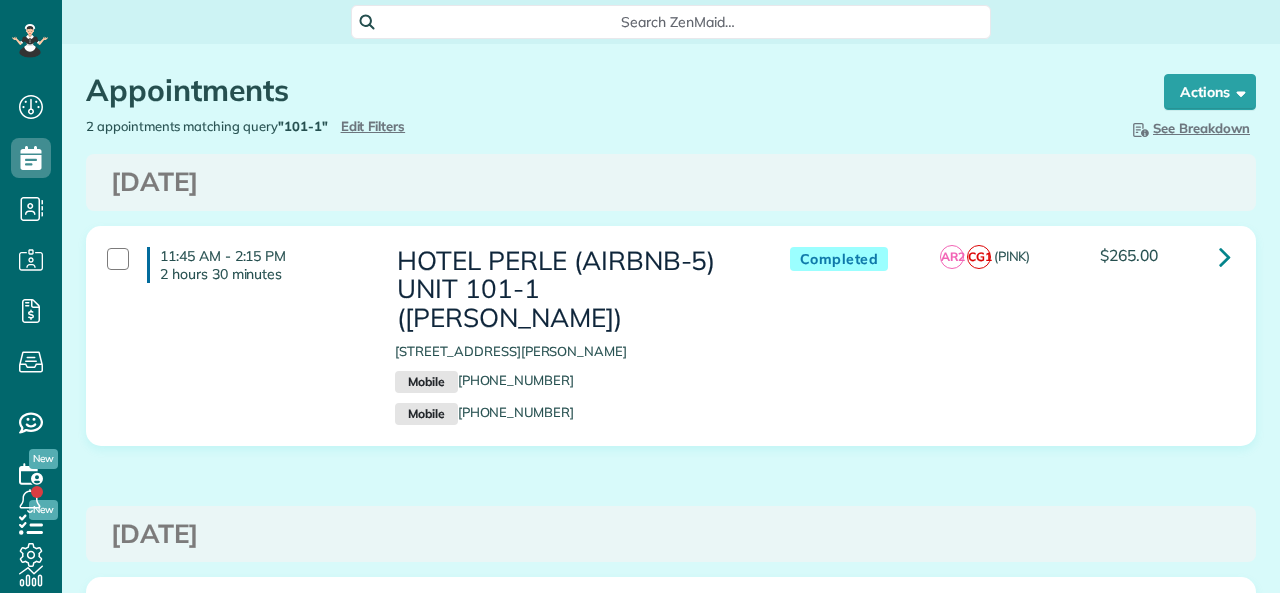 scroll, scrollTop: 0, scrollLeft: 0, axis: both 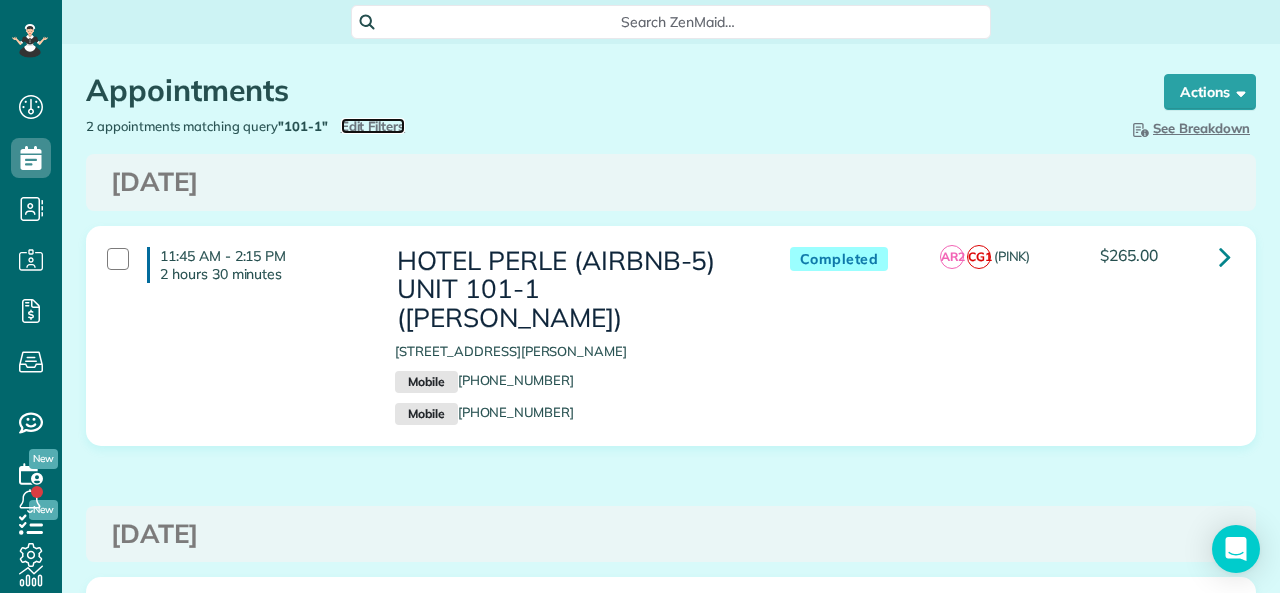 click on "Edit Filters" at bounding box center [373, 126] 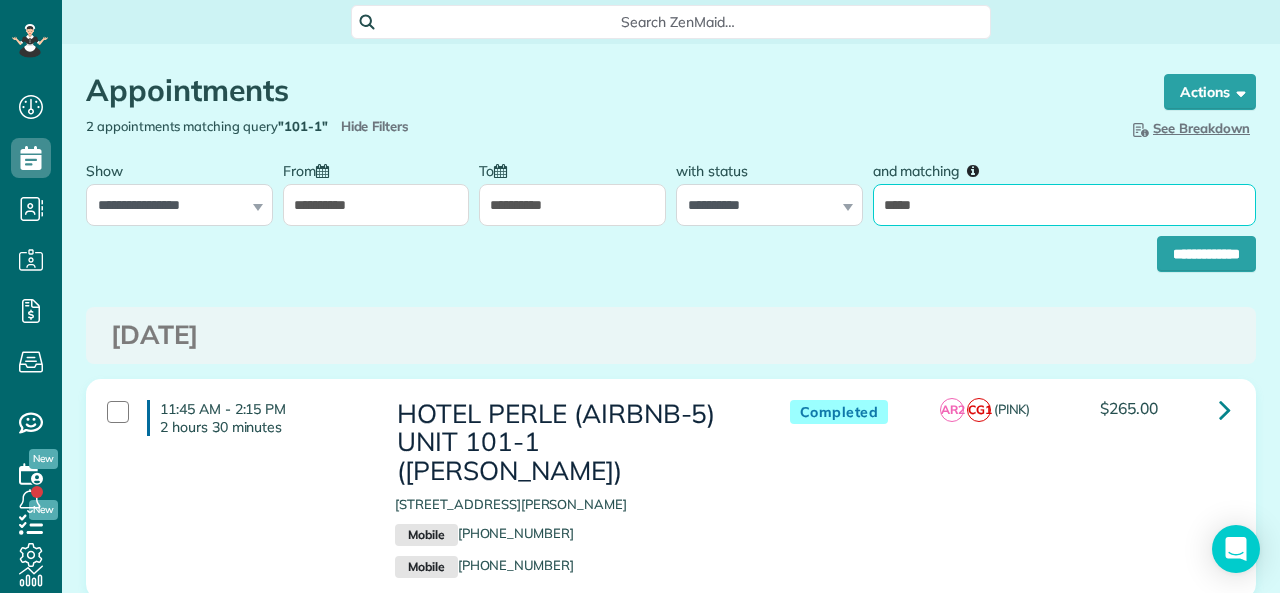 click on "*****" at bounding box center [1064, 205] 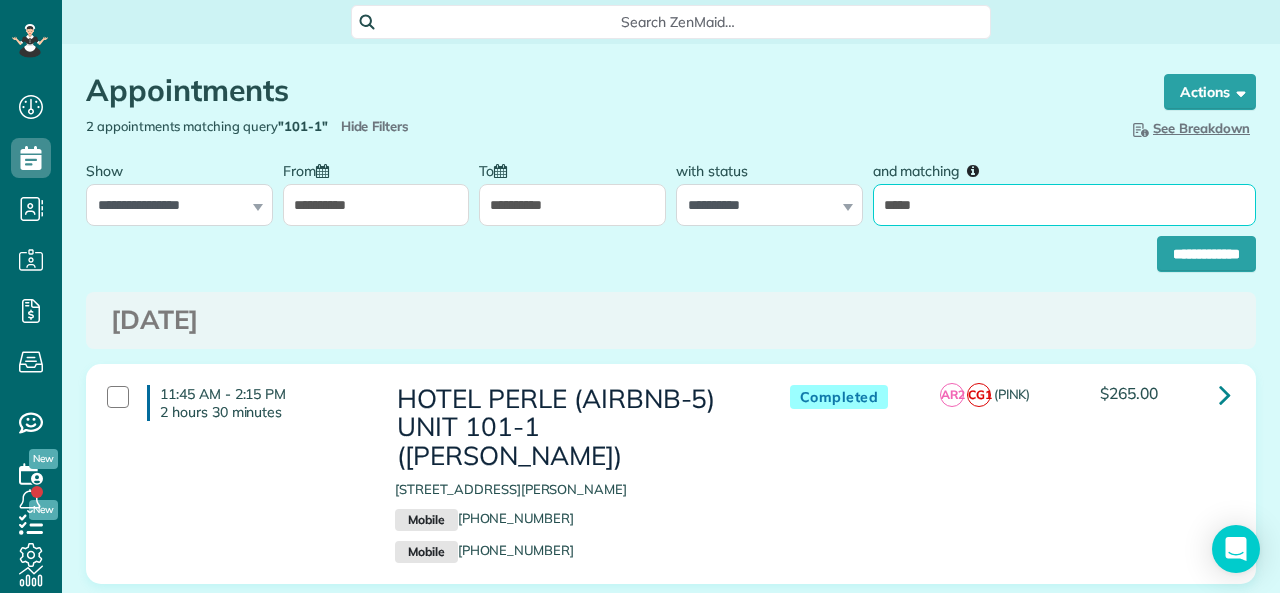 click on "*****" at bounding box center (1064, 205) 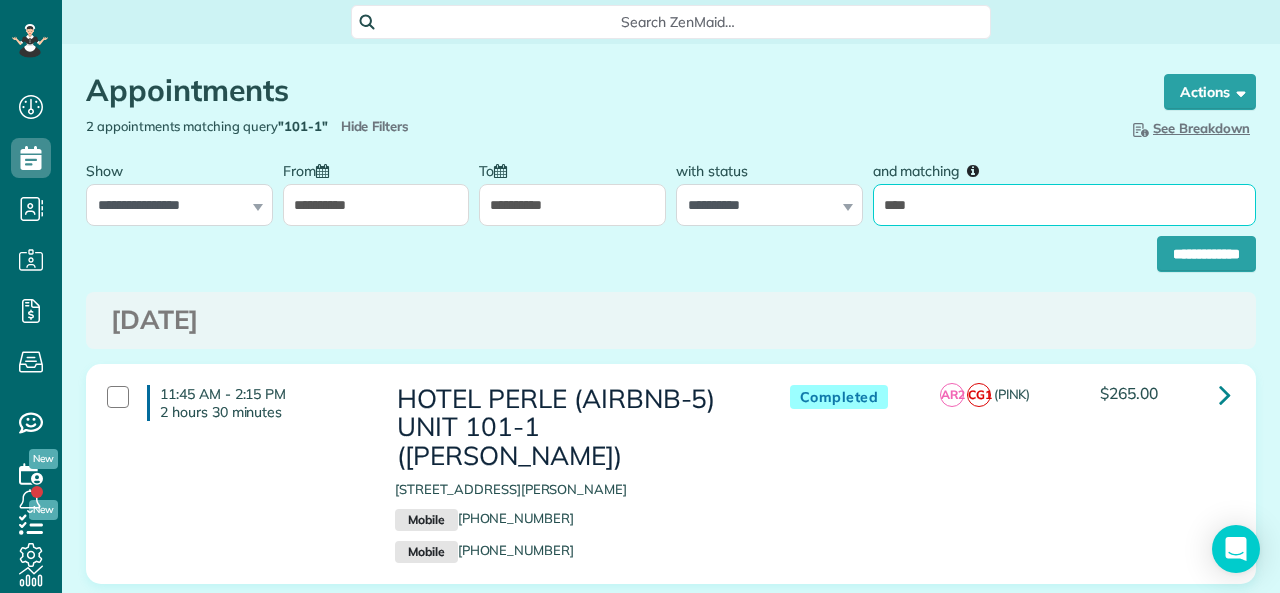 click on "****" at bounding box center (1064, 205) 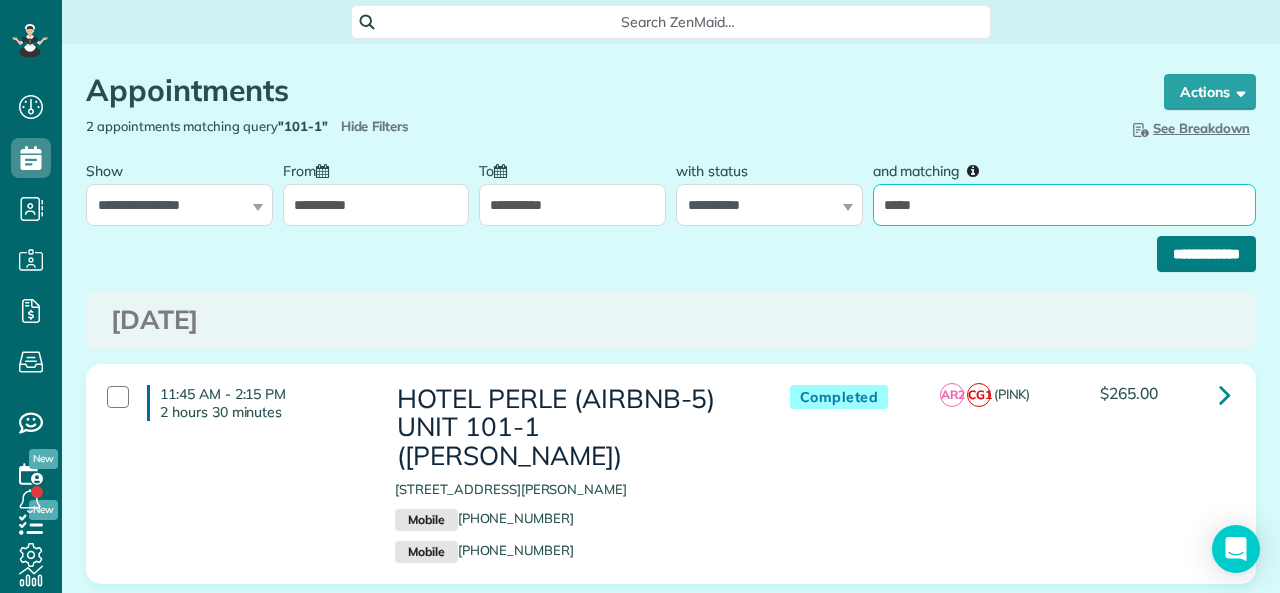 type on "*****" 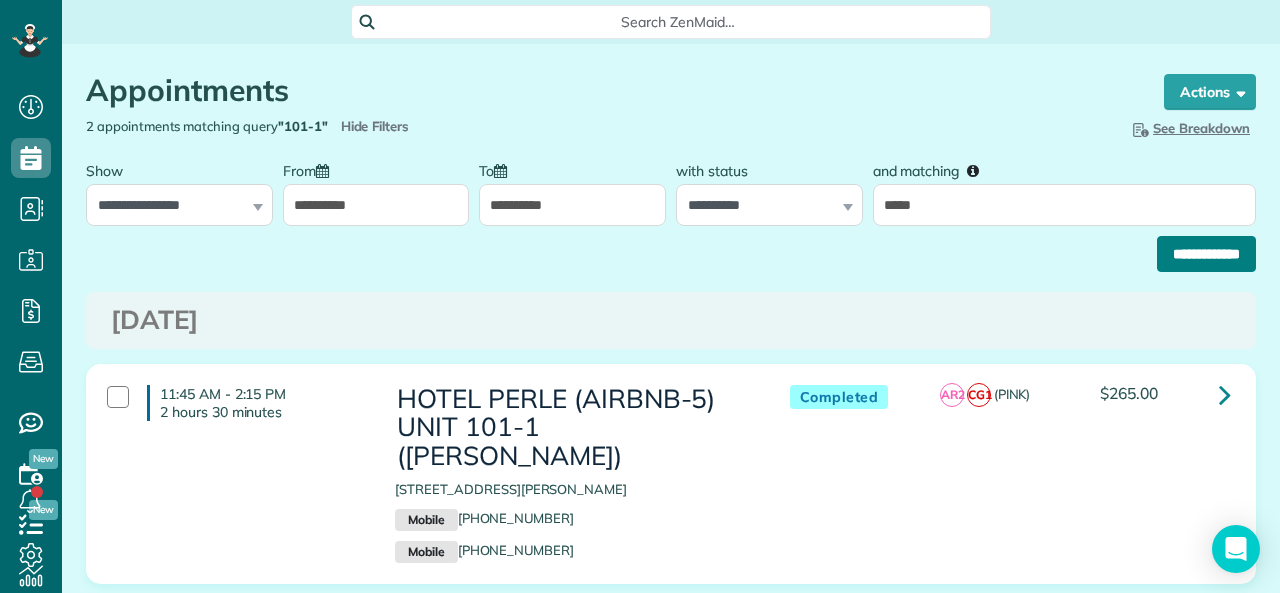 click on "**********" at bounding box center (1206, 254) 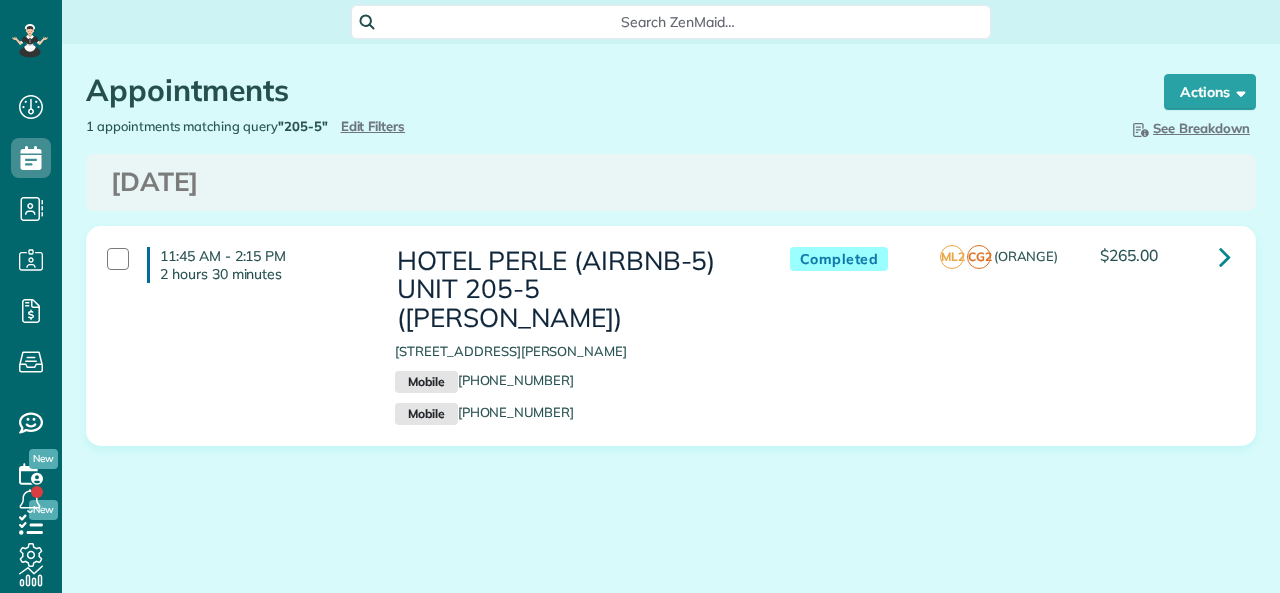 scroll, scrollTop: 0, scrollLeft: 0, axis: both 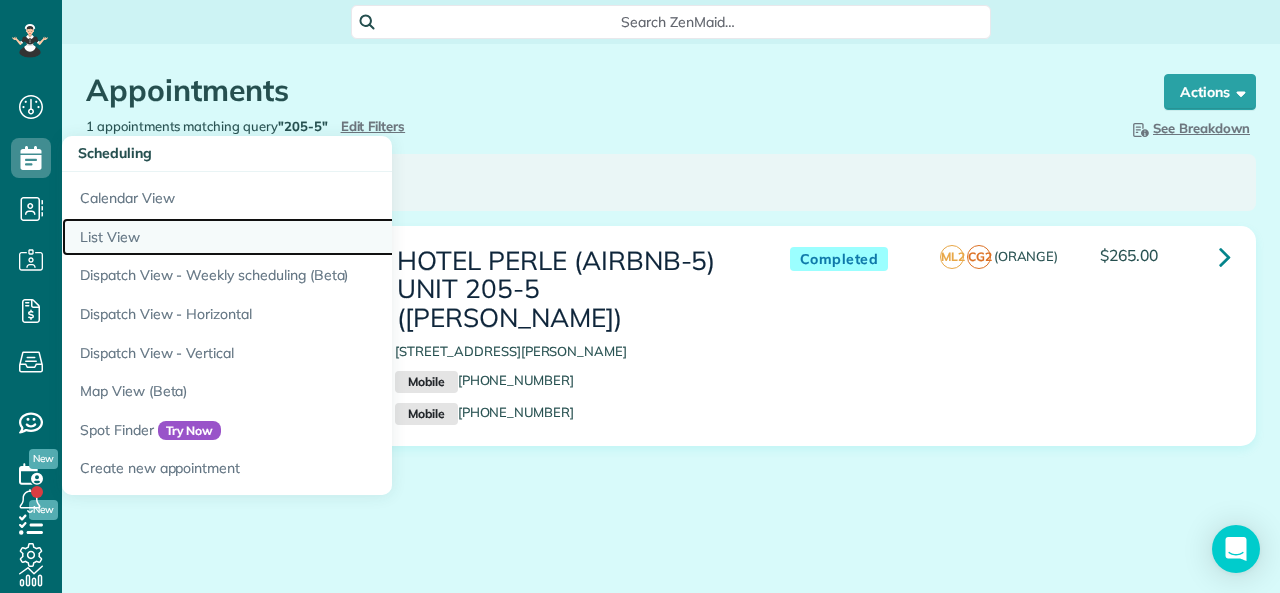 click on "List View" at bounding box center [312, 237] 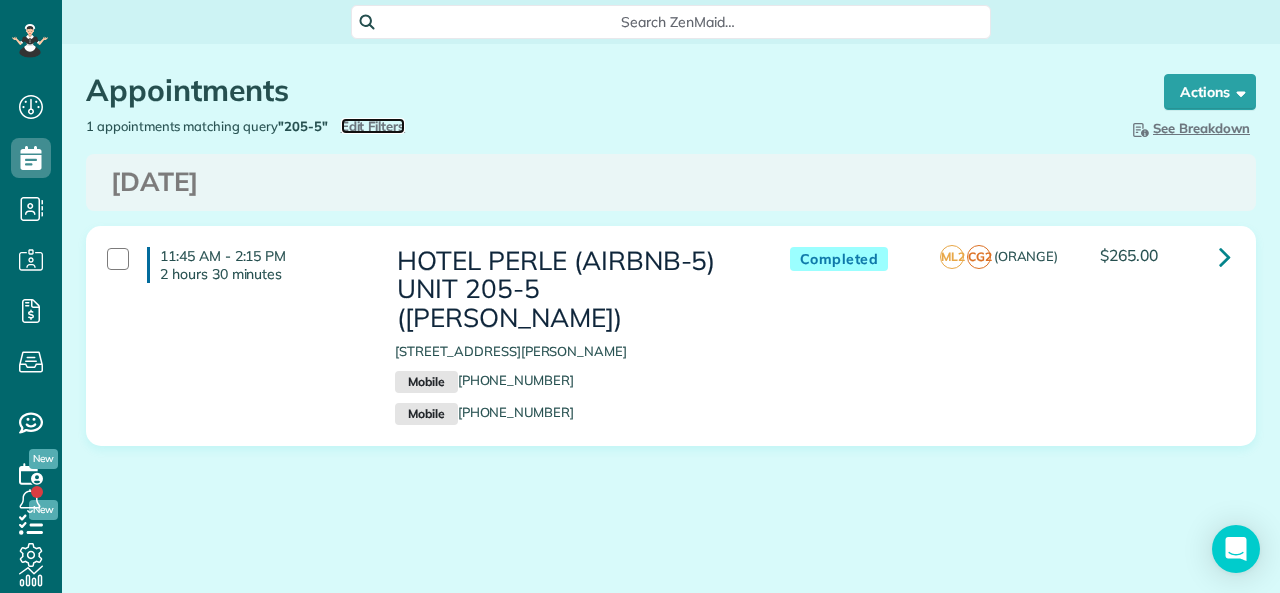click on "Edit Filters" at bounding box center (373, 126) 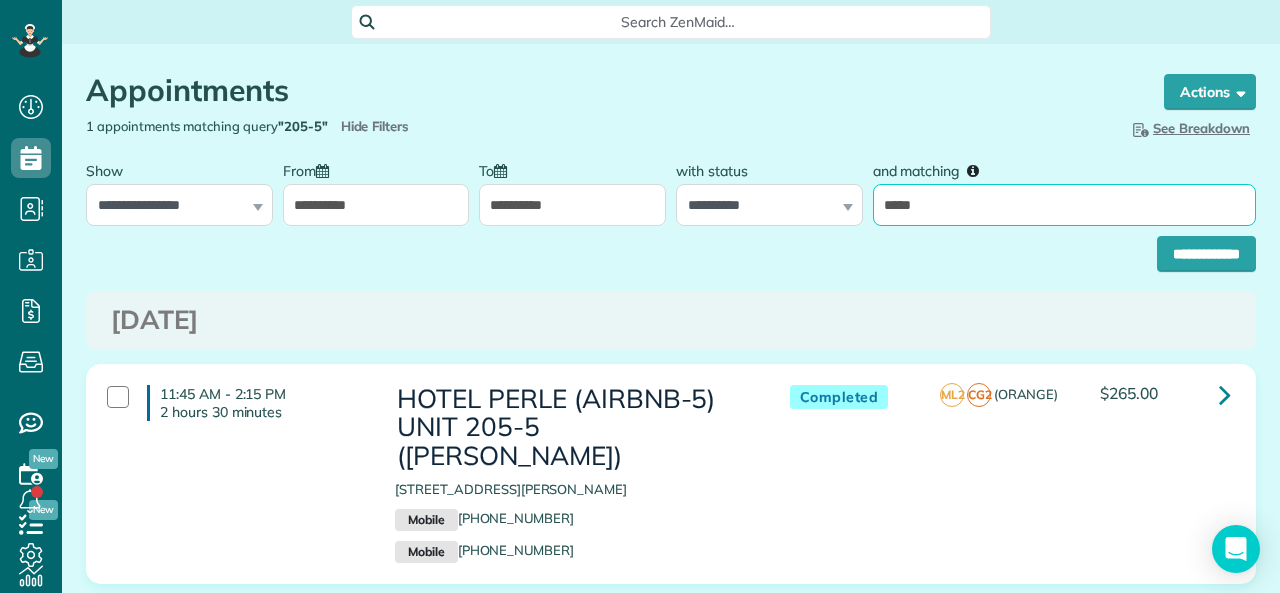 click on "*****" at bounding box center (1064, 205) 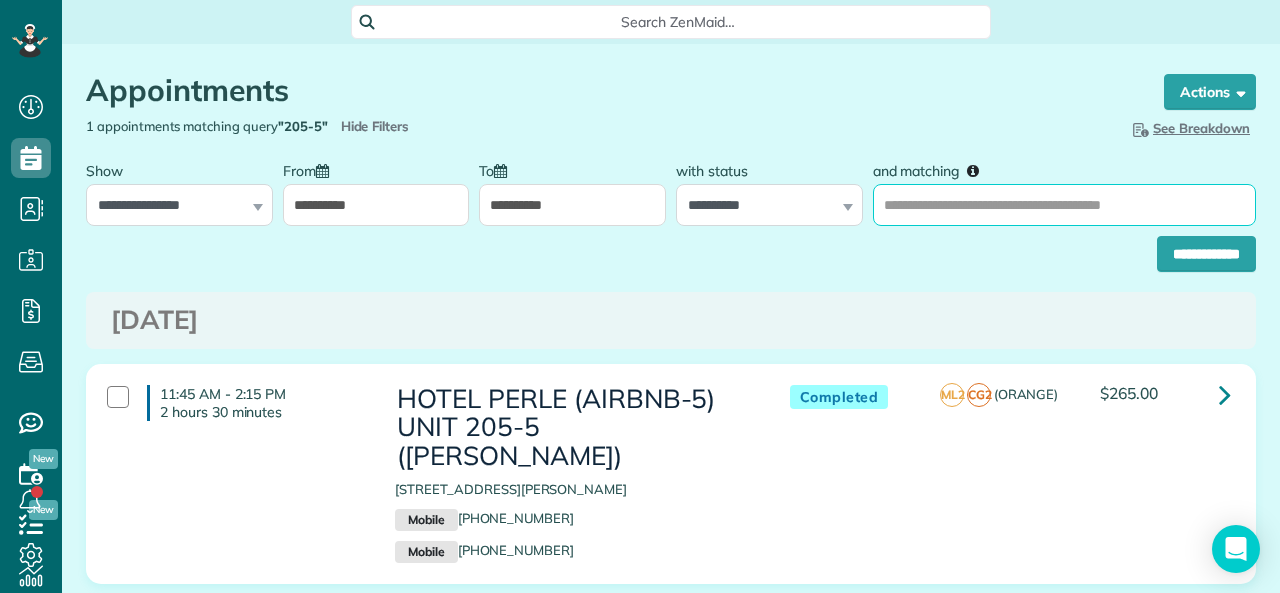 type 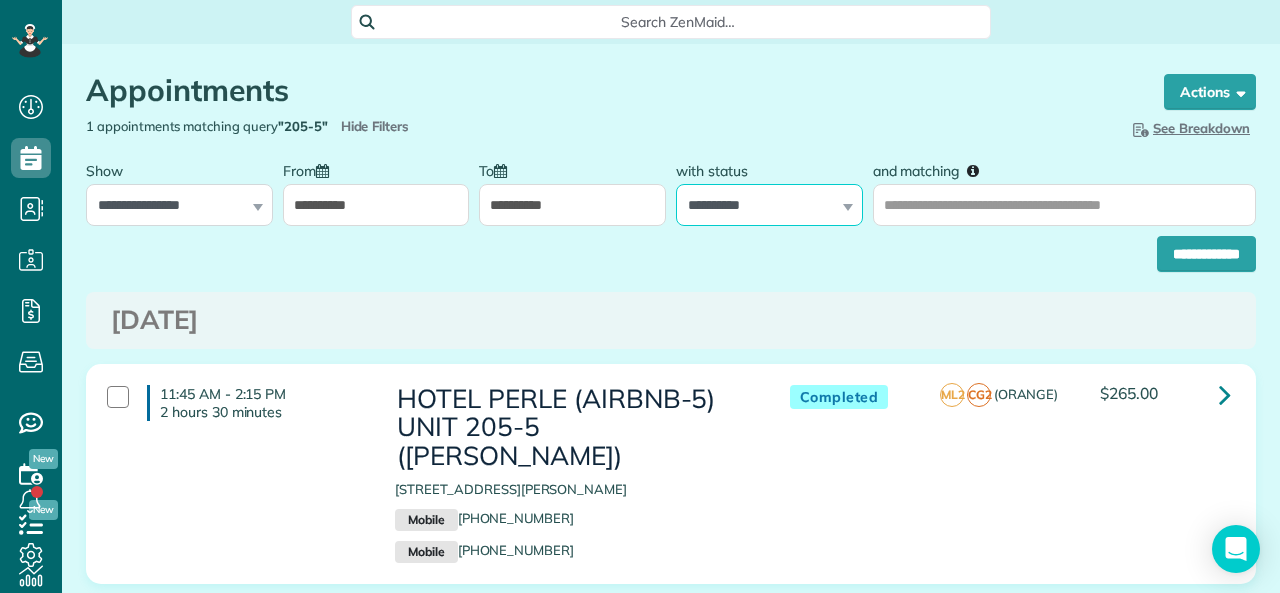 click on "**********" at bounding box center (769, 205) 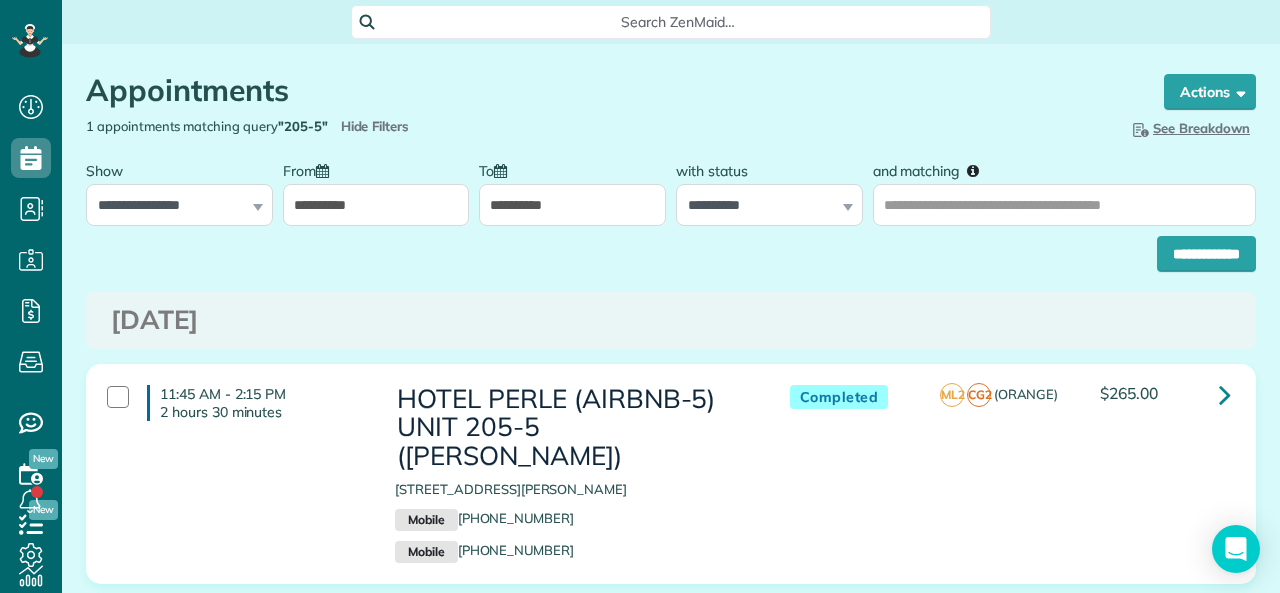 click on "**********" at bounding box center [671, 249] 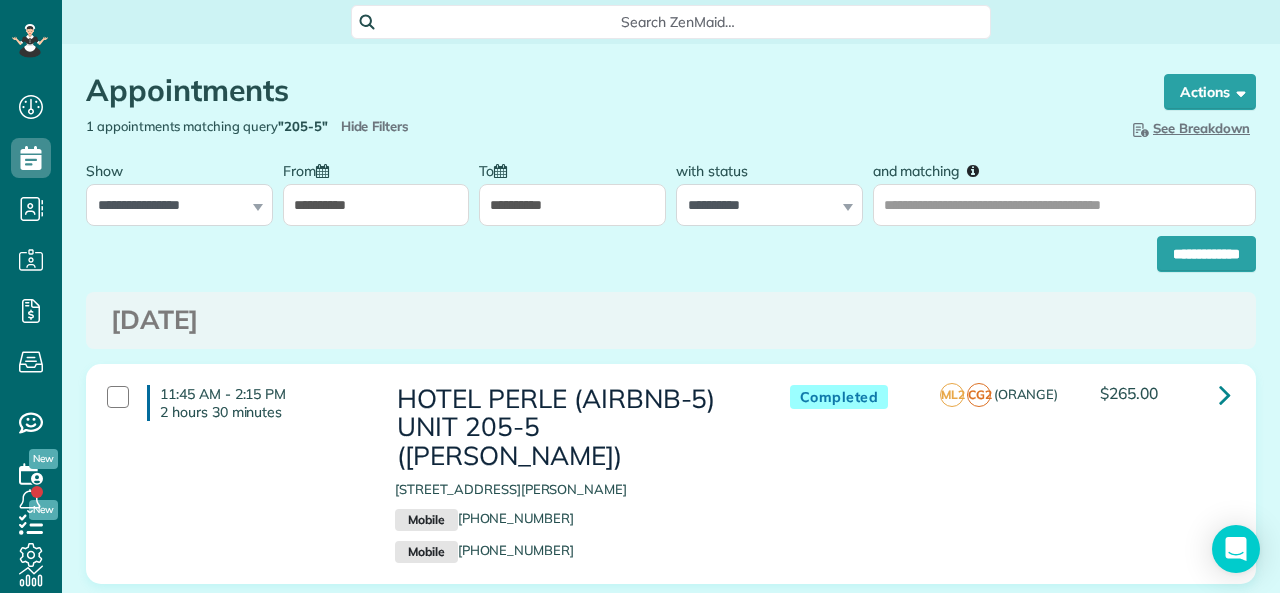 click on "**********" at bounding box center [572, 205] 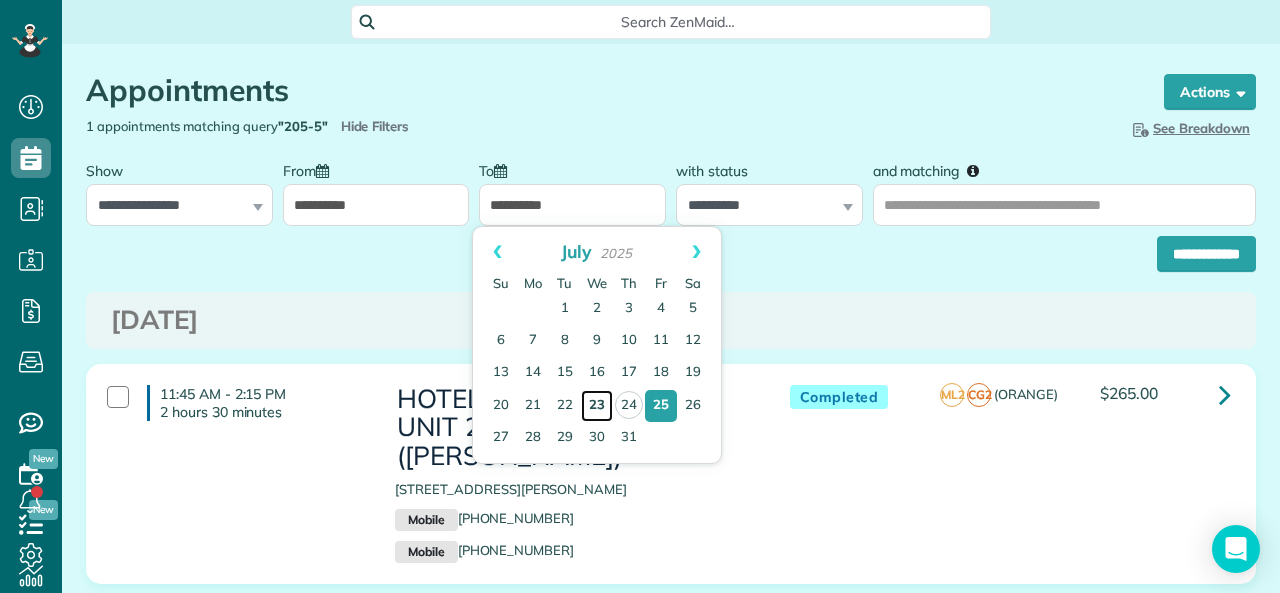 click on "23" at bounding box center (597, 406) 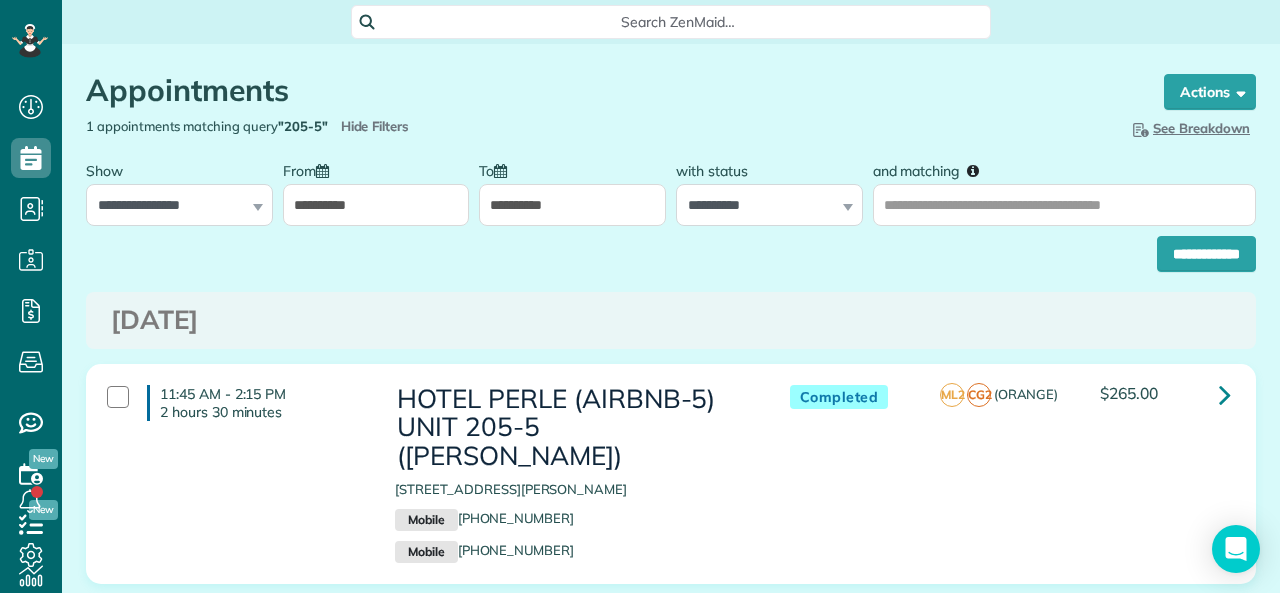 click on "**********" at bounding box center (376, 205) 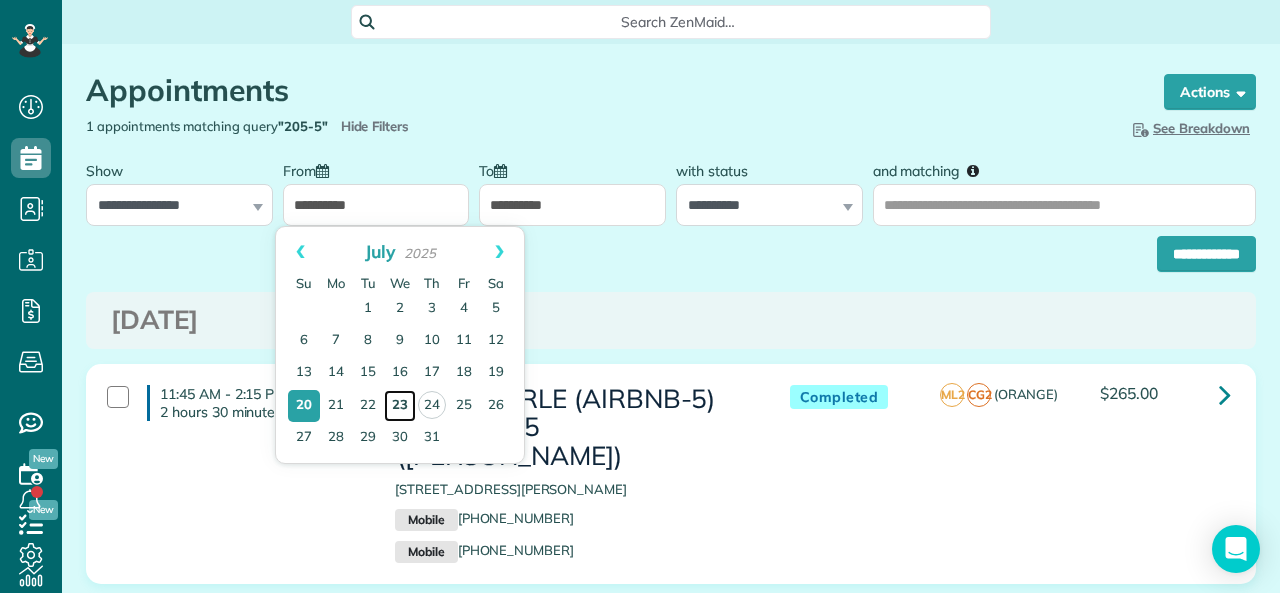 click on "23" at bounding box center (400, 406) 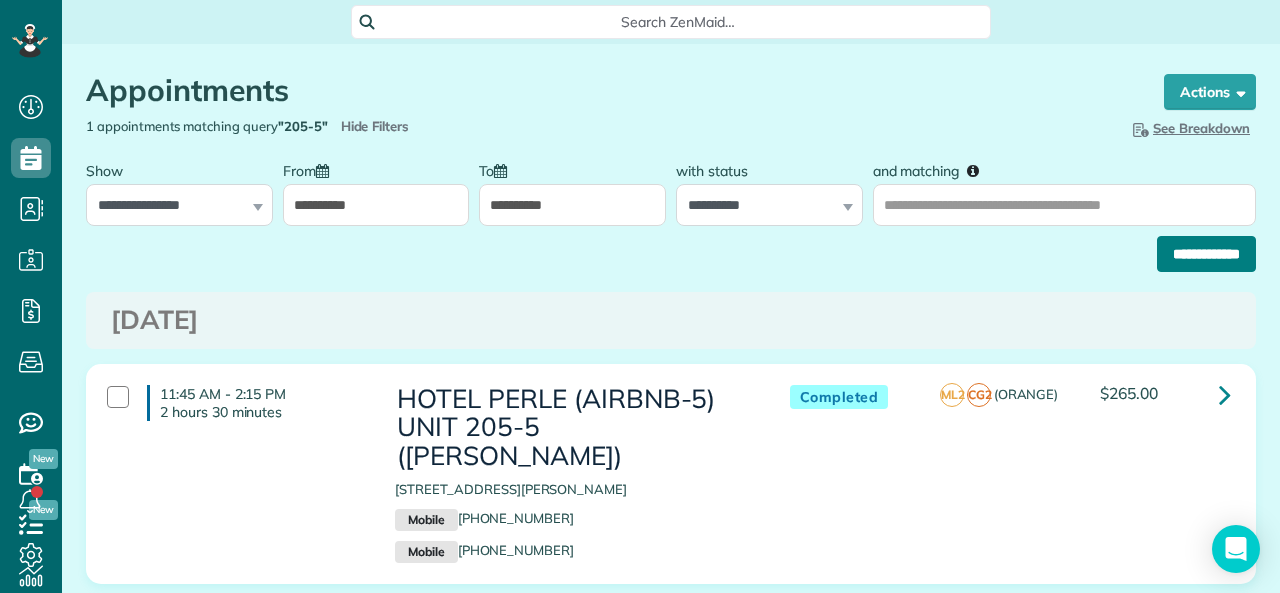 click on "**********" at bounding box center [1206, 254] 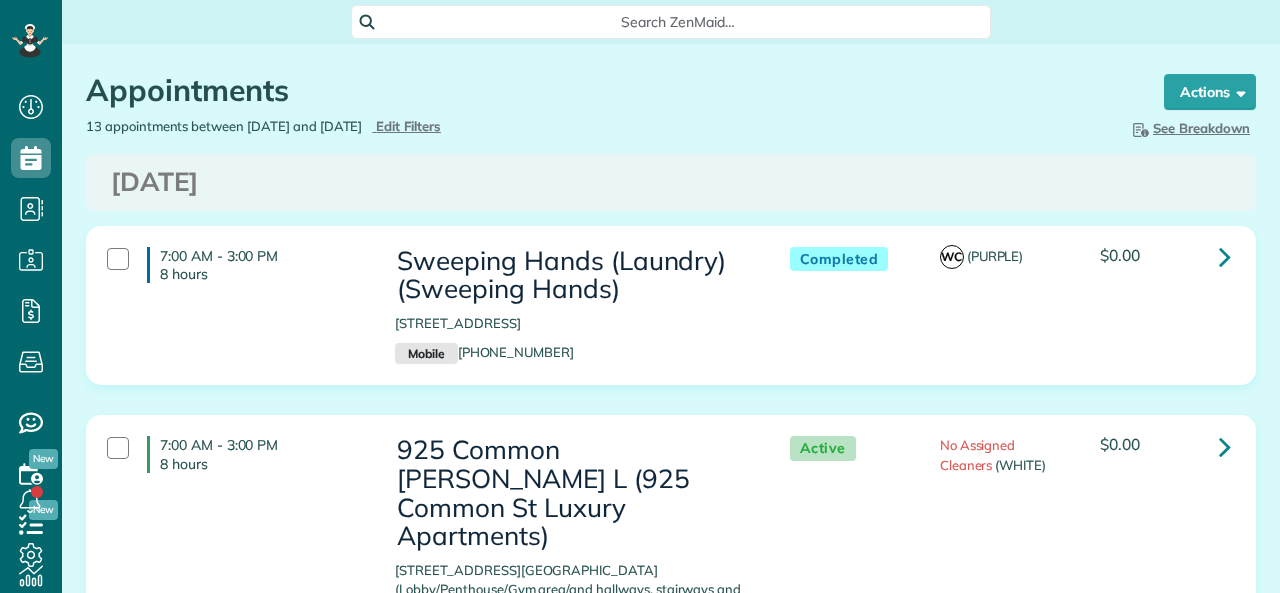 scroll, scrollTop: 0, scrollLeft: 0, axis: both 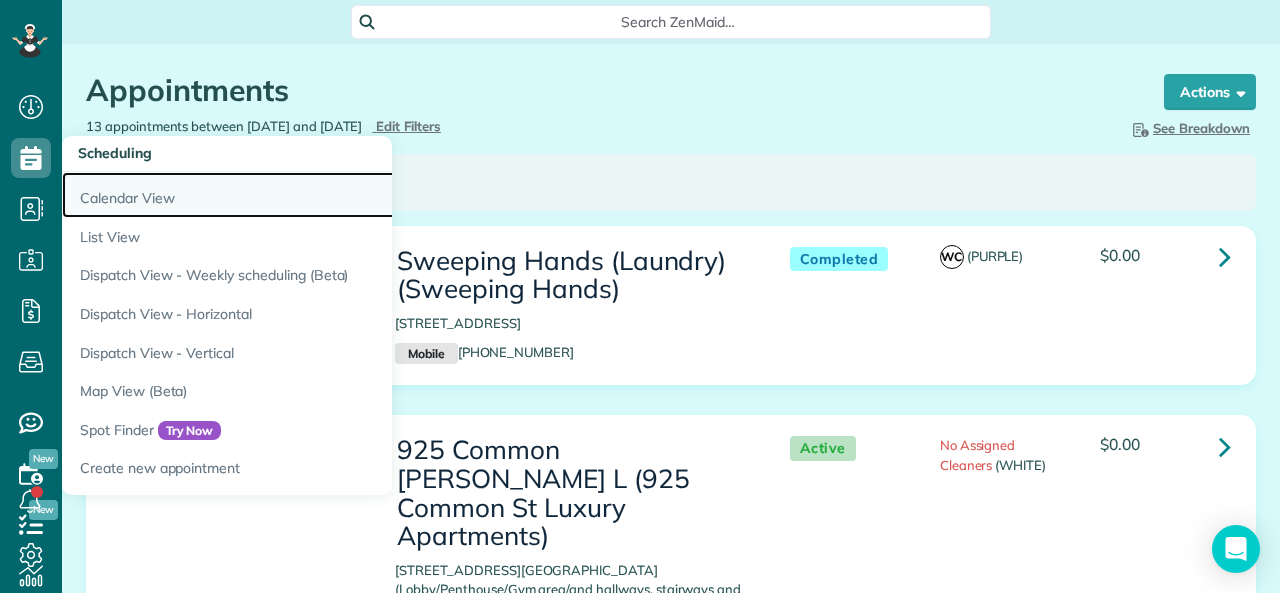 click on "Calendar View" at bounding box center [312, 195] 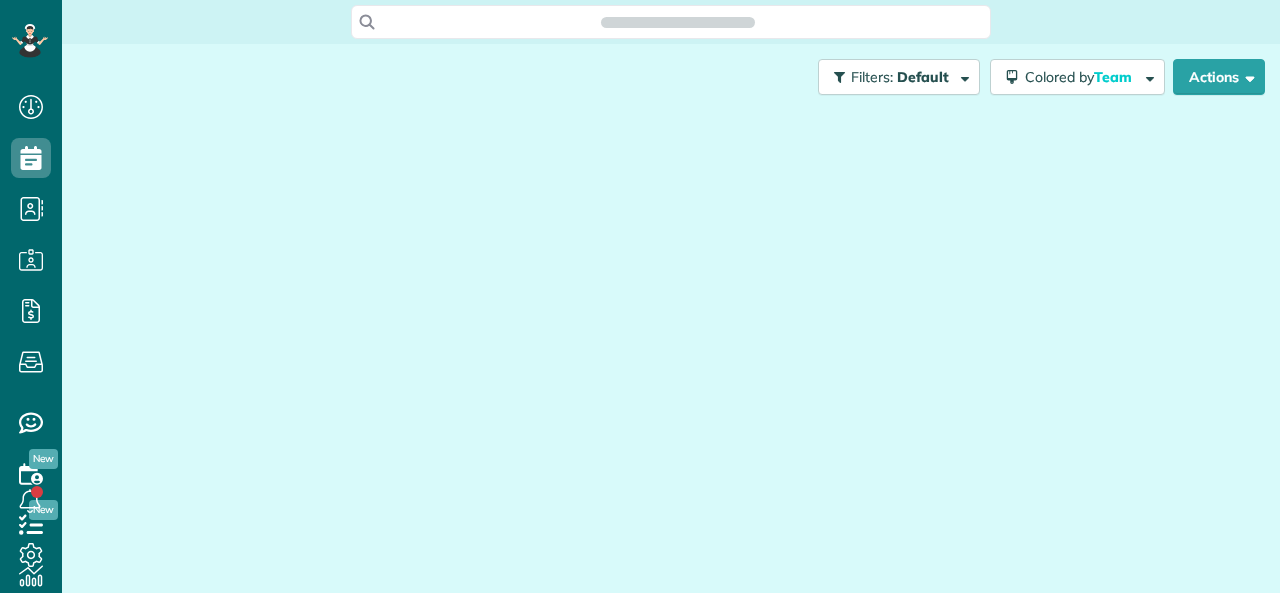 scroll, scrollTop: 0, scrollLeft: 0, axis: both 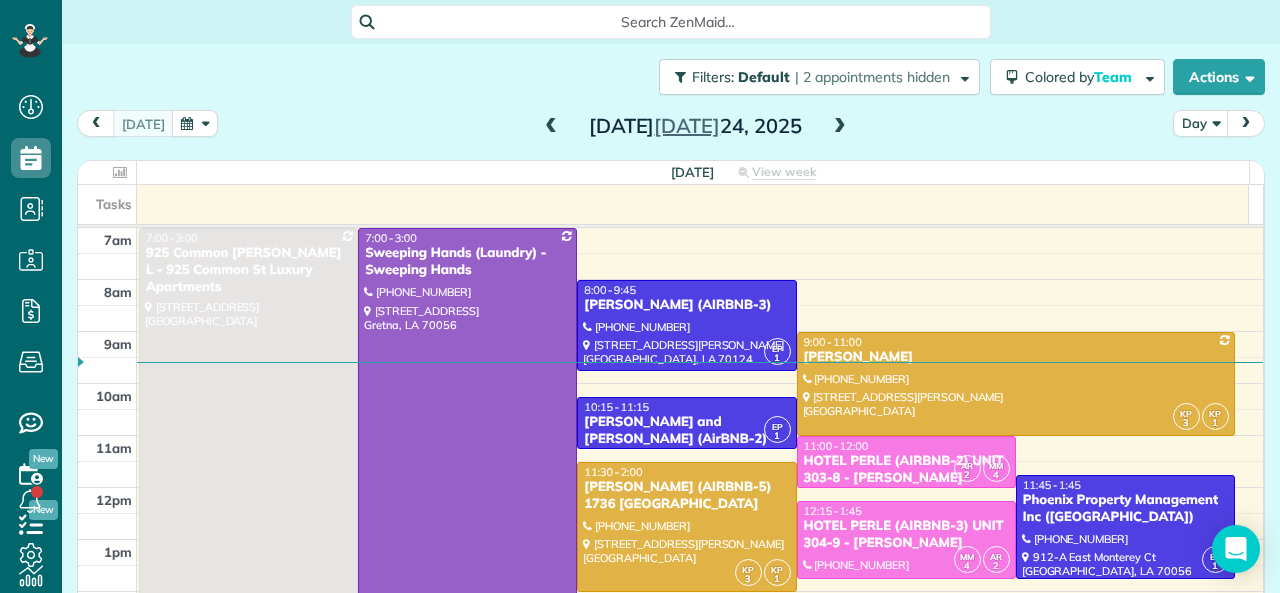 click at bounding box center [840, 127] 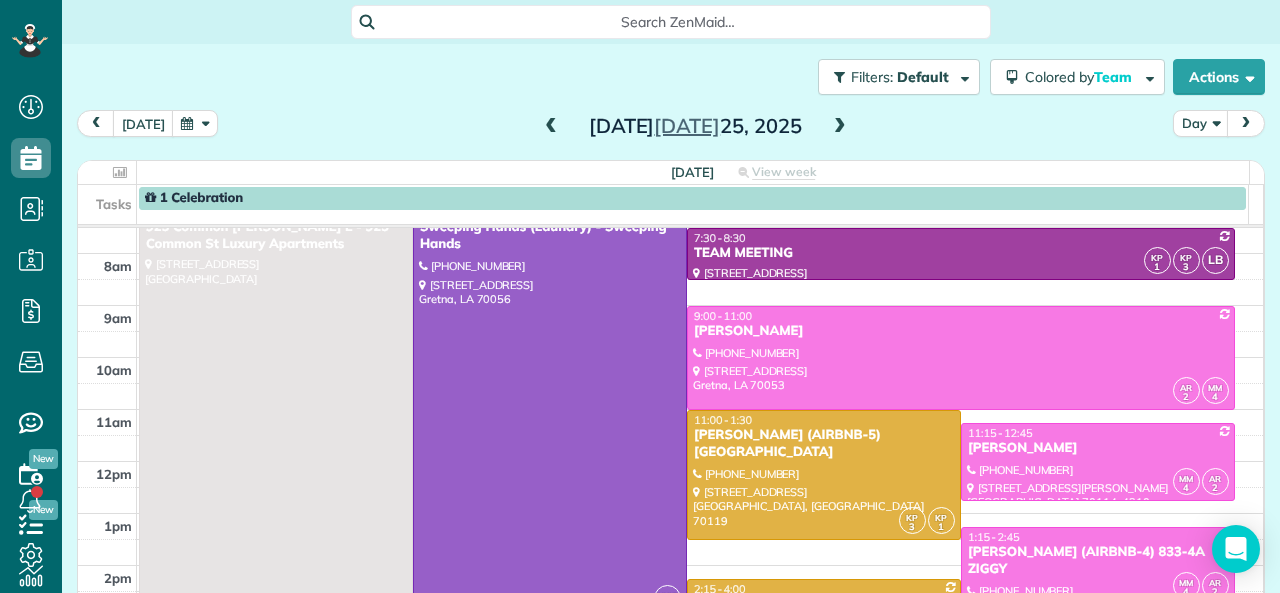 scroll, scrollTop: 0, scrollLeft: 0, axis: both 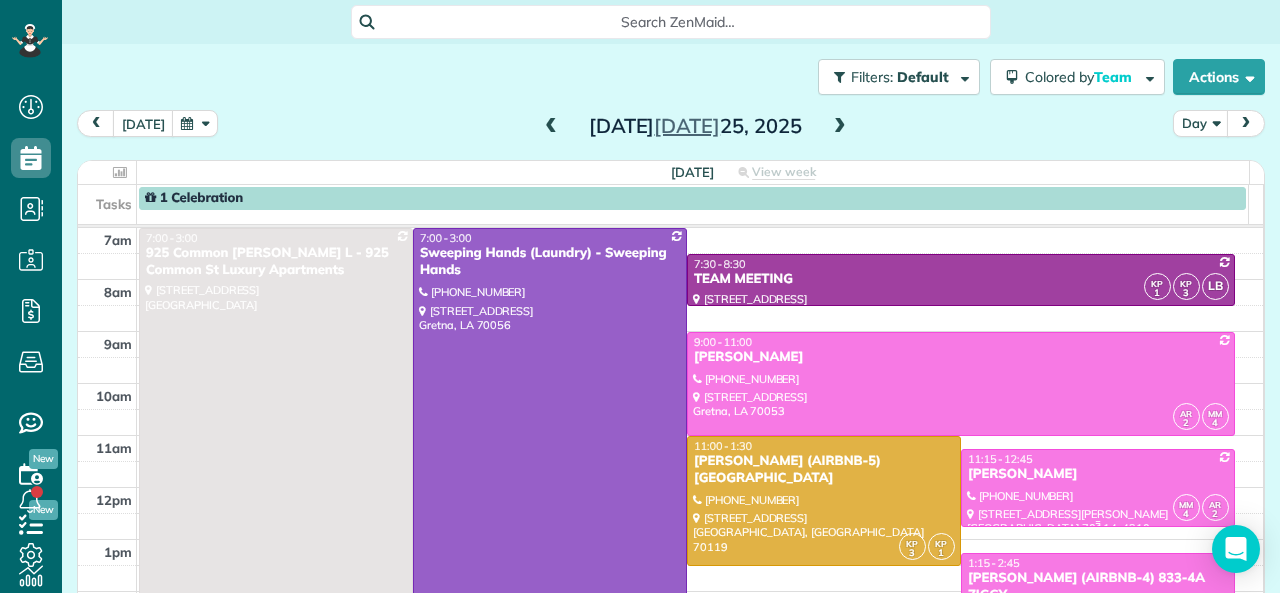 click at bounding box center [1098, 488] 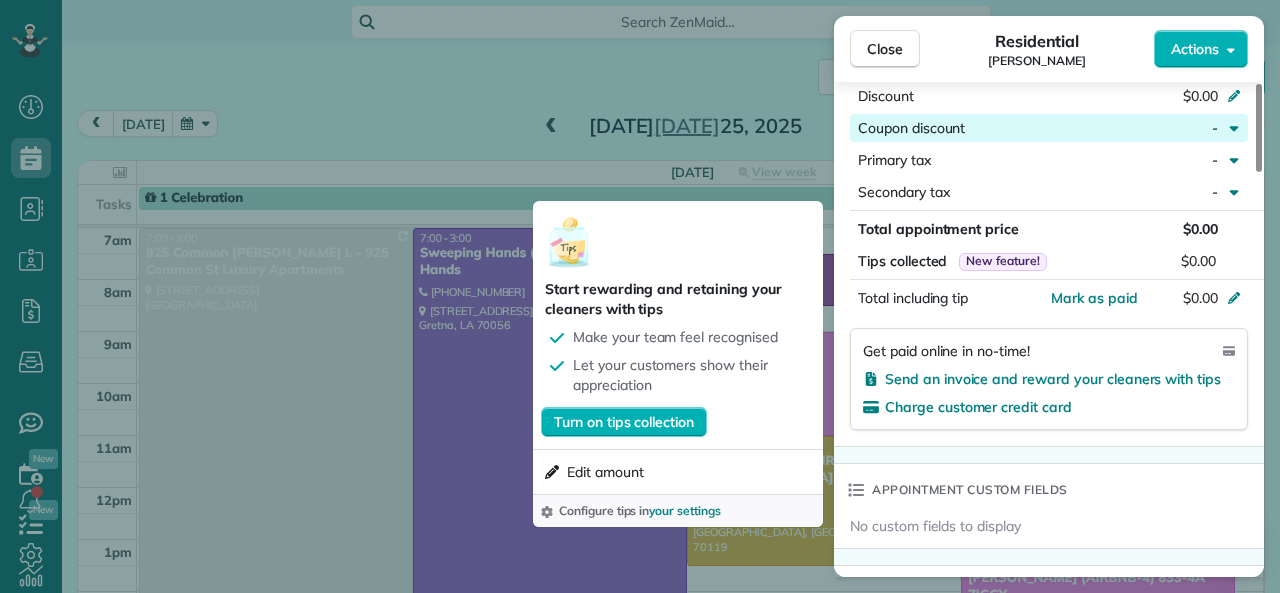 scroll, scrollTop: 978, scrollLeft: 0, axis: vertical 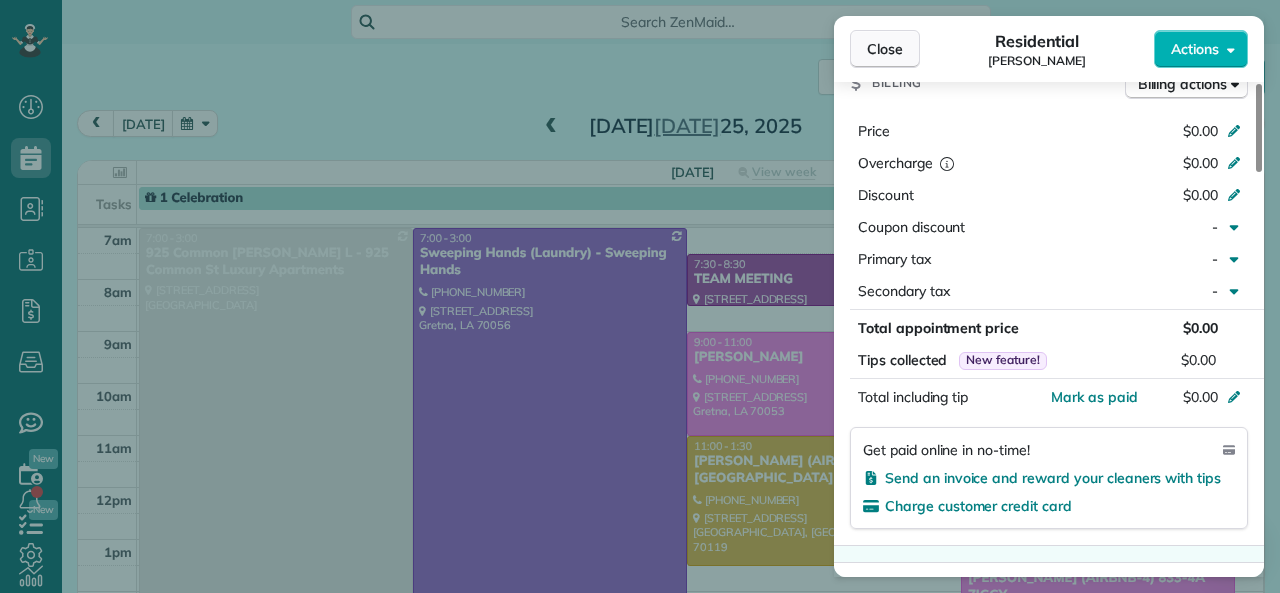 click on "Close" at bounding box center [885, 49] 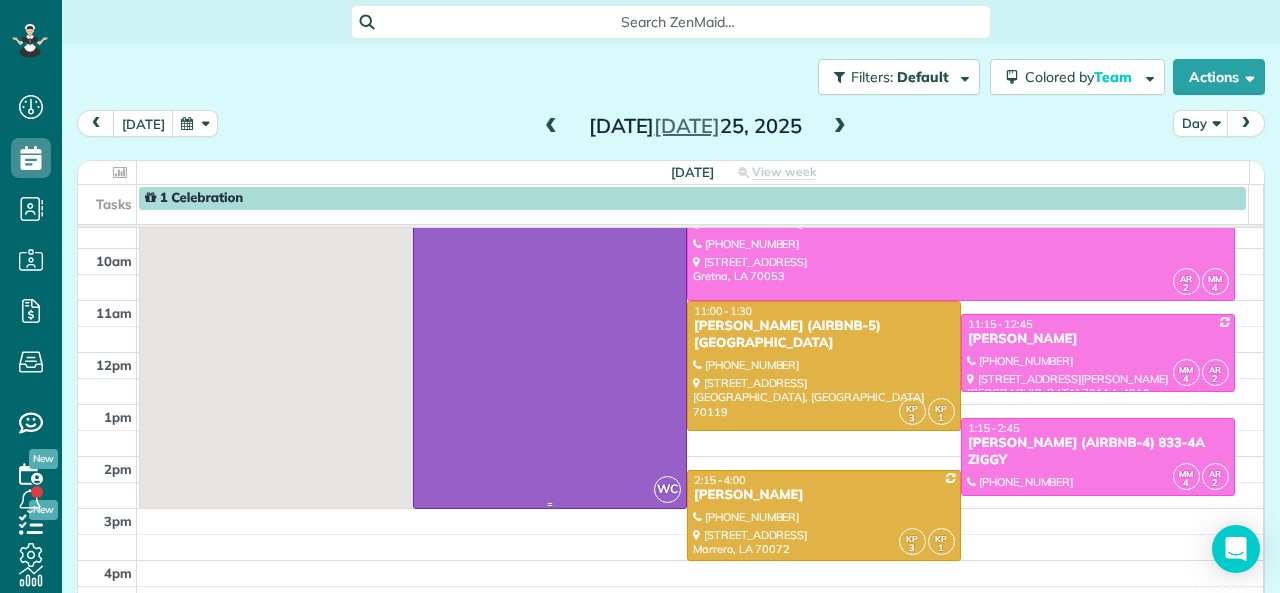 scroll, scrollTop: 100, scrollLeft: 0, axis: vertical 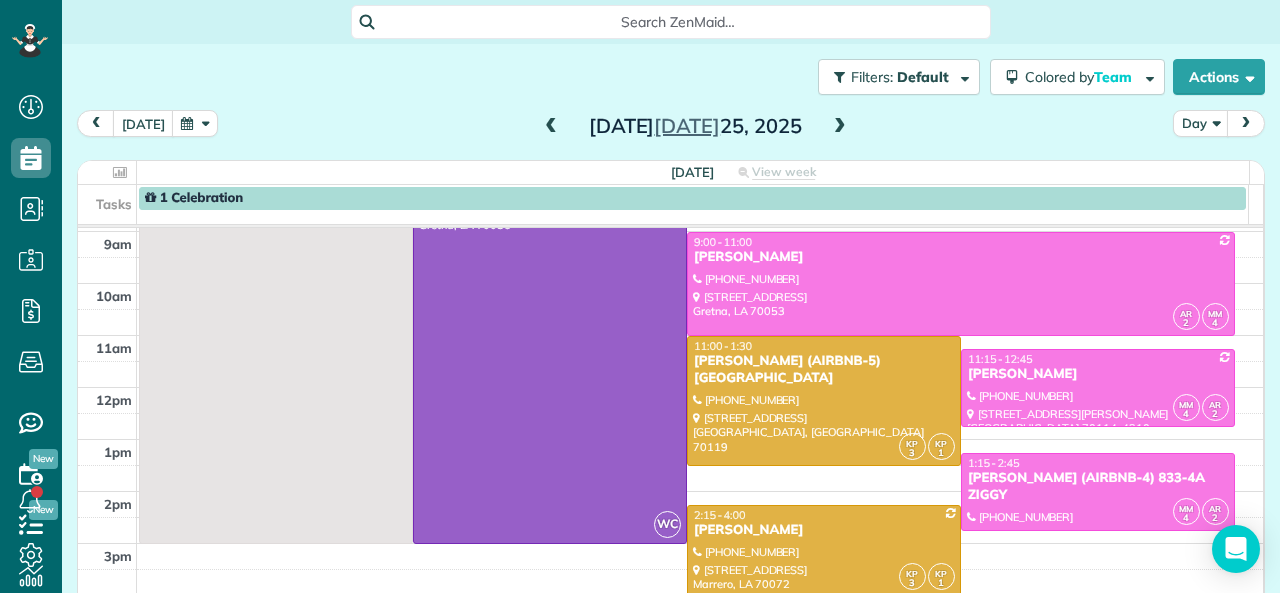 click on "1 Celebration" at bounding box center [692, 198] 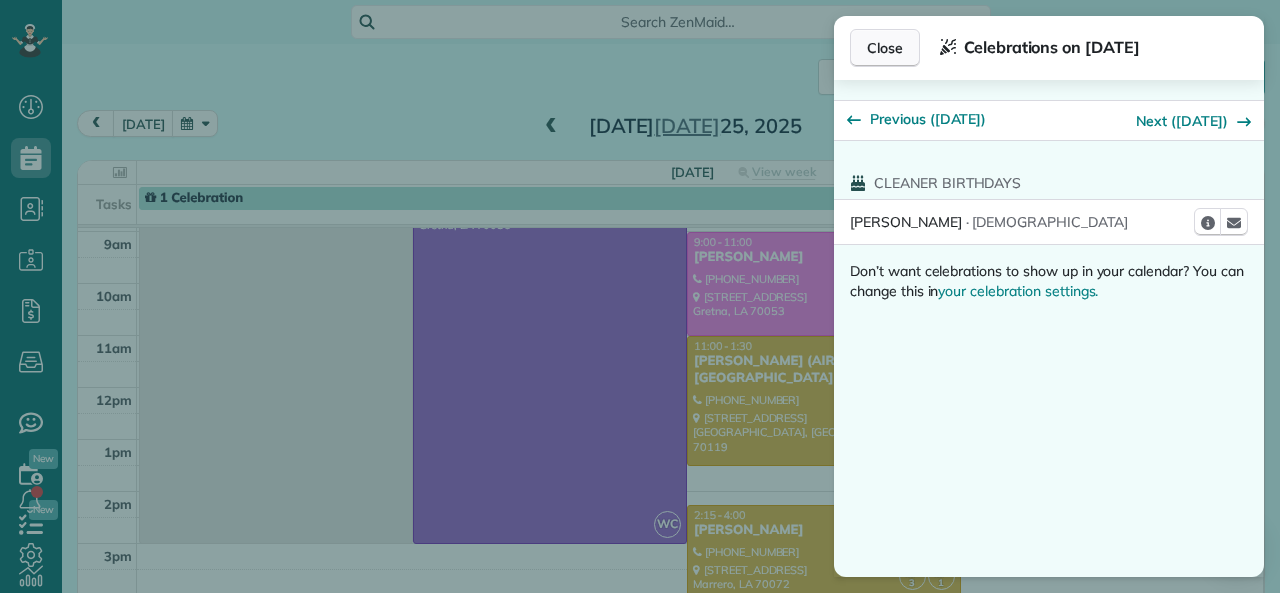 click on "Close" at bounding box center (885, 48) 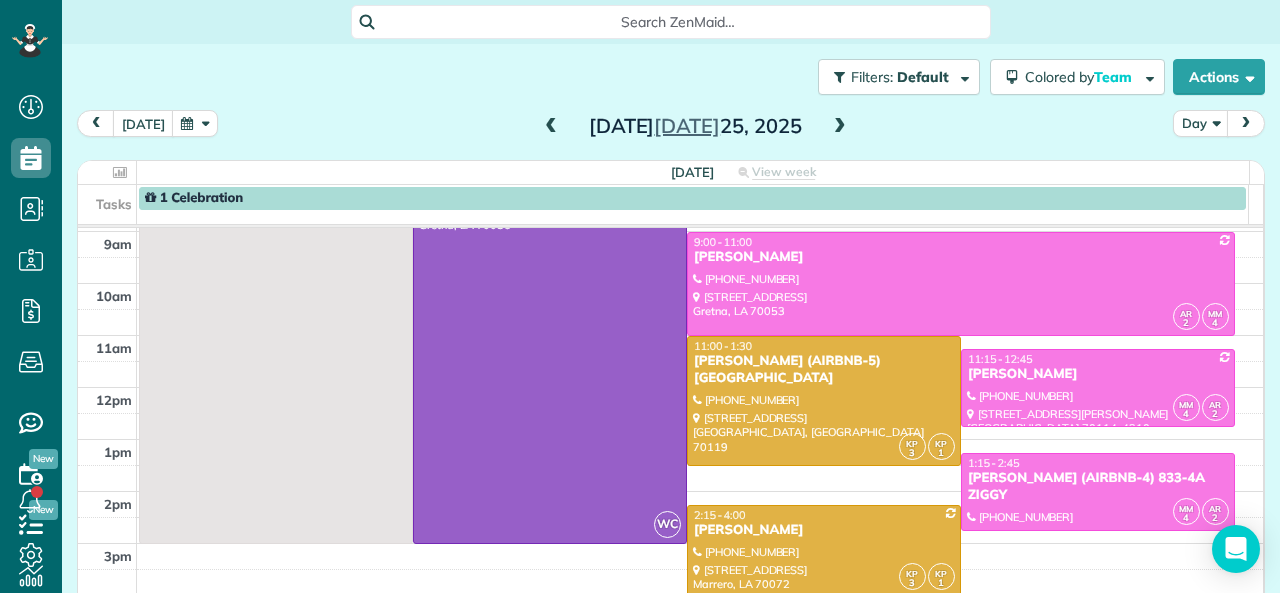 click at bounding box center [551, 127] 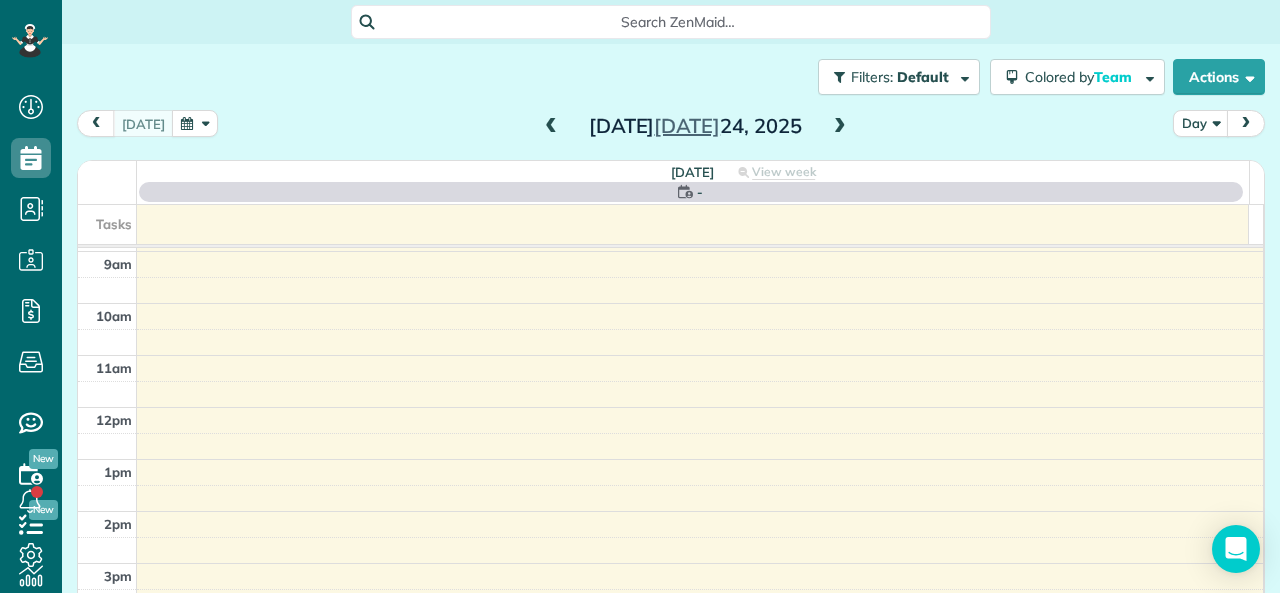 scroll, scrollTop: 0, scrollLeft: 0, axis: both 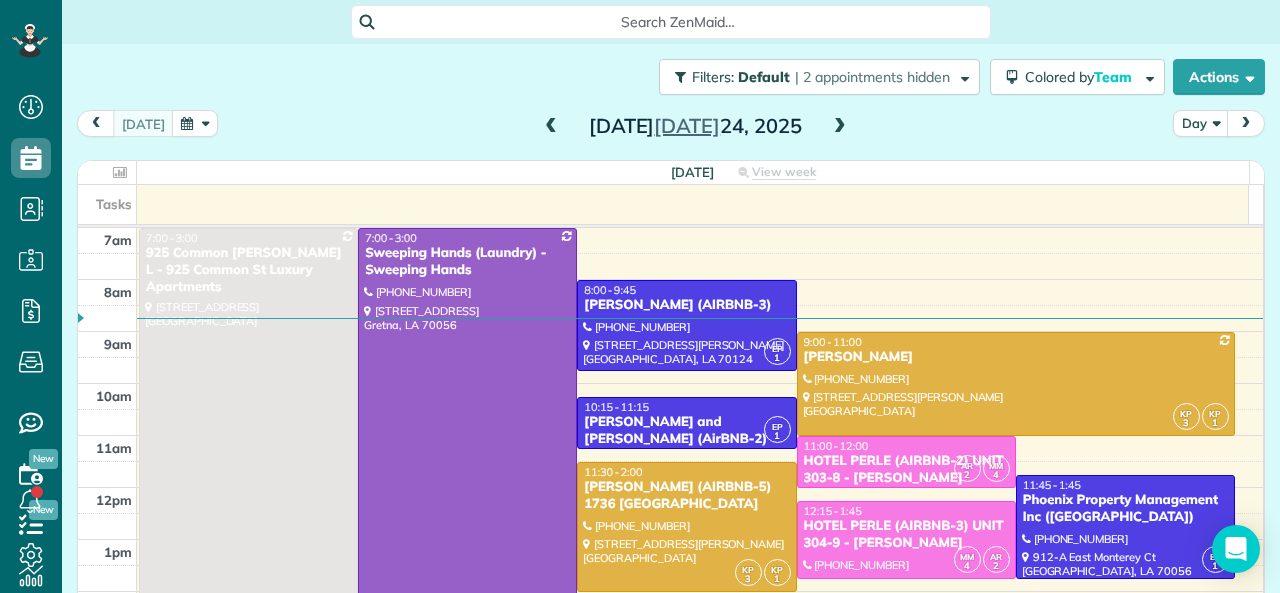 click at bounding box center (840, 127) 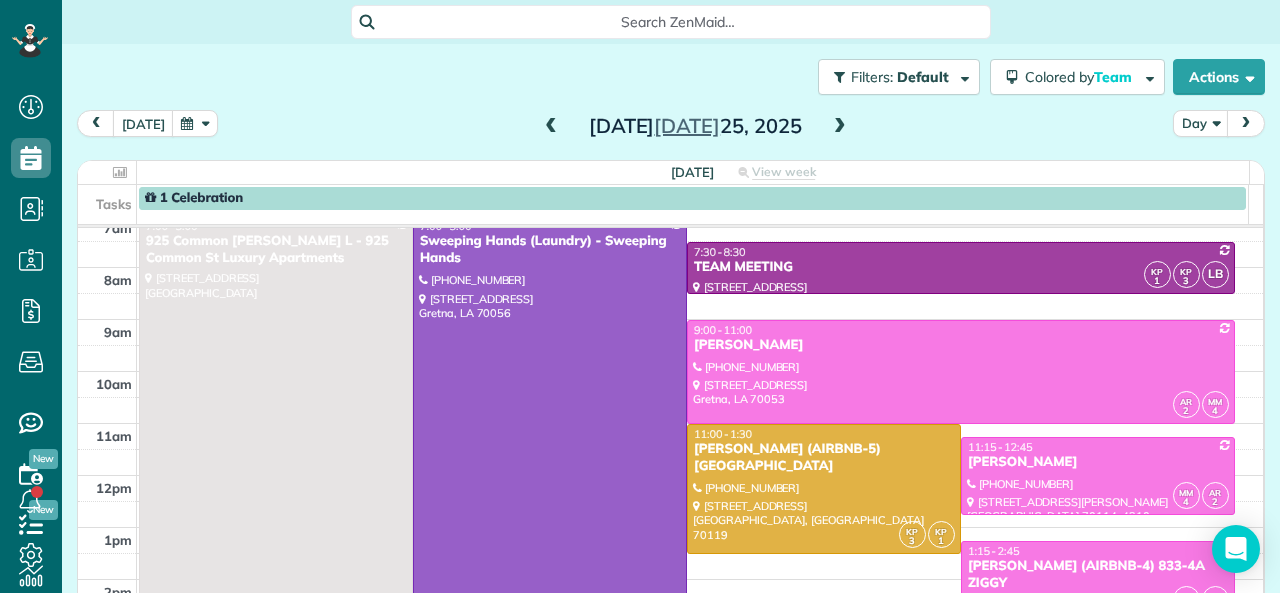 scroll, scrollTop: 0, scrollLeft: 0, axis: both 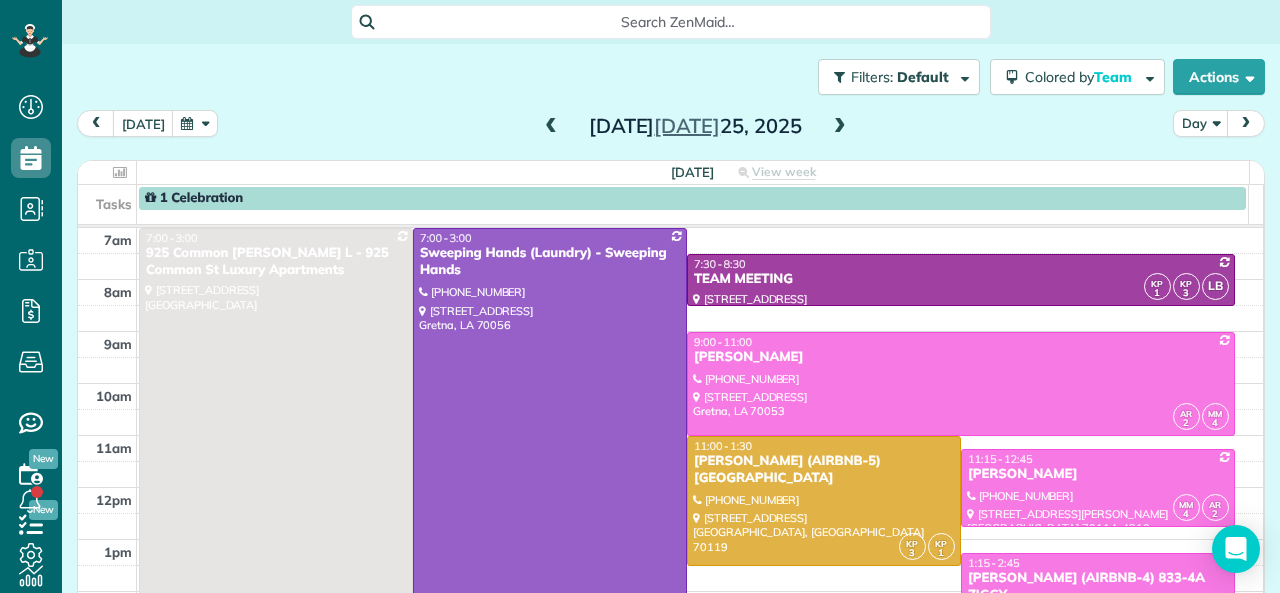 click at bounding box center (551, 127) 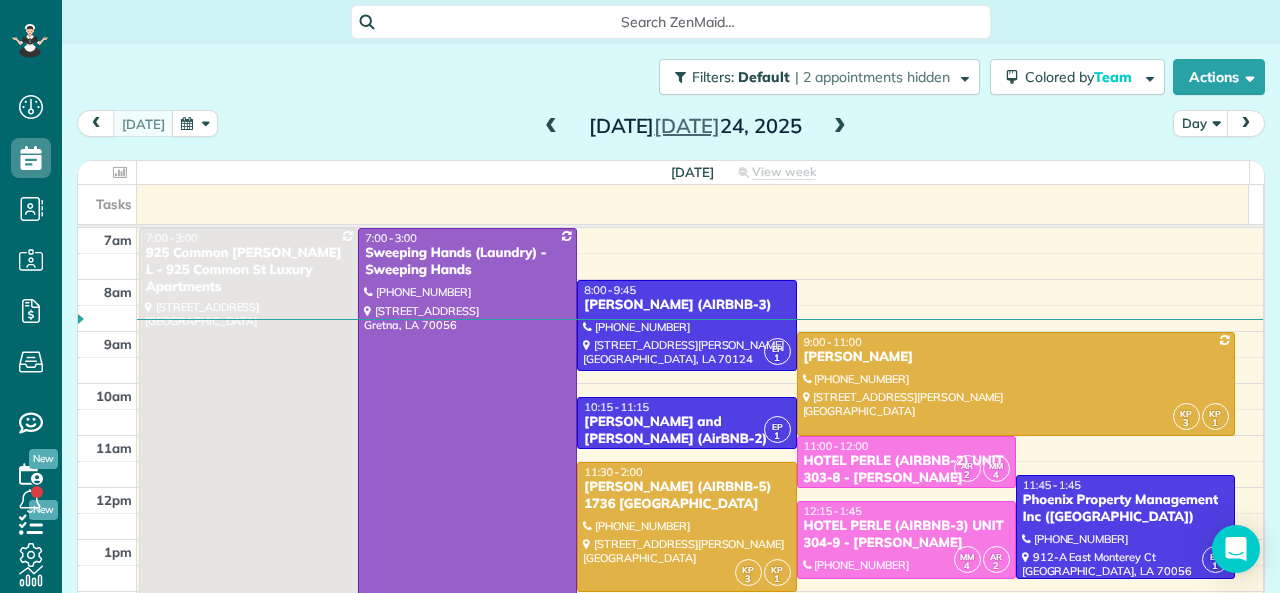 scroll, scrollTop: 26, scrollLeft: 0, axis: vertical 